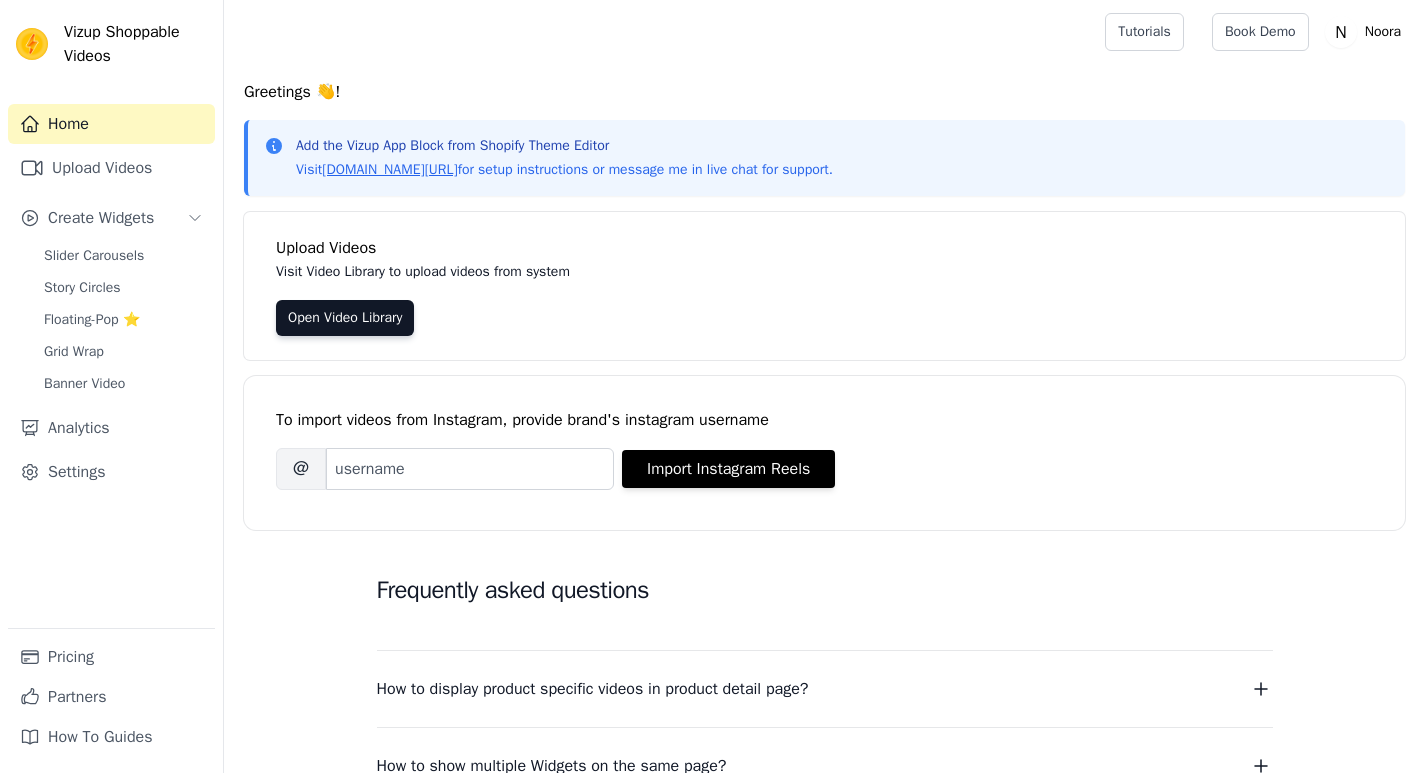 scroll, scrollTop: 0, scrollLeft: 0, axis: both 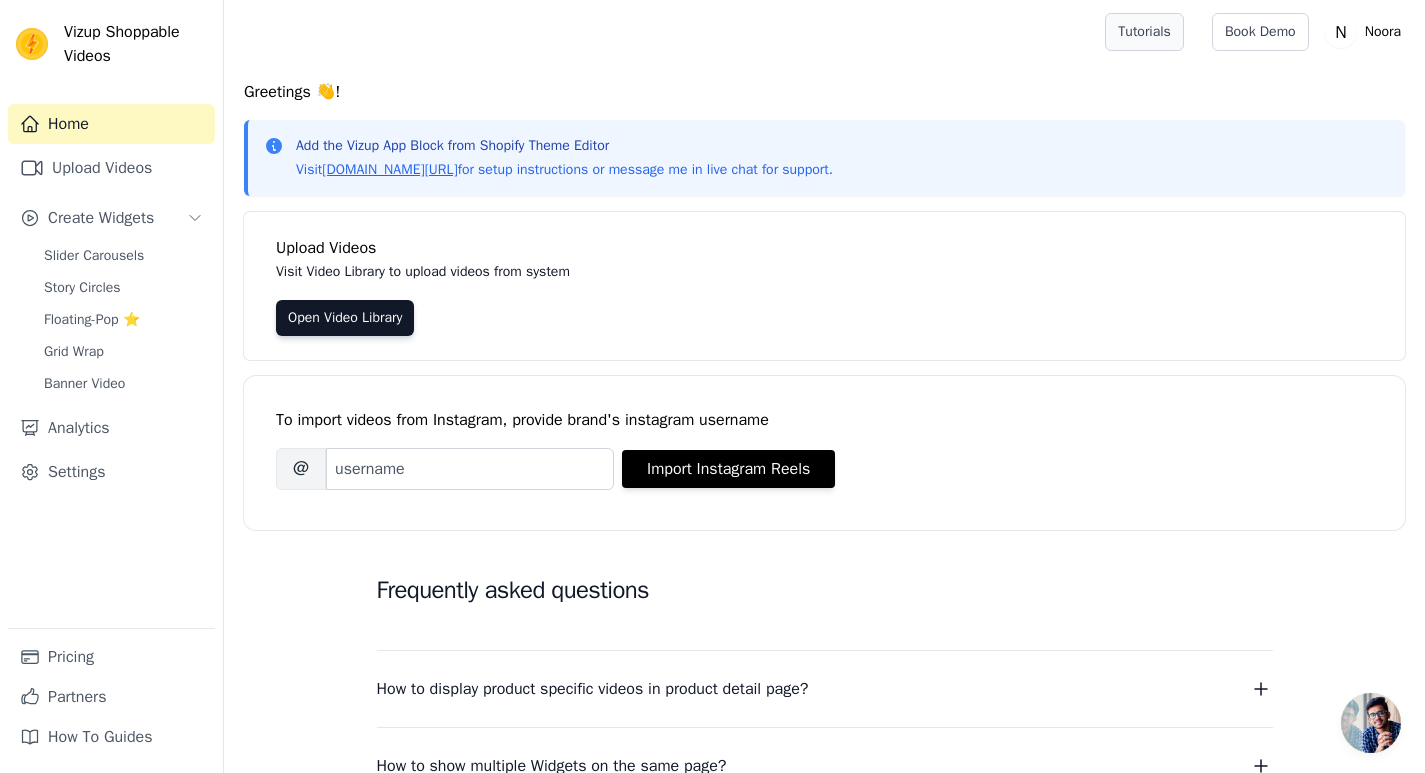 click on "Tutorials" at bounding box center [1144, 32] 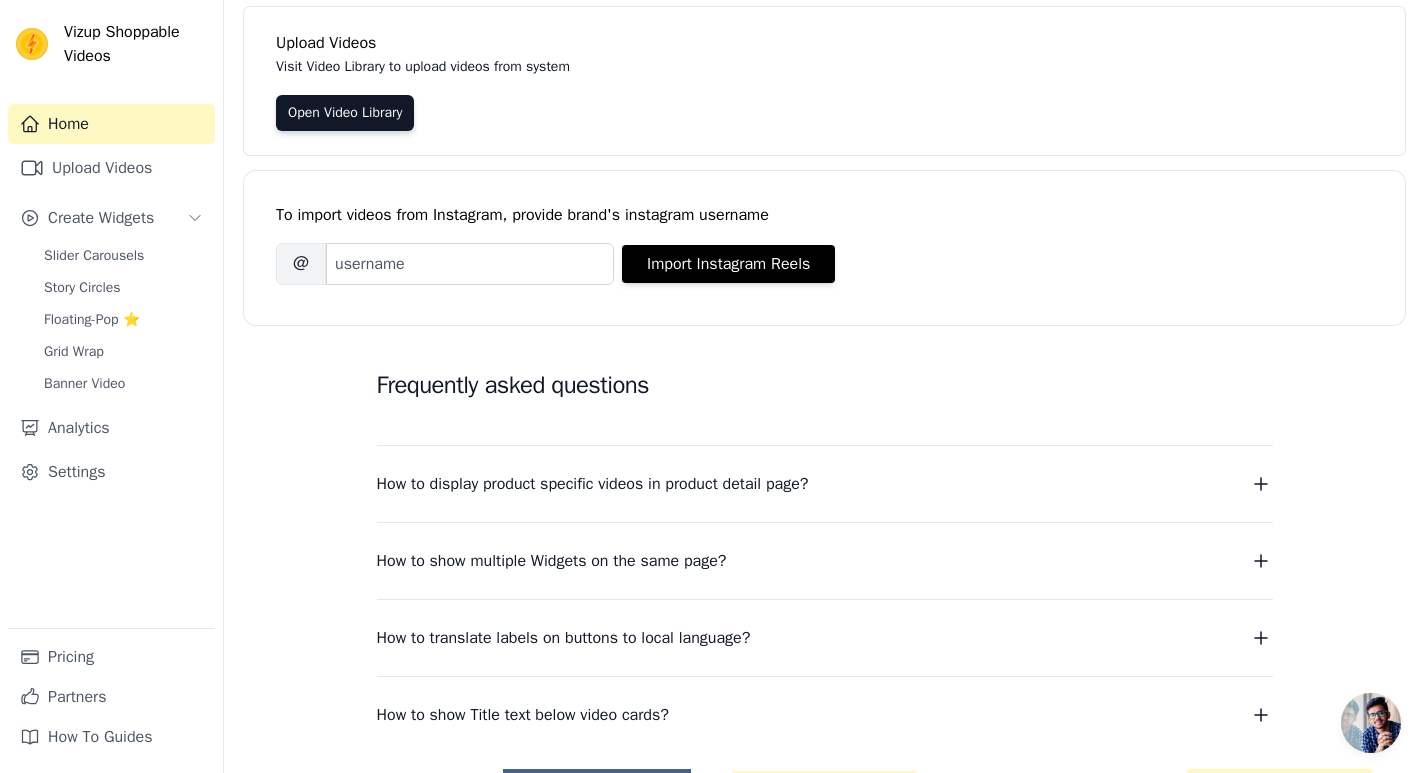 scroll, scrollTop: 0, scrollLeft: 0, axis: both 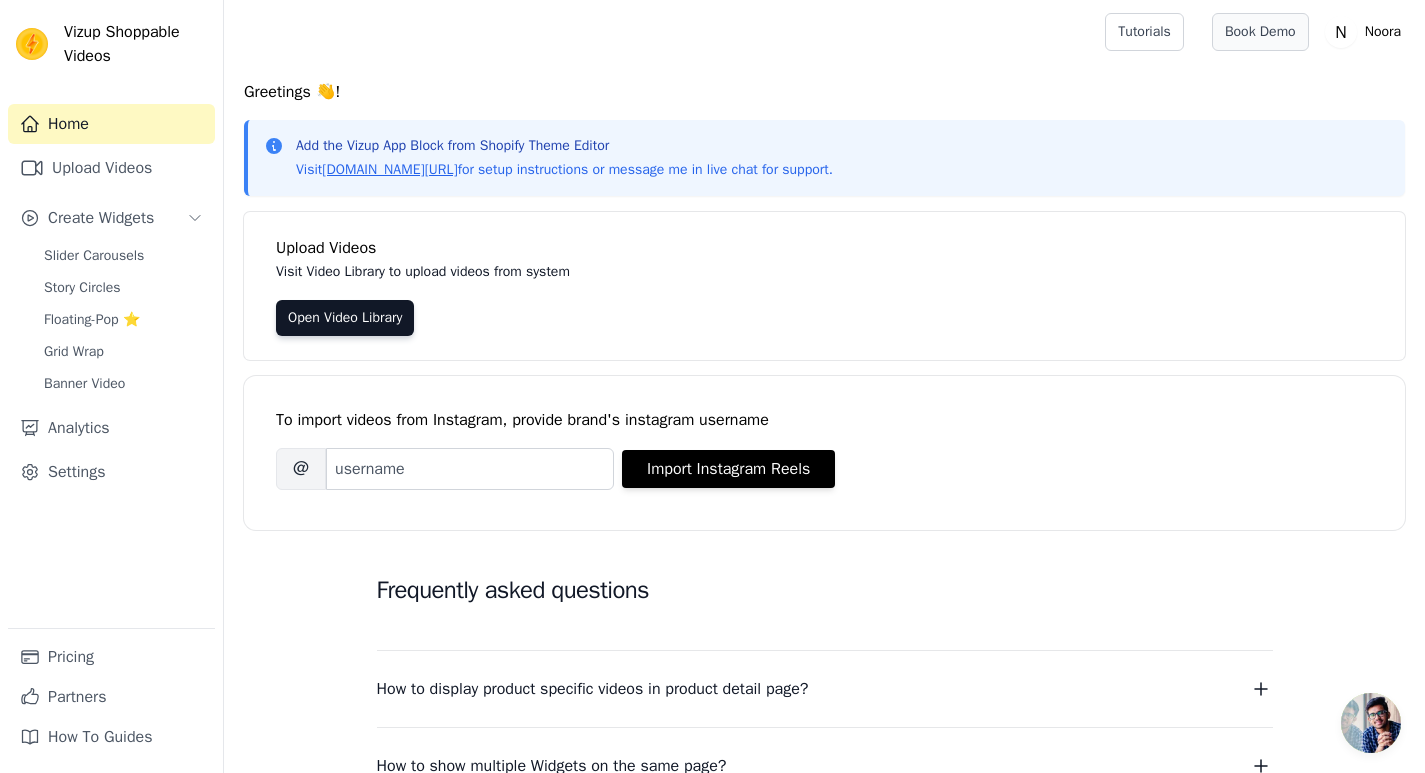 click on "Book Demo" at bounding box center (1260, 32) 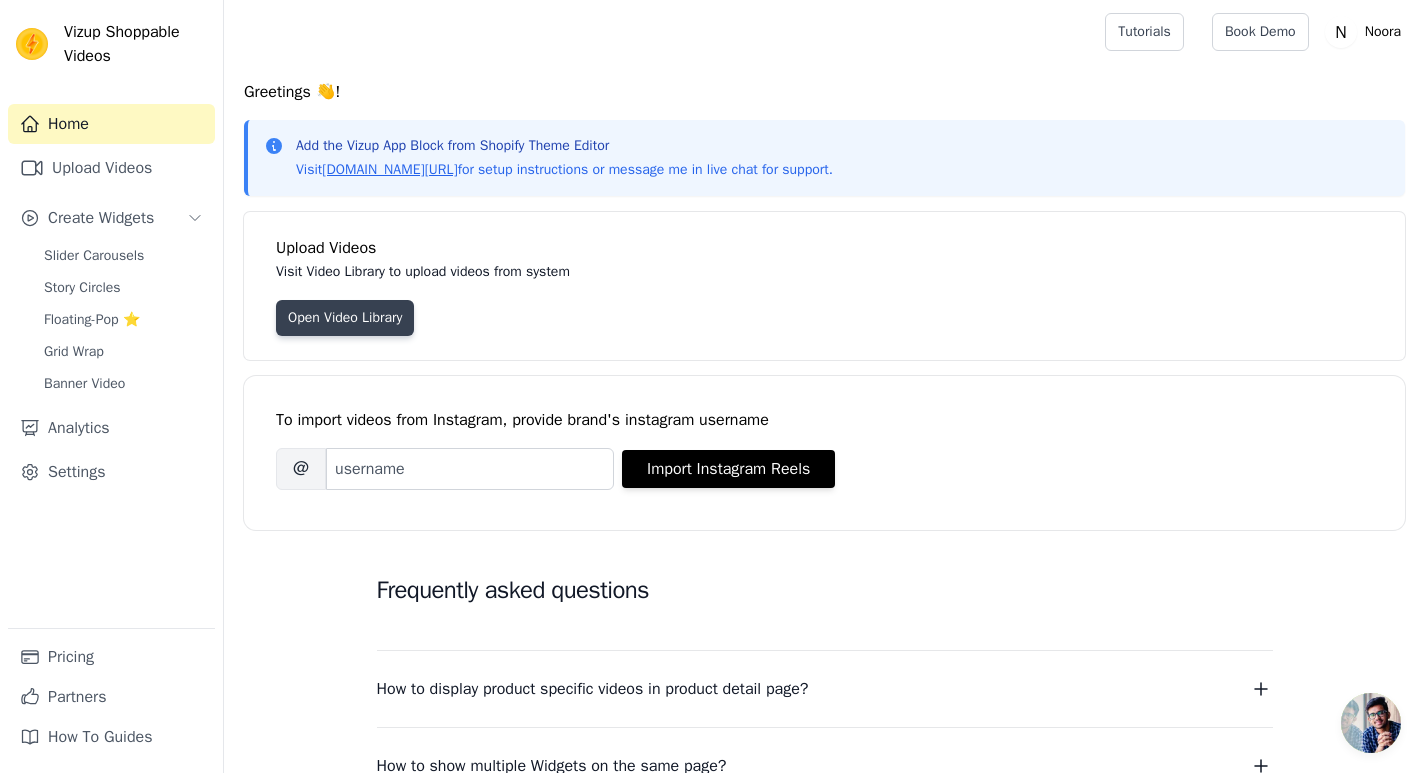 click on "Open Video Library" at bounding box center [345, 318] 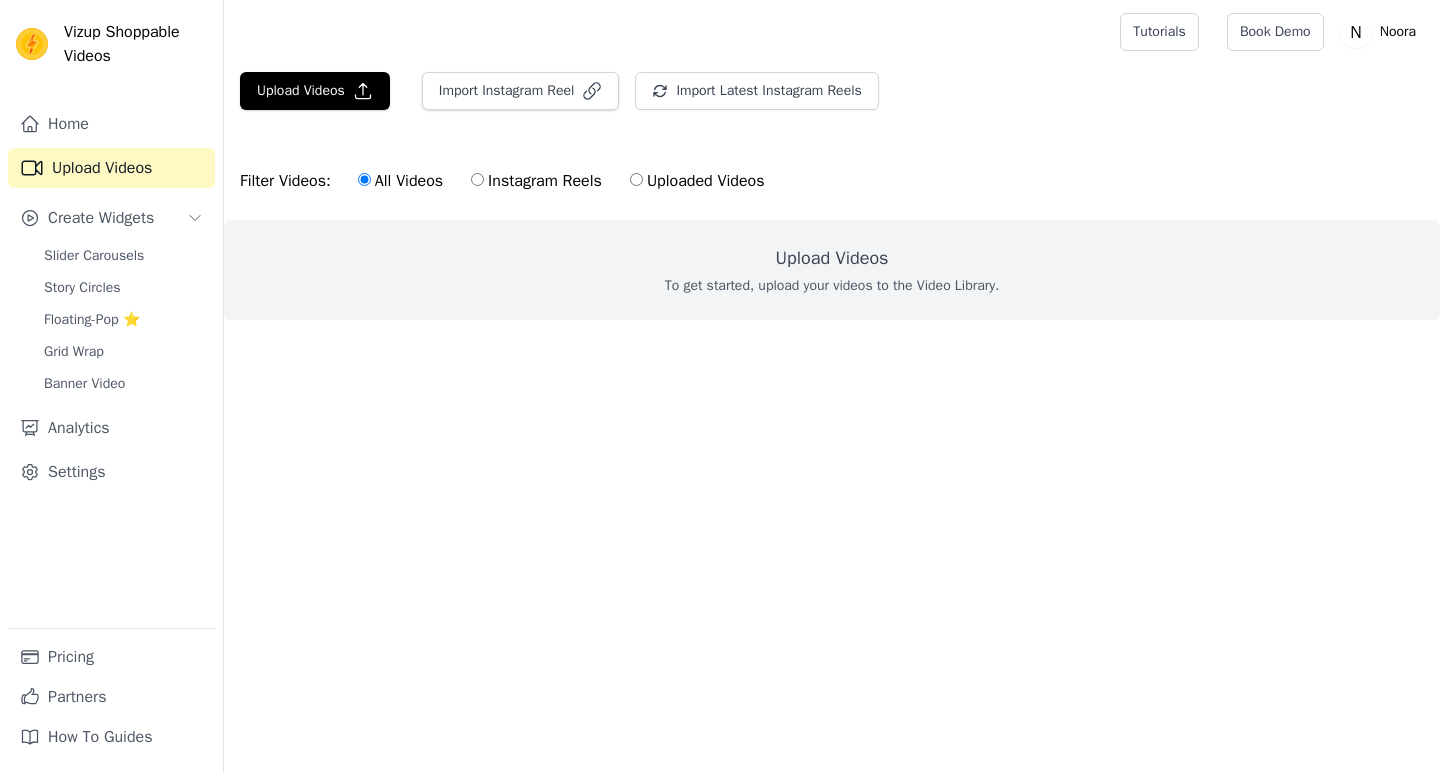 scroll, scrollTop: 0, scrollLeft: 0, axis: both 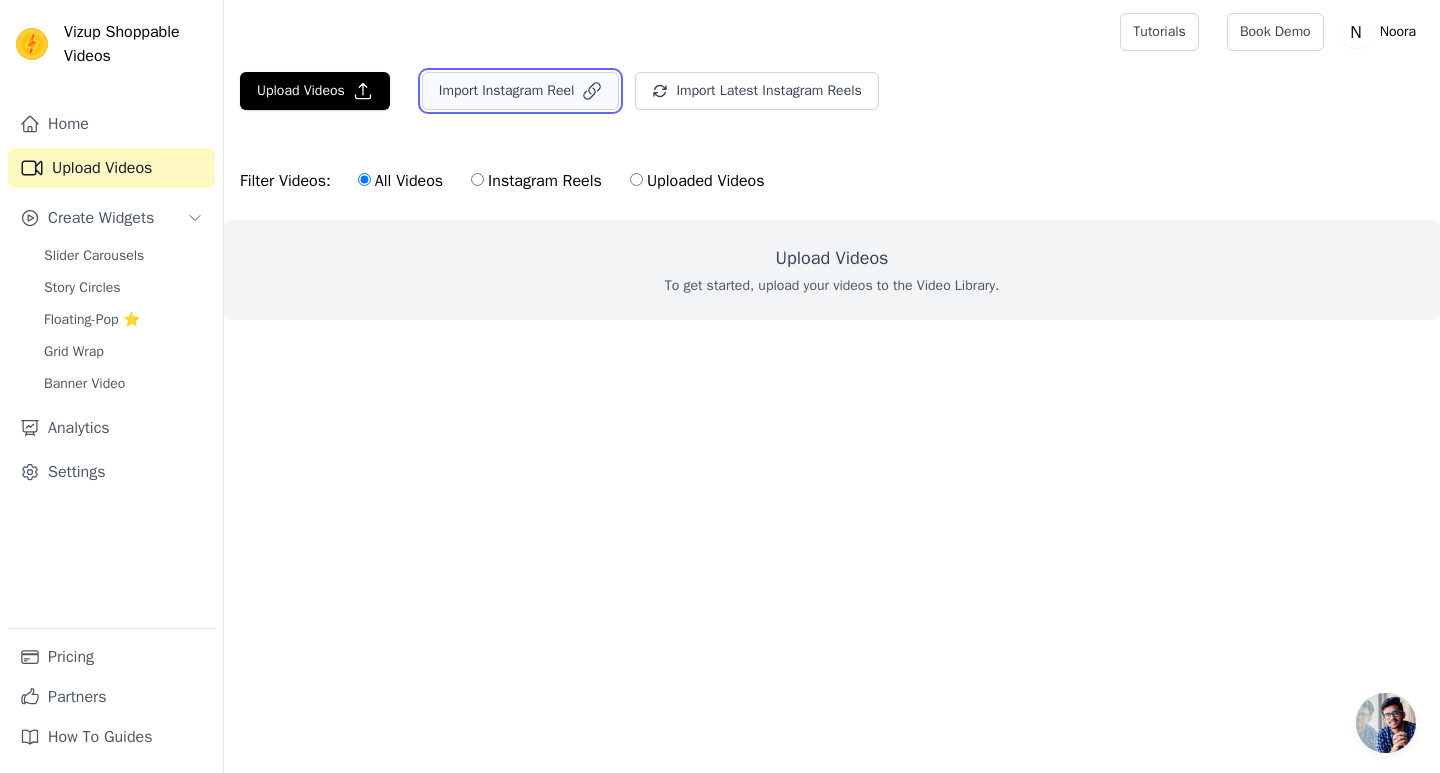 click on "Import Instagram Reel" at bounding box center (521, 91) 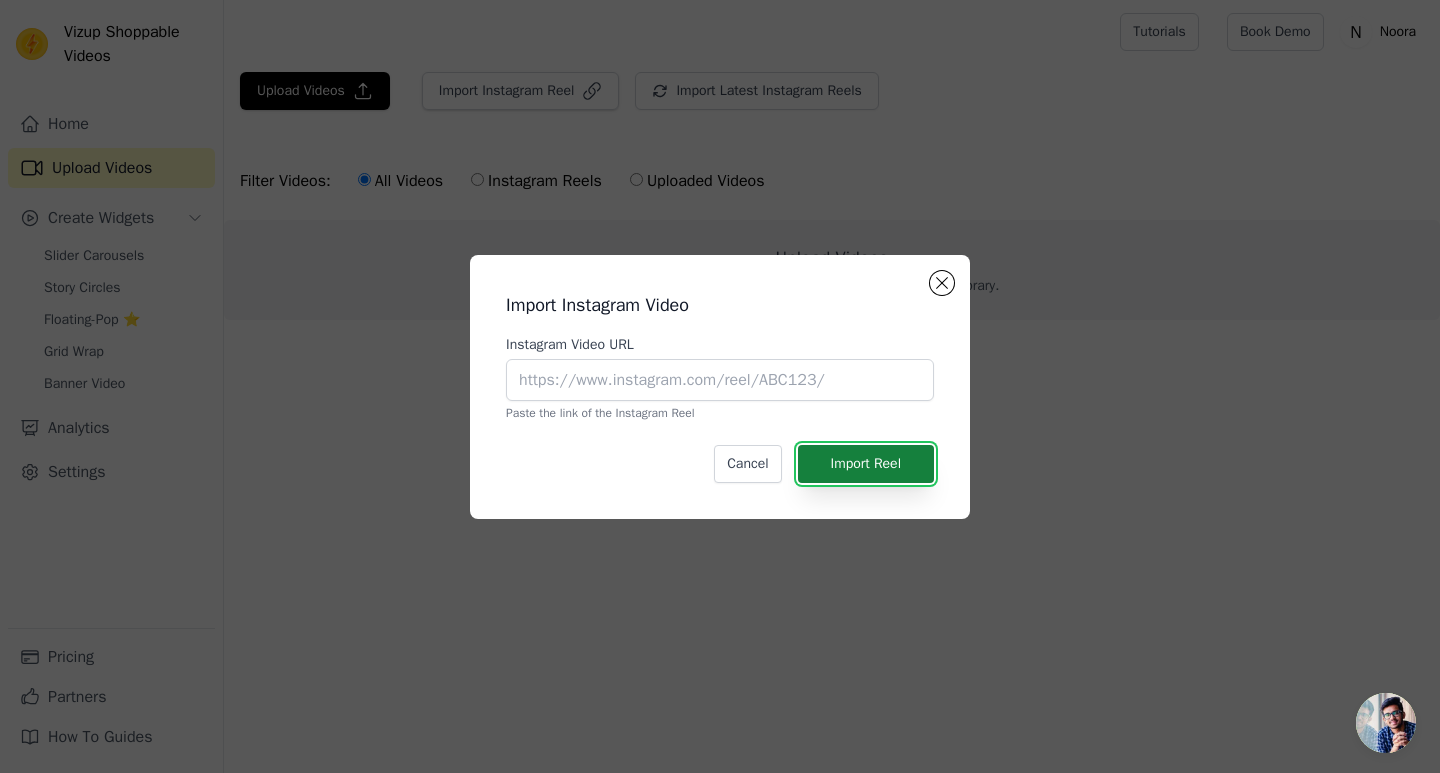click on "Import Reel" at bounding box center [866, 464] 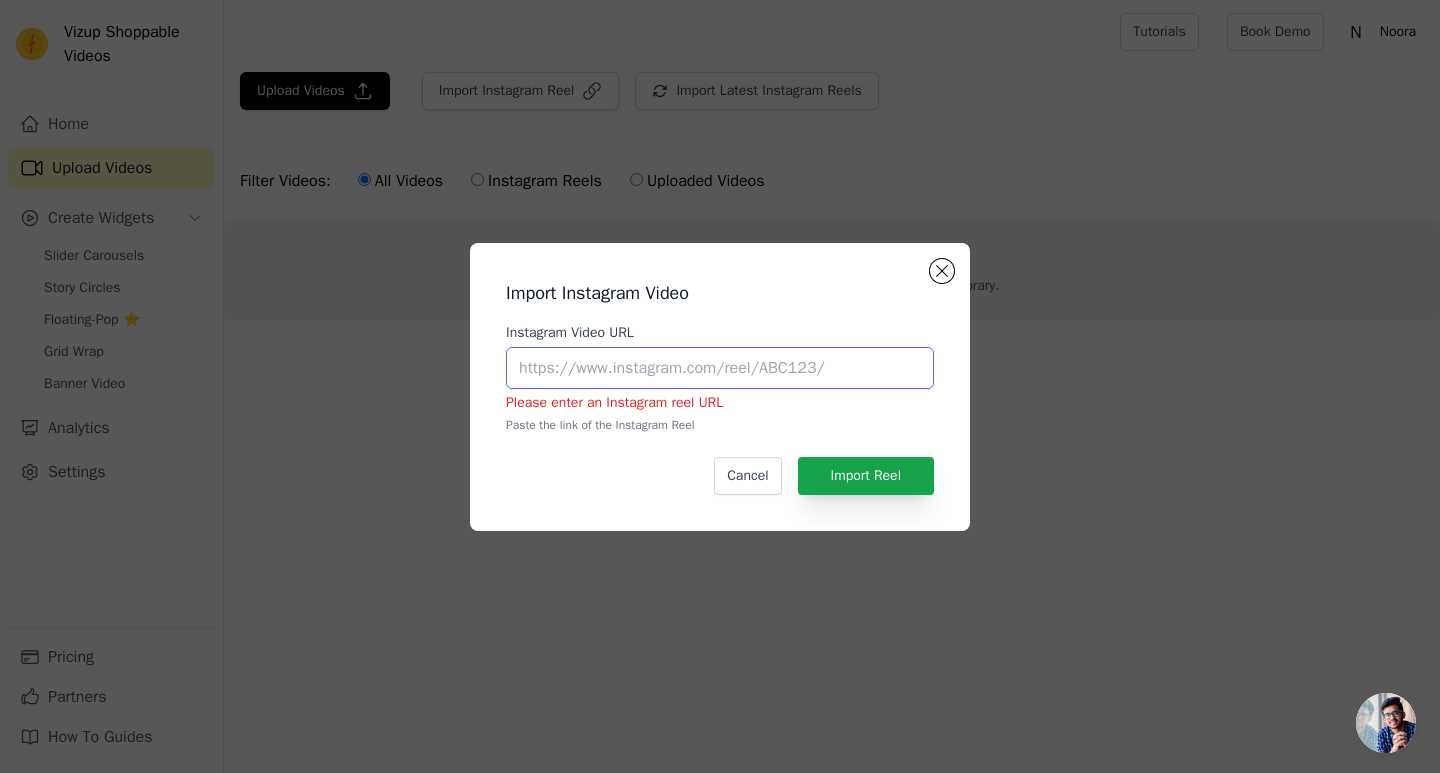 click on "Instagram Video URL" at bounding box center [720, 368] 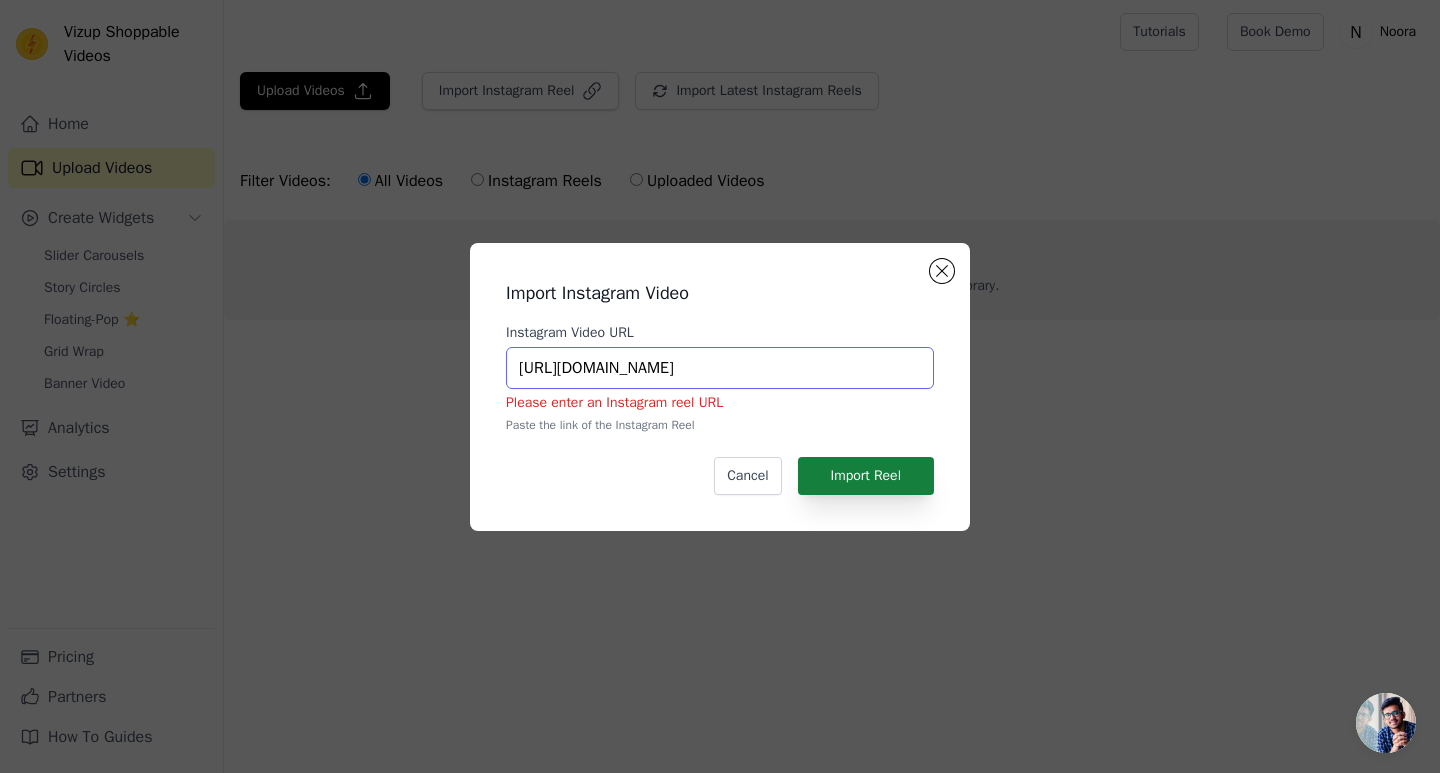 type on "https://www.instagram.com/p/DKEAwcBzmwz/" 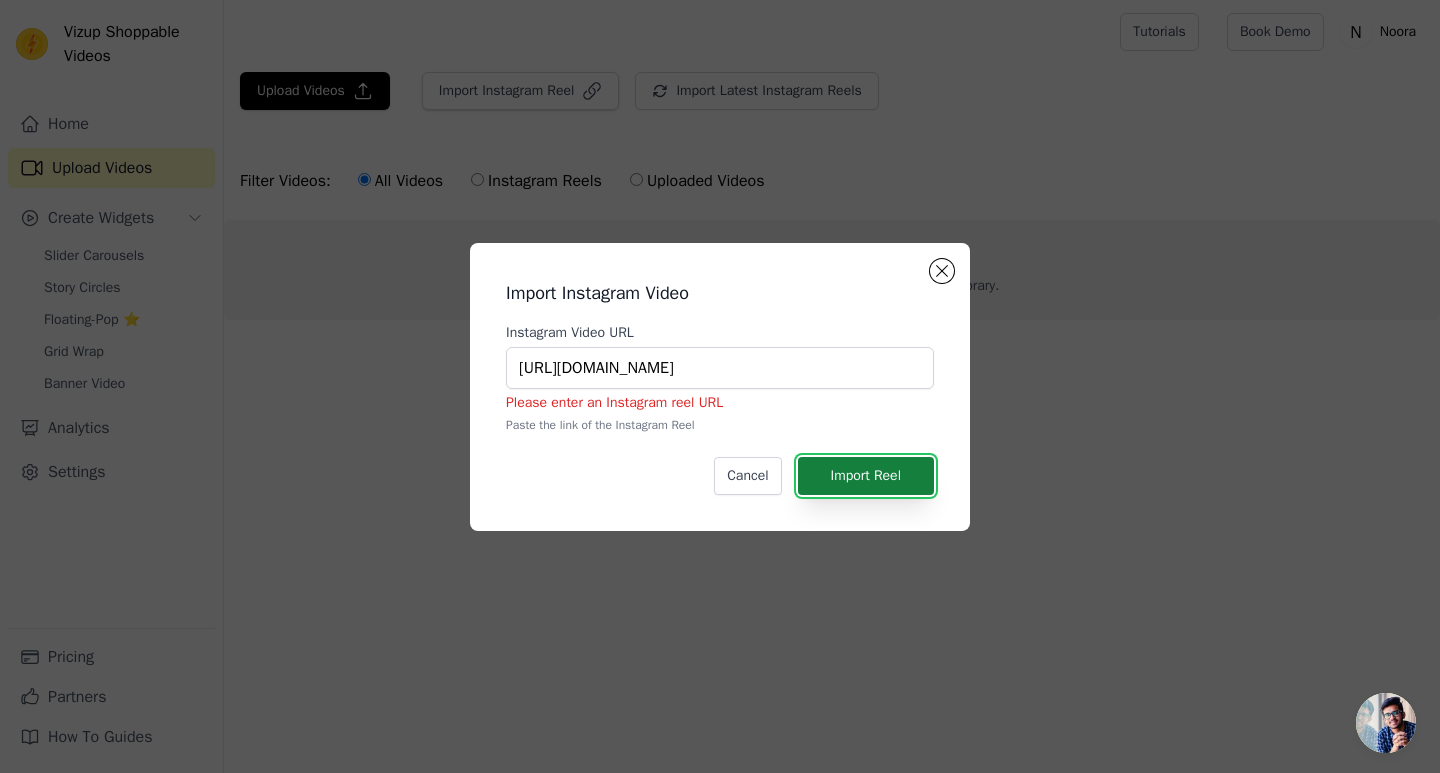 click on "Import Reel" at bounding box center [866, 476] 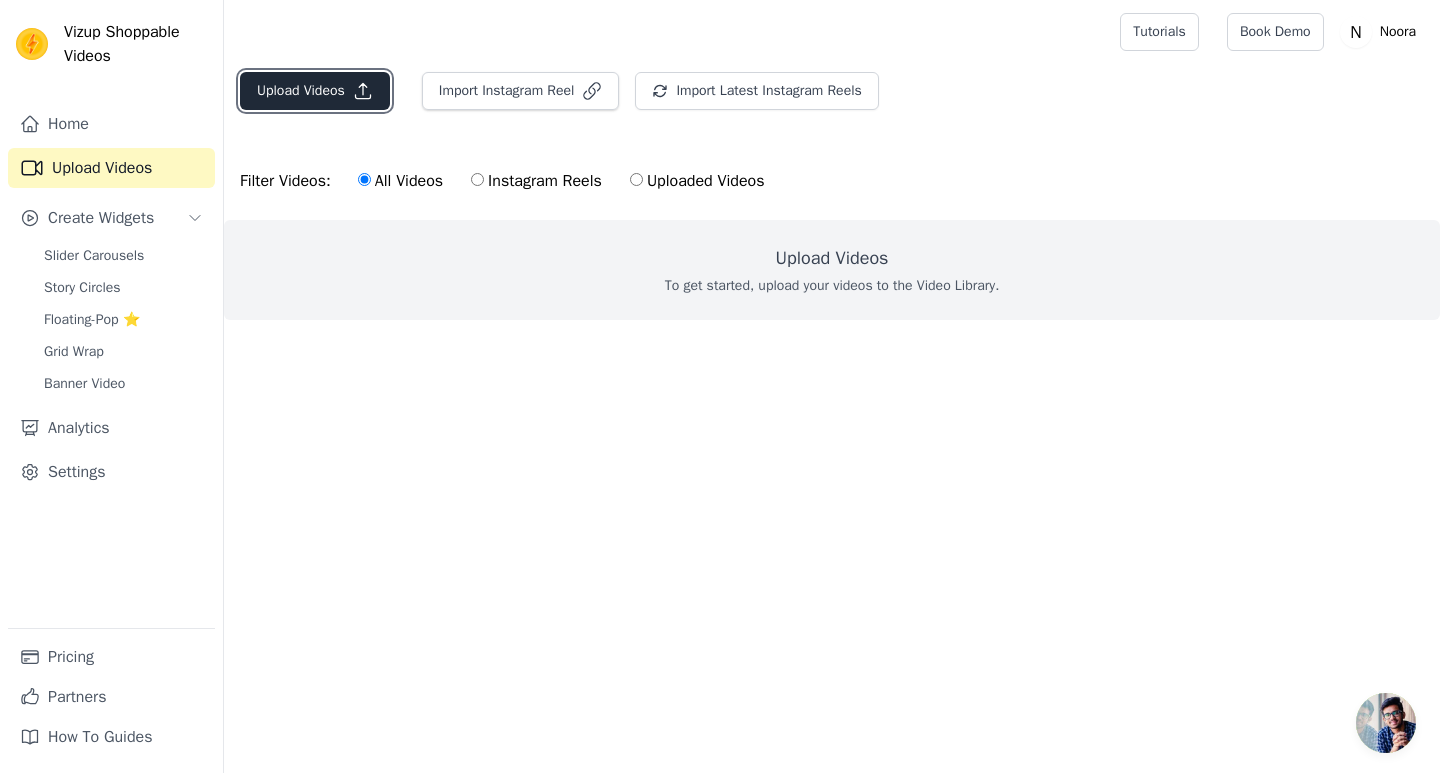 click on "Upload Videos" at bounding box center (315, 91) 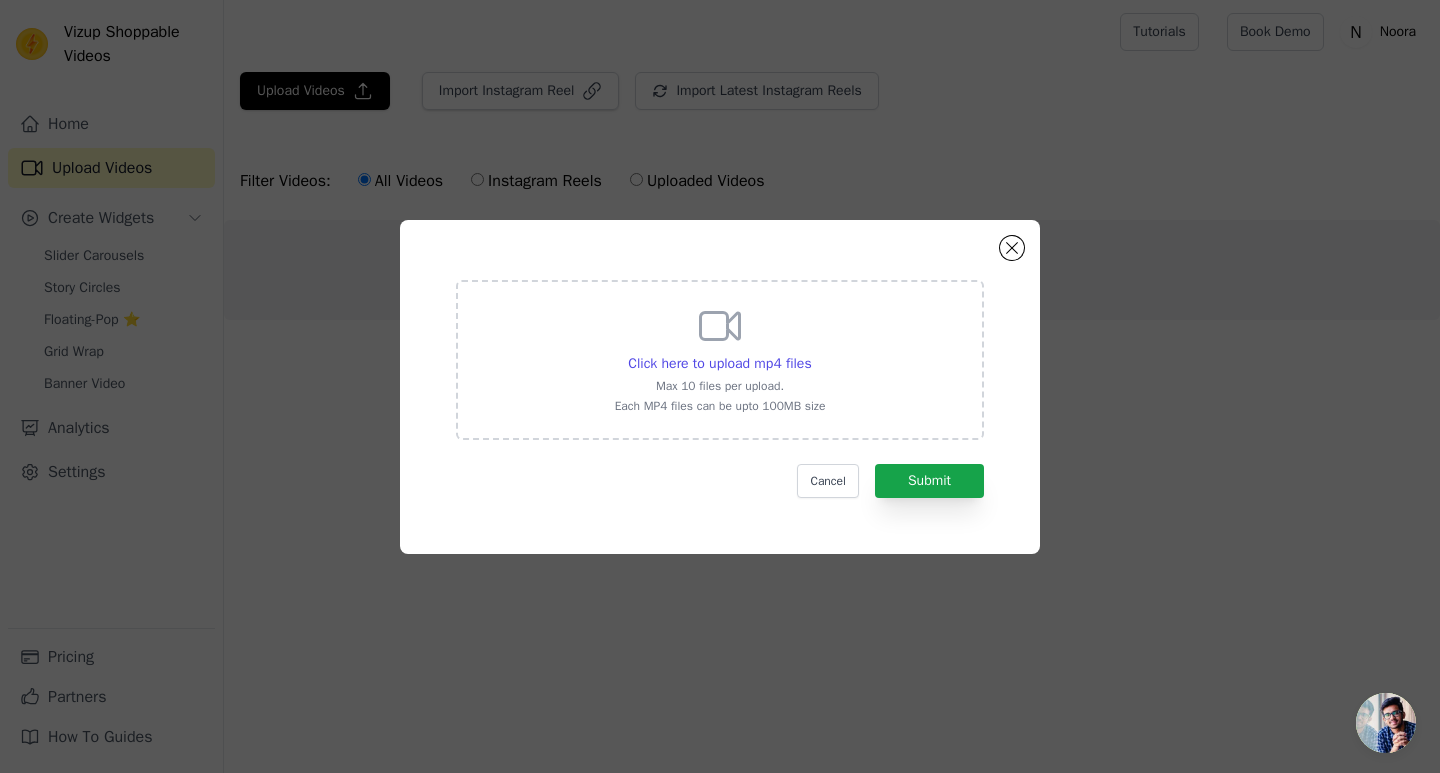 click on "Click here to upload mp4 files     Max 10 files per upload.   Each MP4 files can be upto 100MB size     Cancel   Submit" 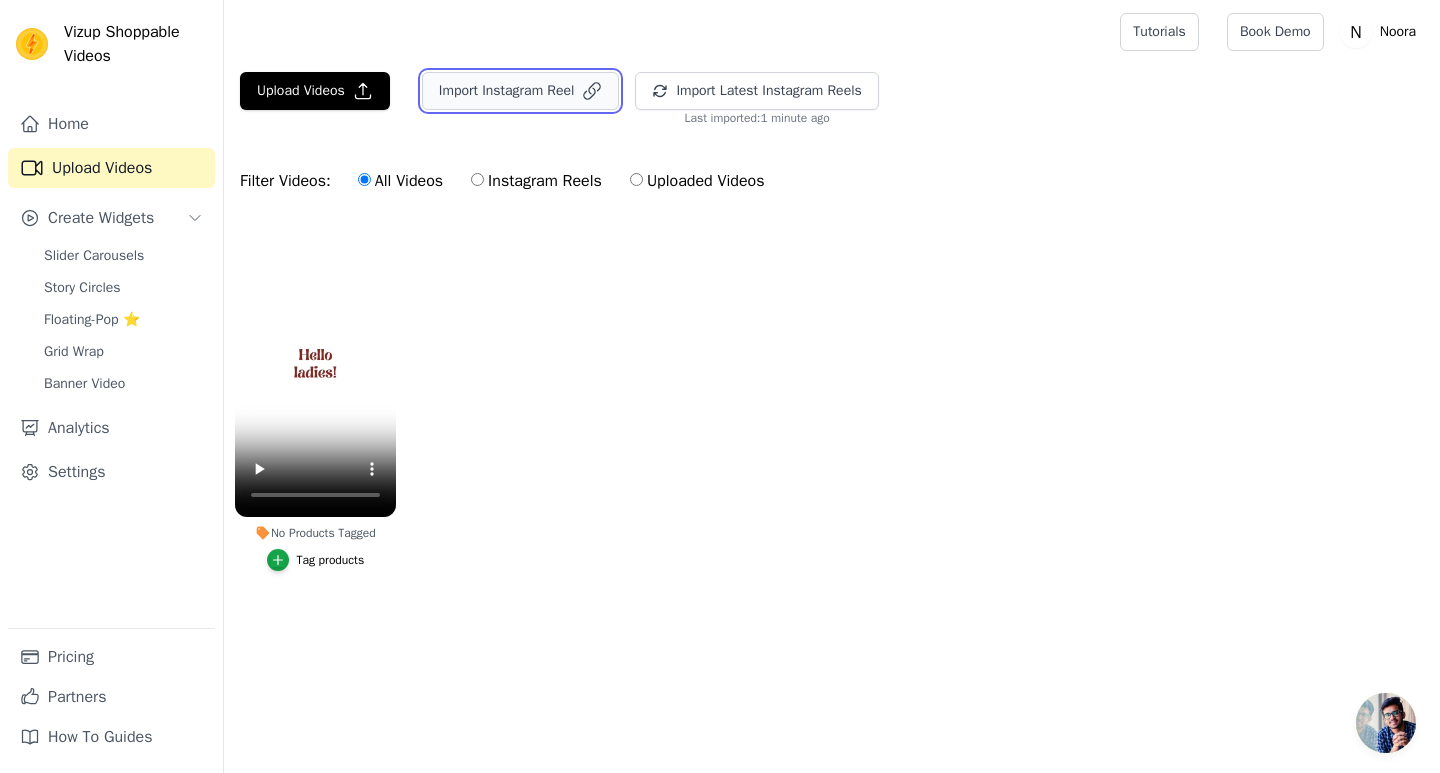 click on "Import Instagram Reel" at bounding box center (521, 91) 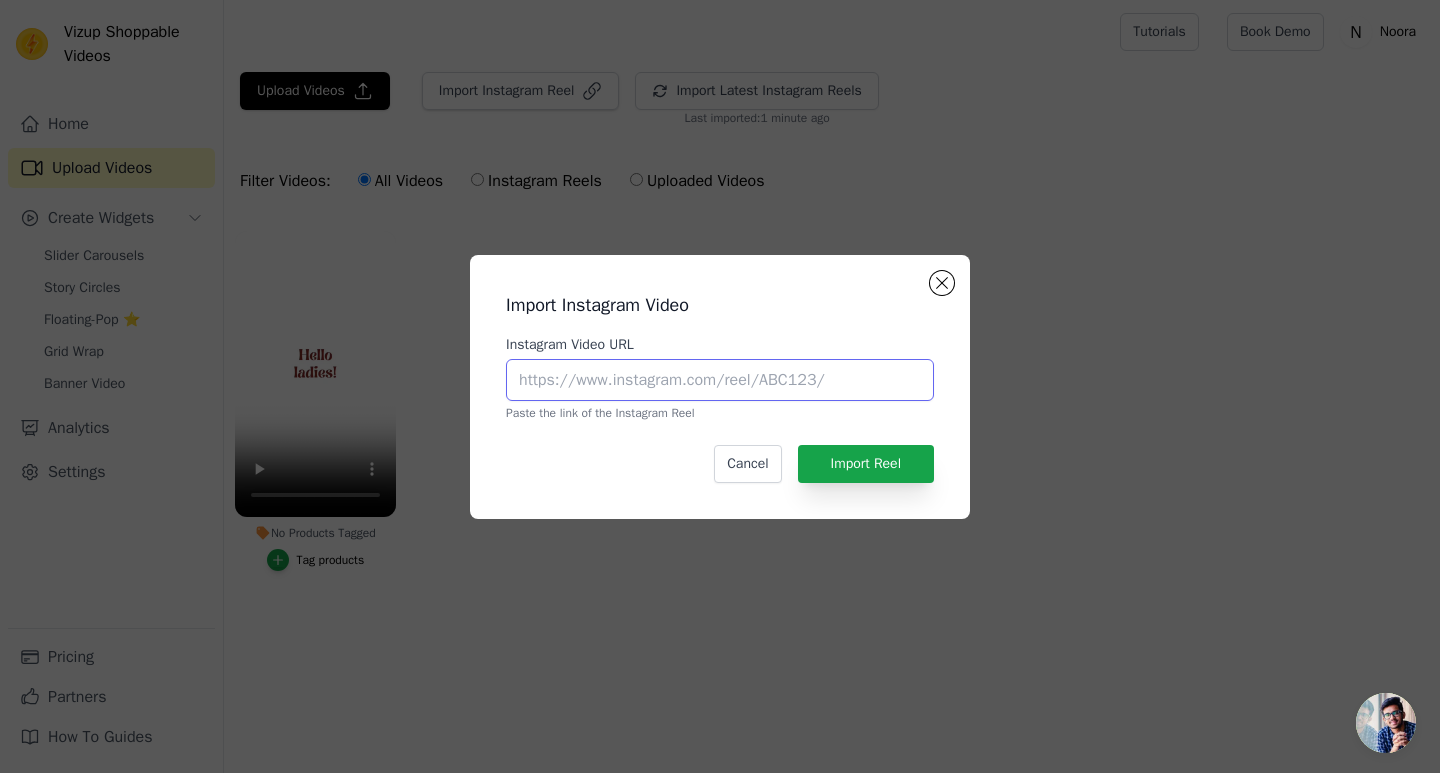 click on "Instagram Video URL" at bounding box center [720, 380] 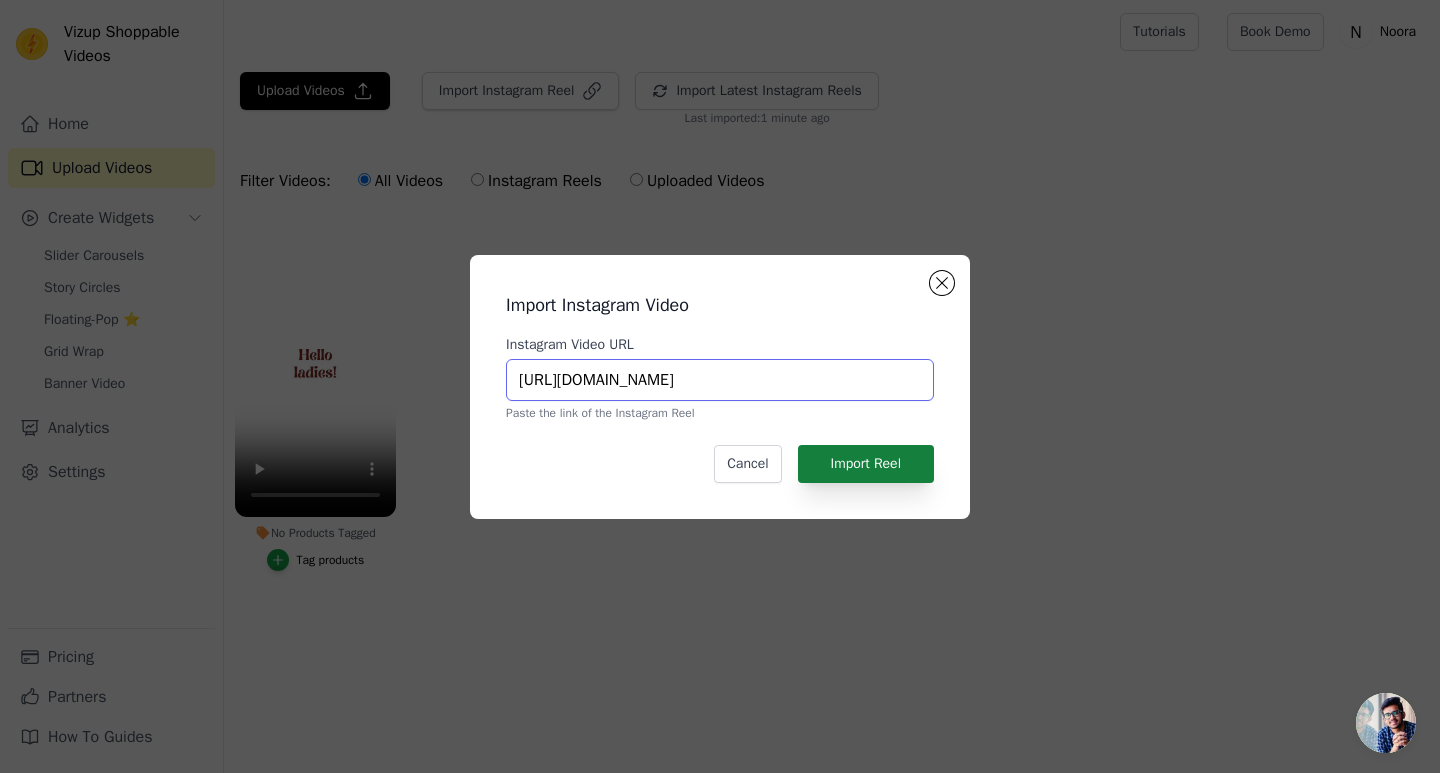 type on "https://www.instagram.com/p/DKeqJajzy-p/" 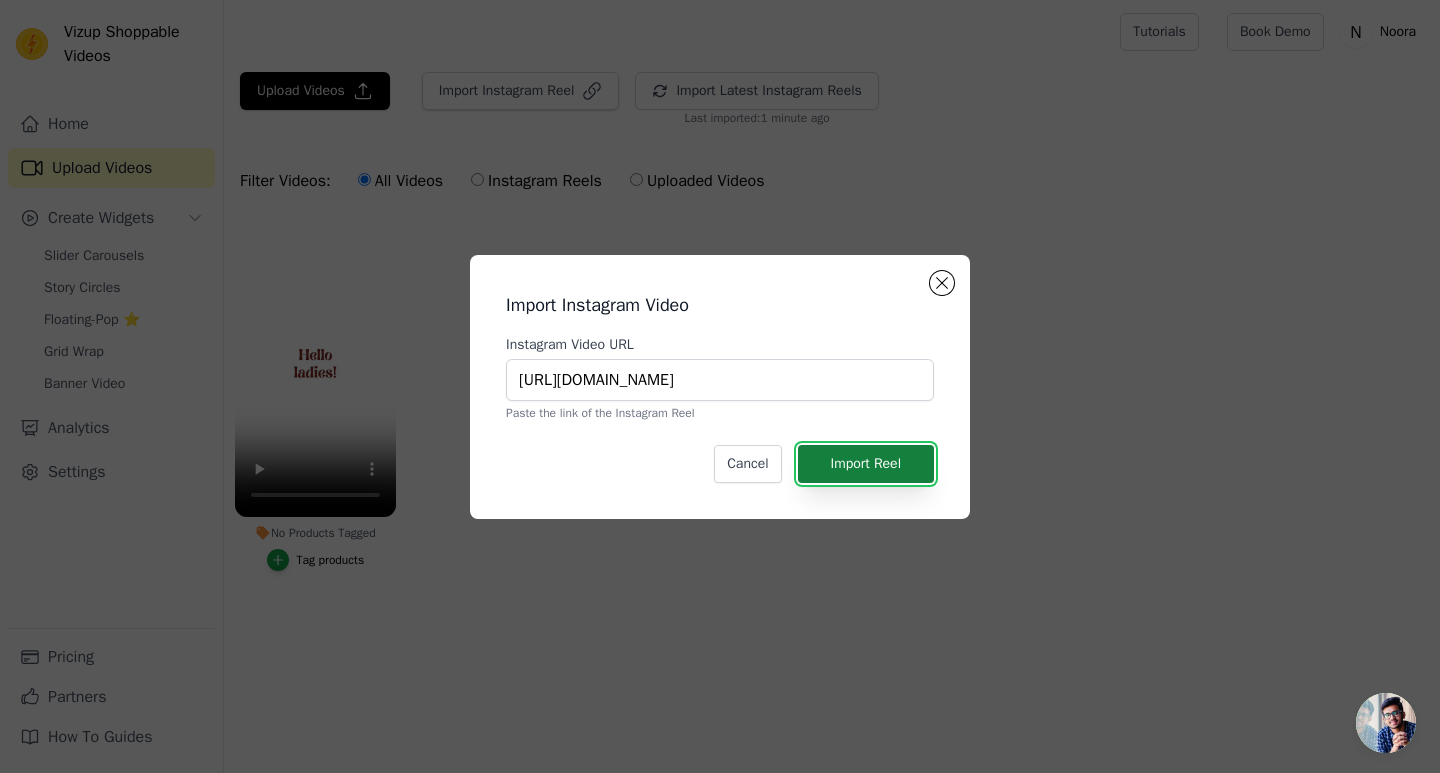 click on "Import Reel" at bounding box center [866, 464] 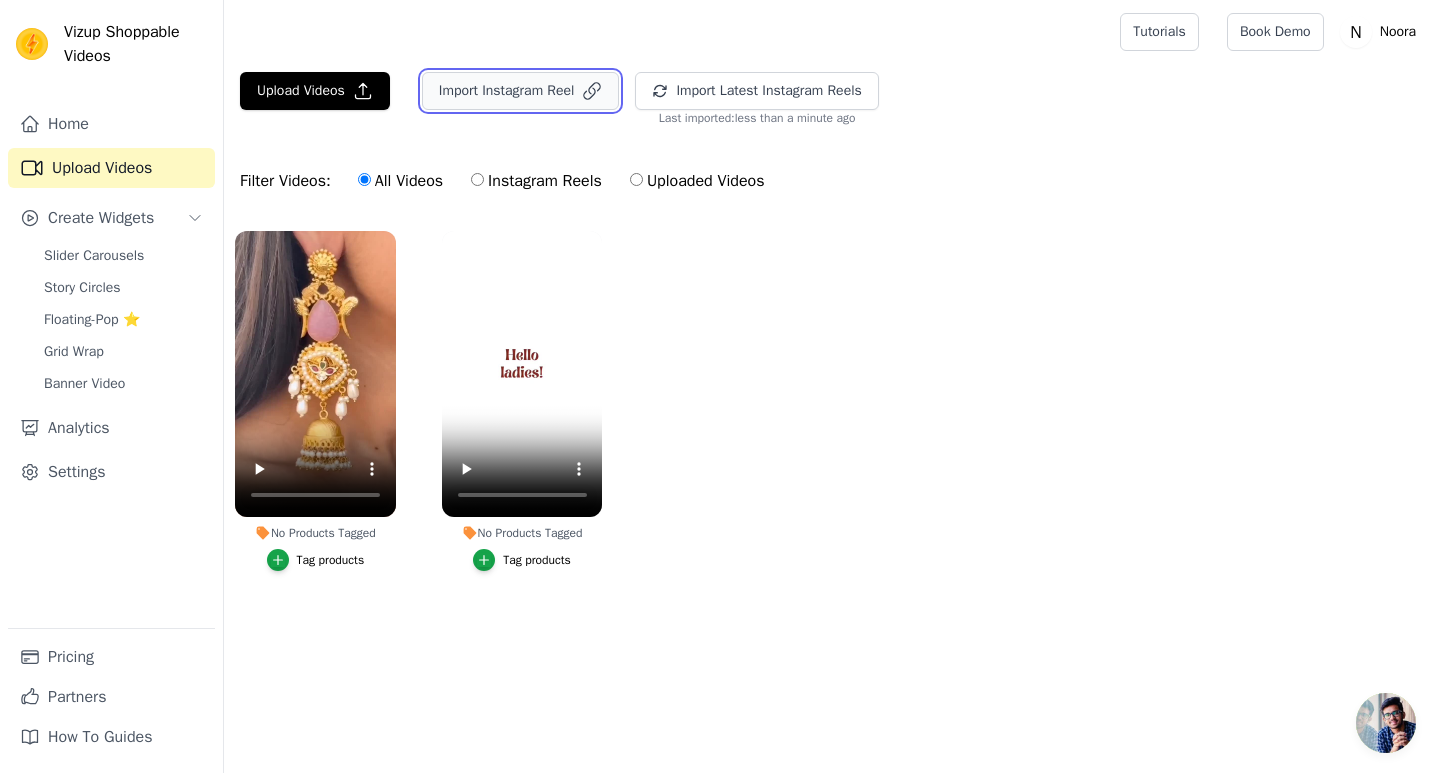 click on "Import Instagram Reel" at bounding box center (521, 91) 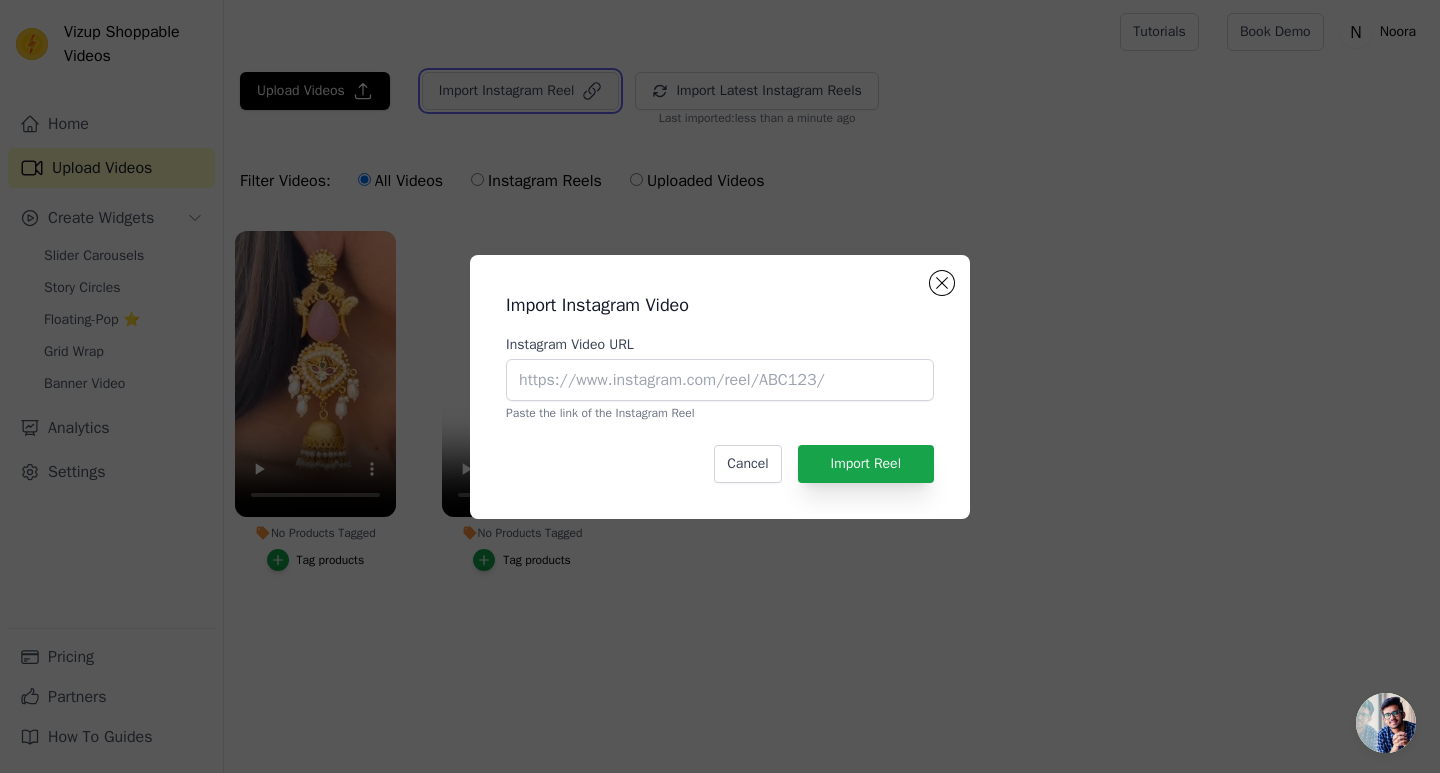 type 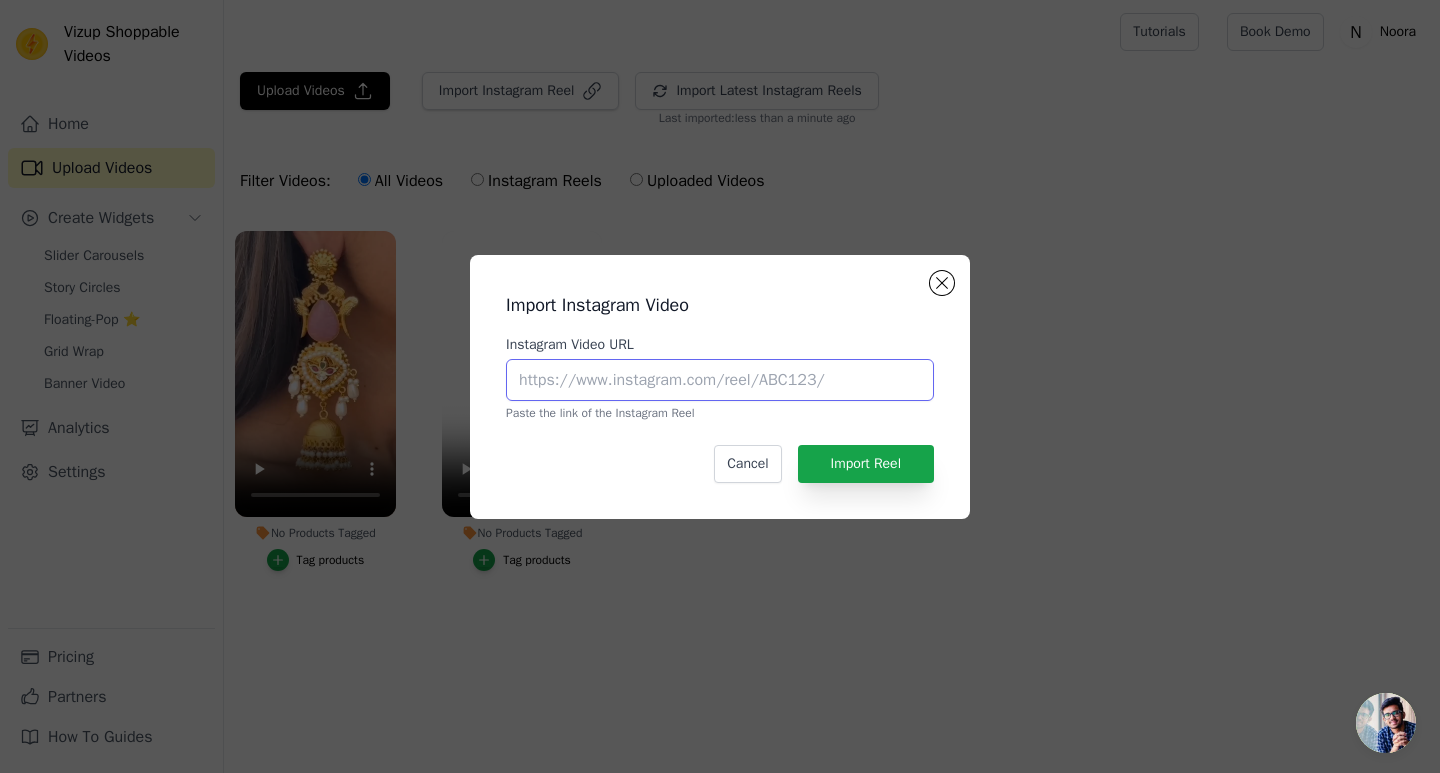 click on "Instagram Video URL" at bounding box center (720, 380) 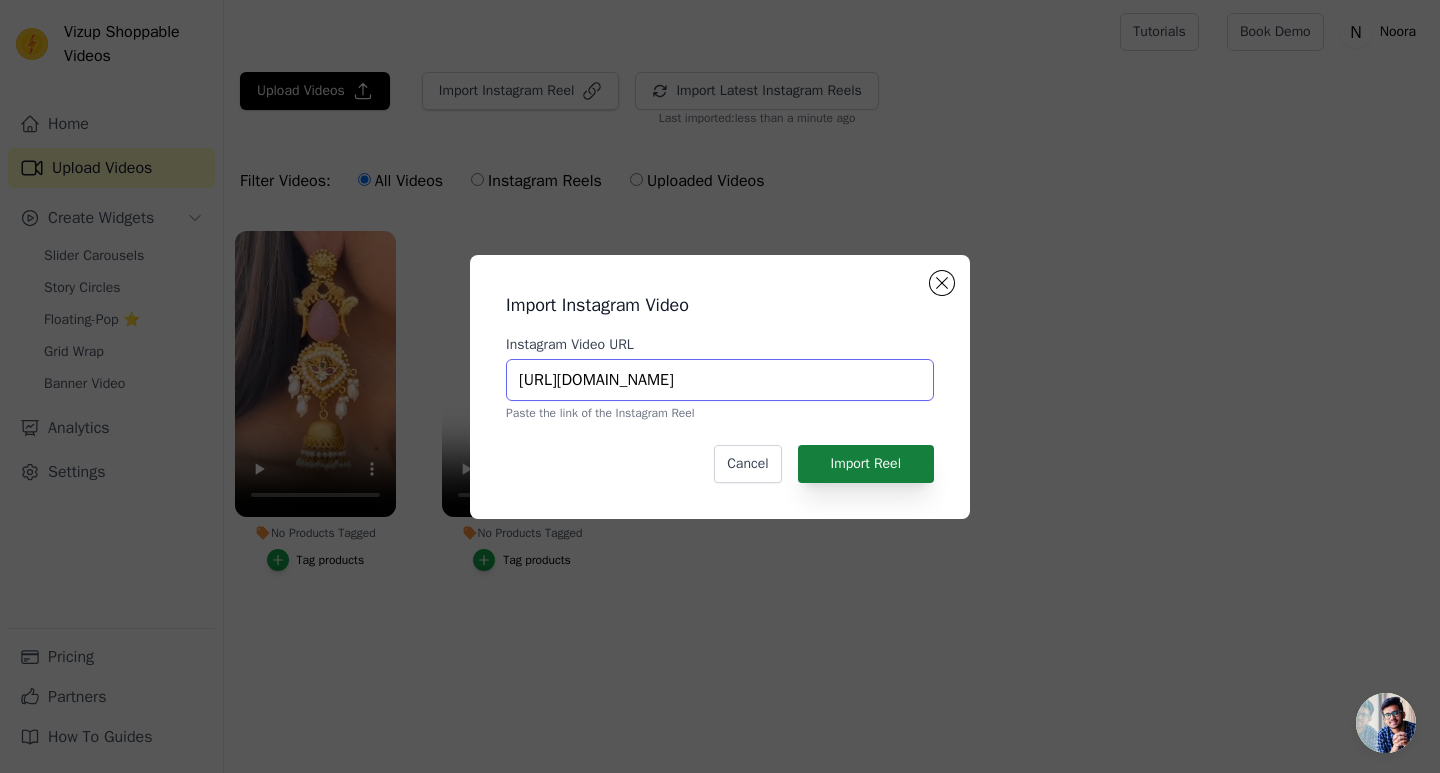 type on "https://www.instagram.com/p/DLXX-u_zKU6/" 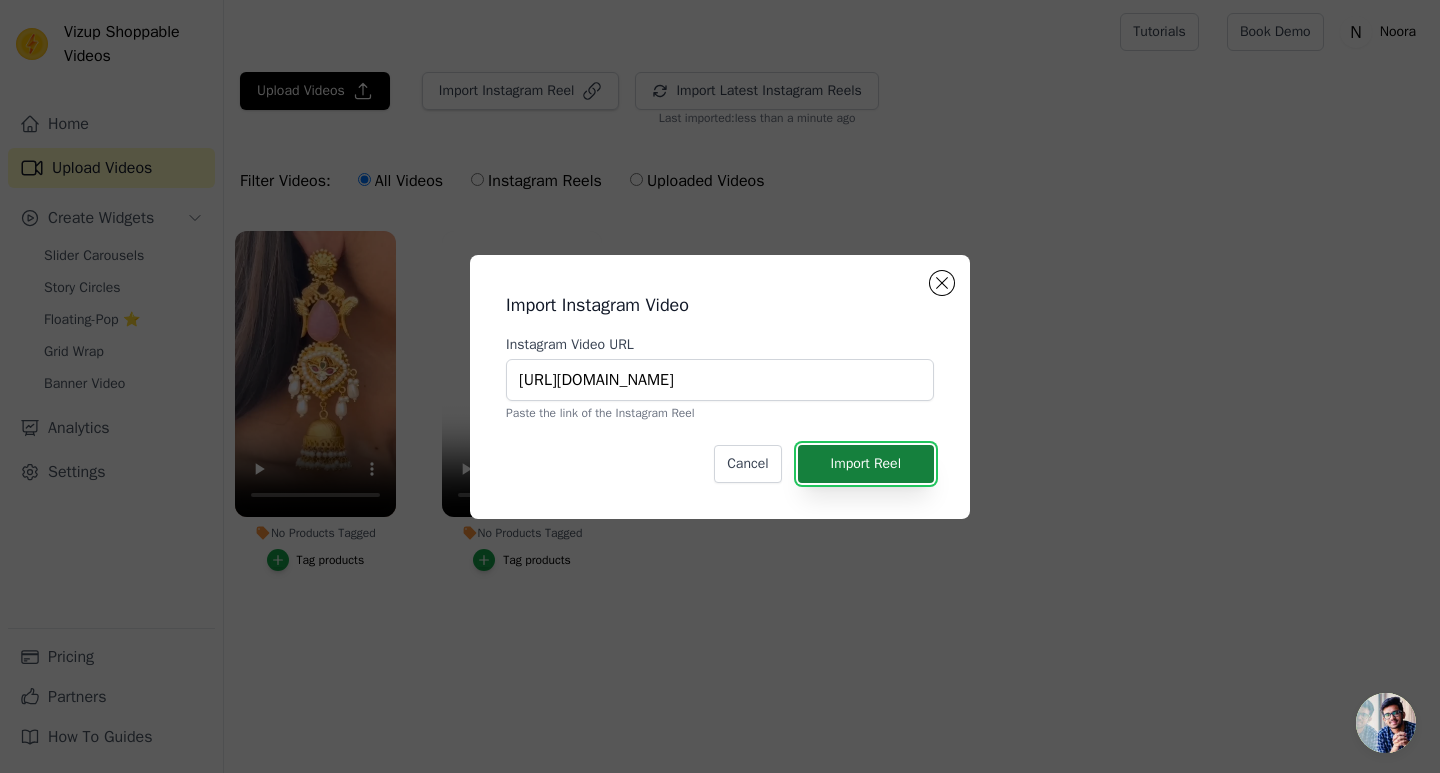click on "Import Reel" at bounding box center (866, 464) 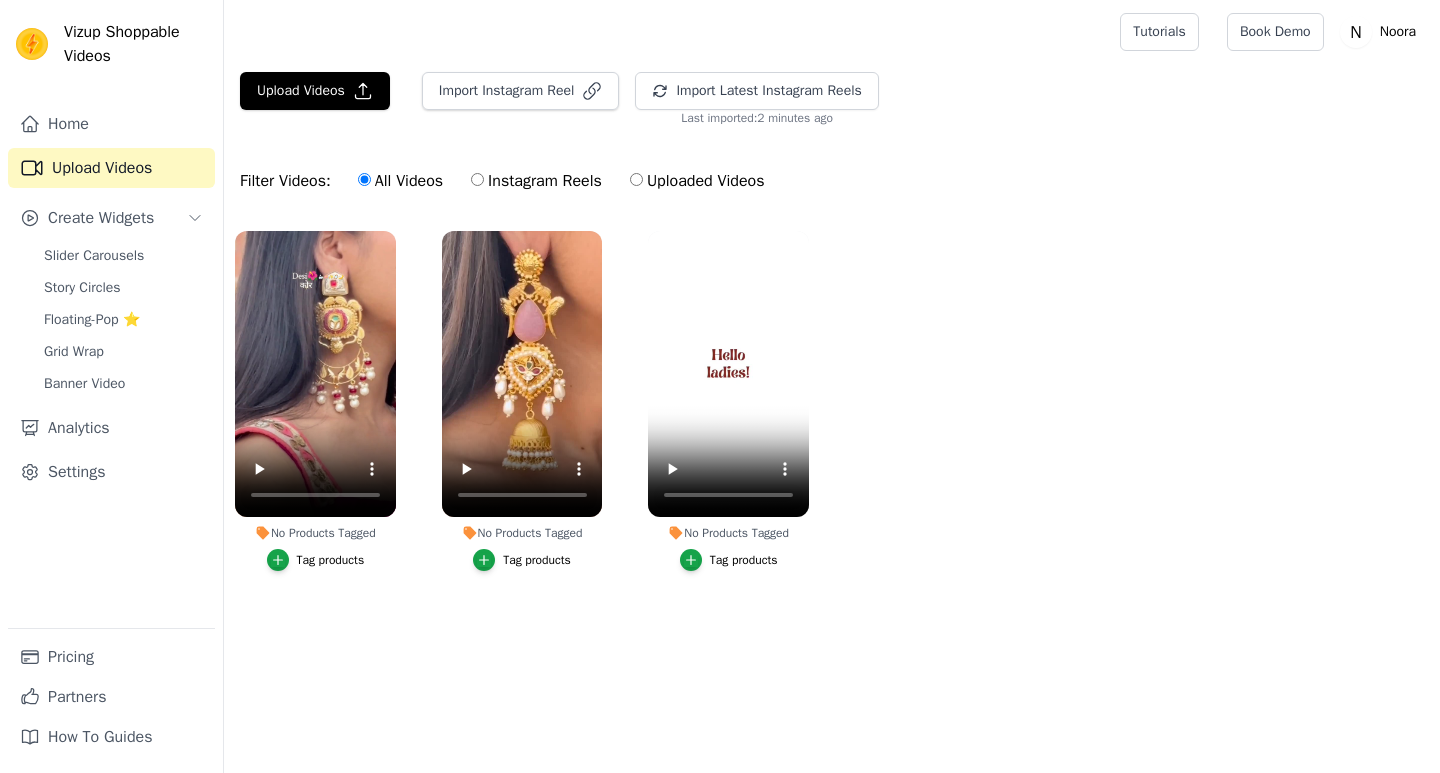 scroll, scrollTop: 0, scrollLeft: 0, axis: both 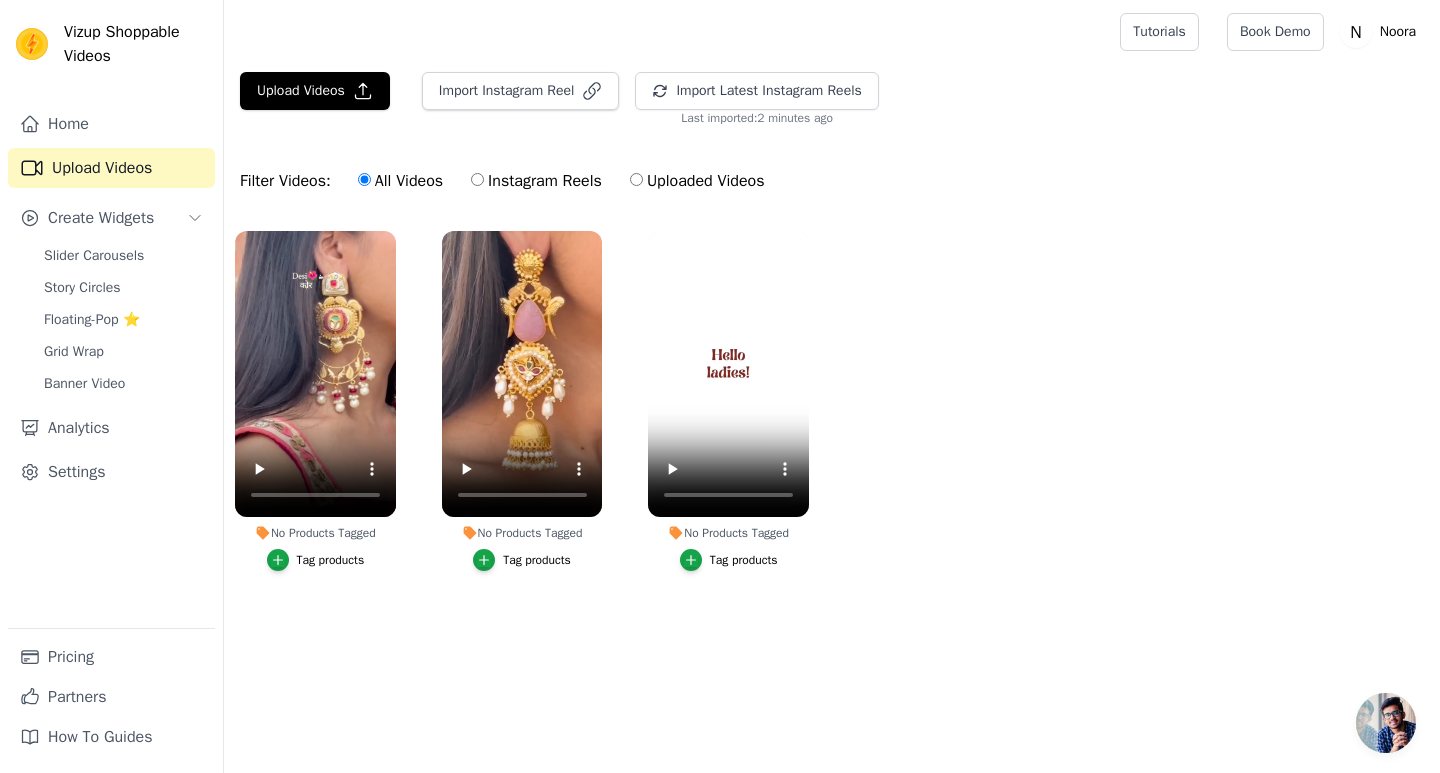 click on "Tag products" at bounding box center (331, 560) 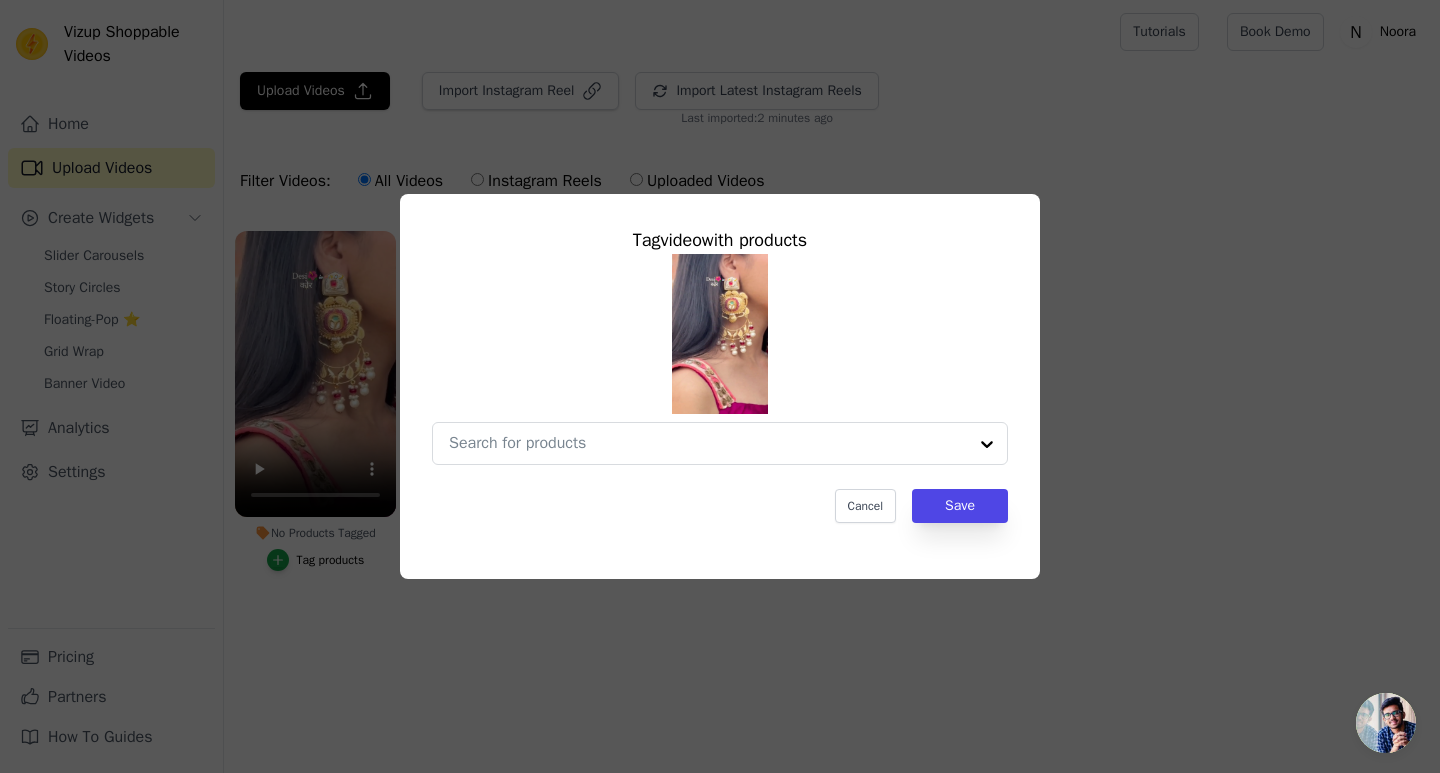 type 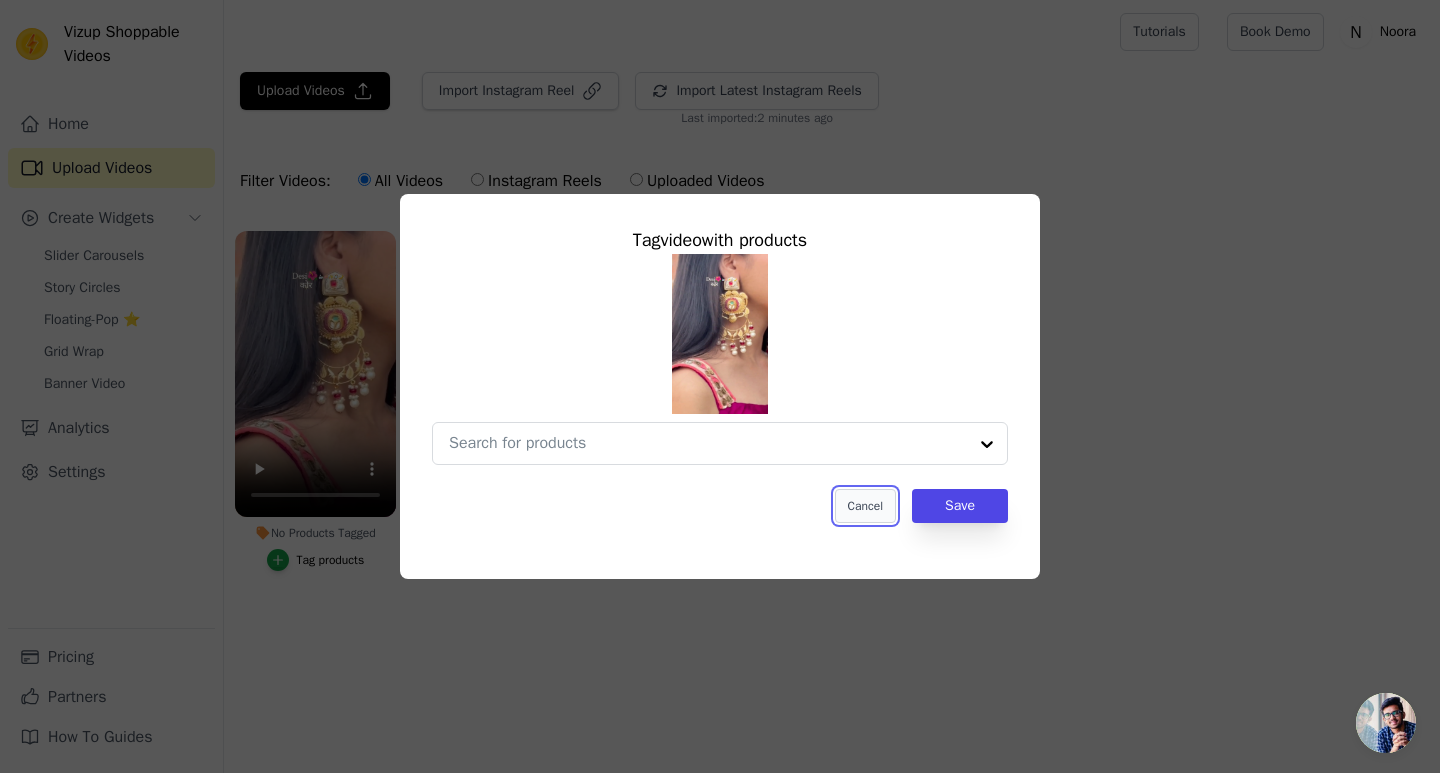 click on "Cancel" at bounding box center [865, 506] 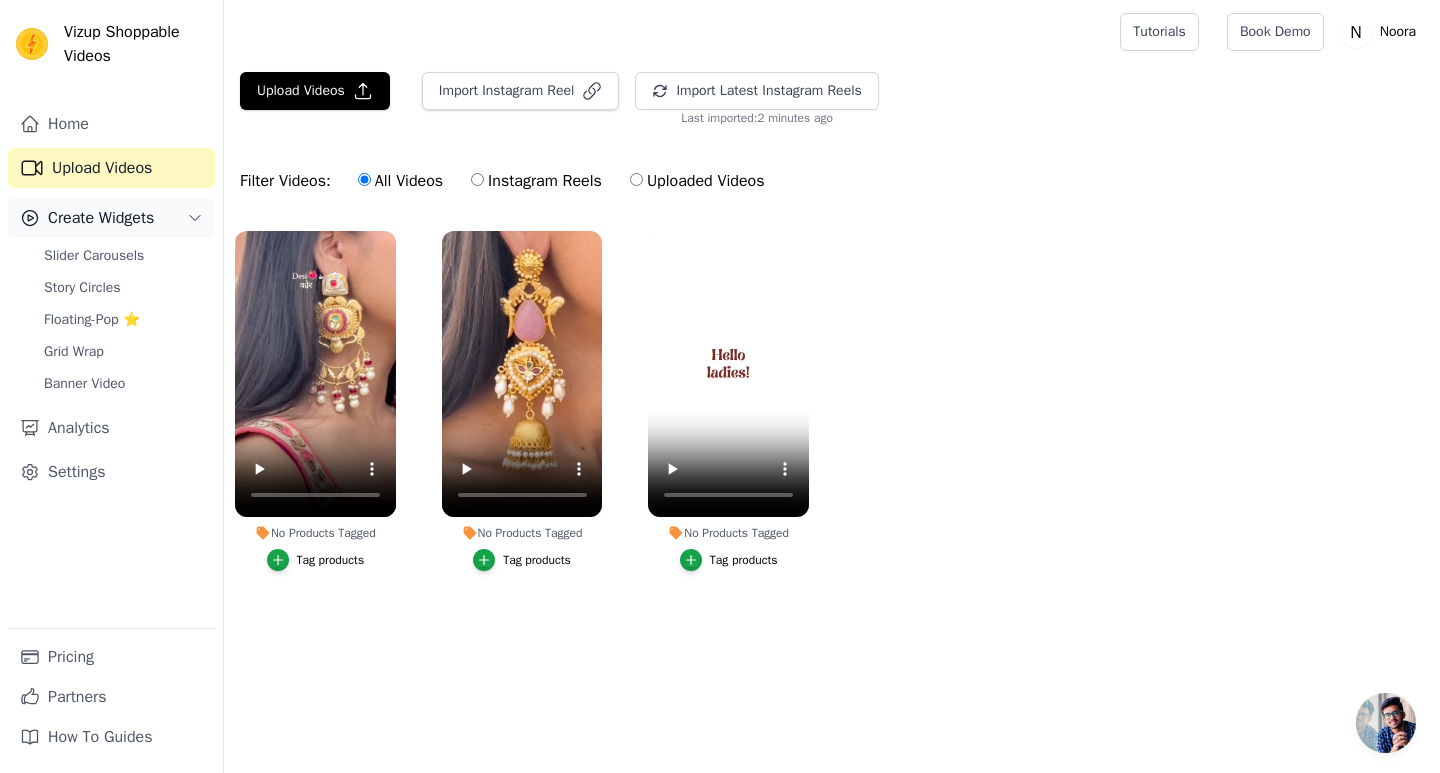 click on "Create Widgets" at bounding box center [101, 218] 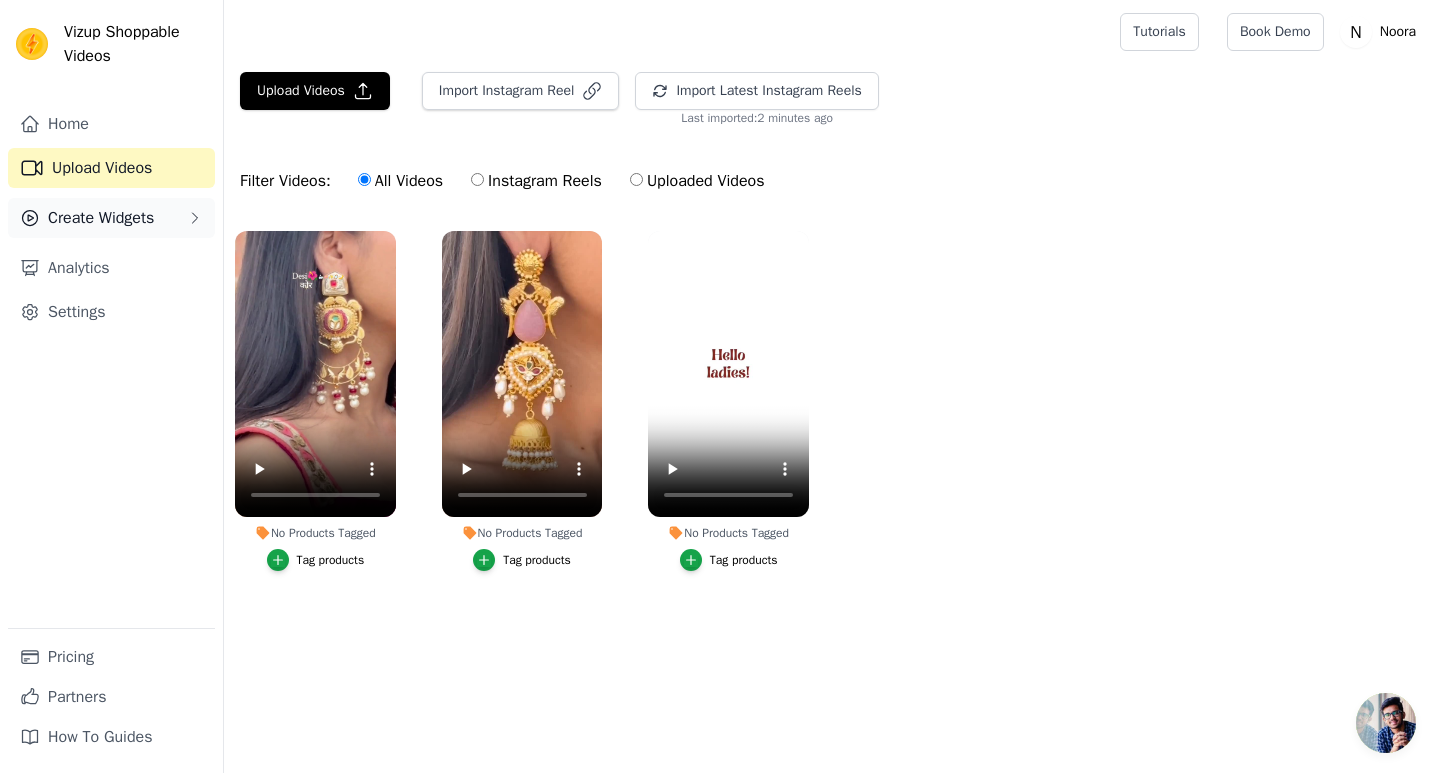 click on "Create Widgets" at bounding box center [101, 218] 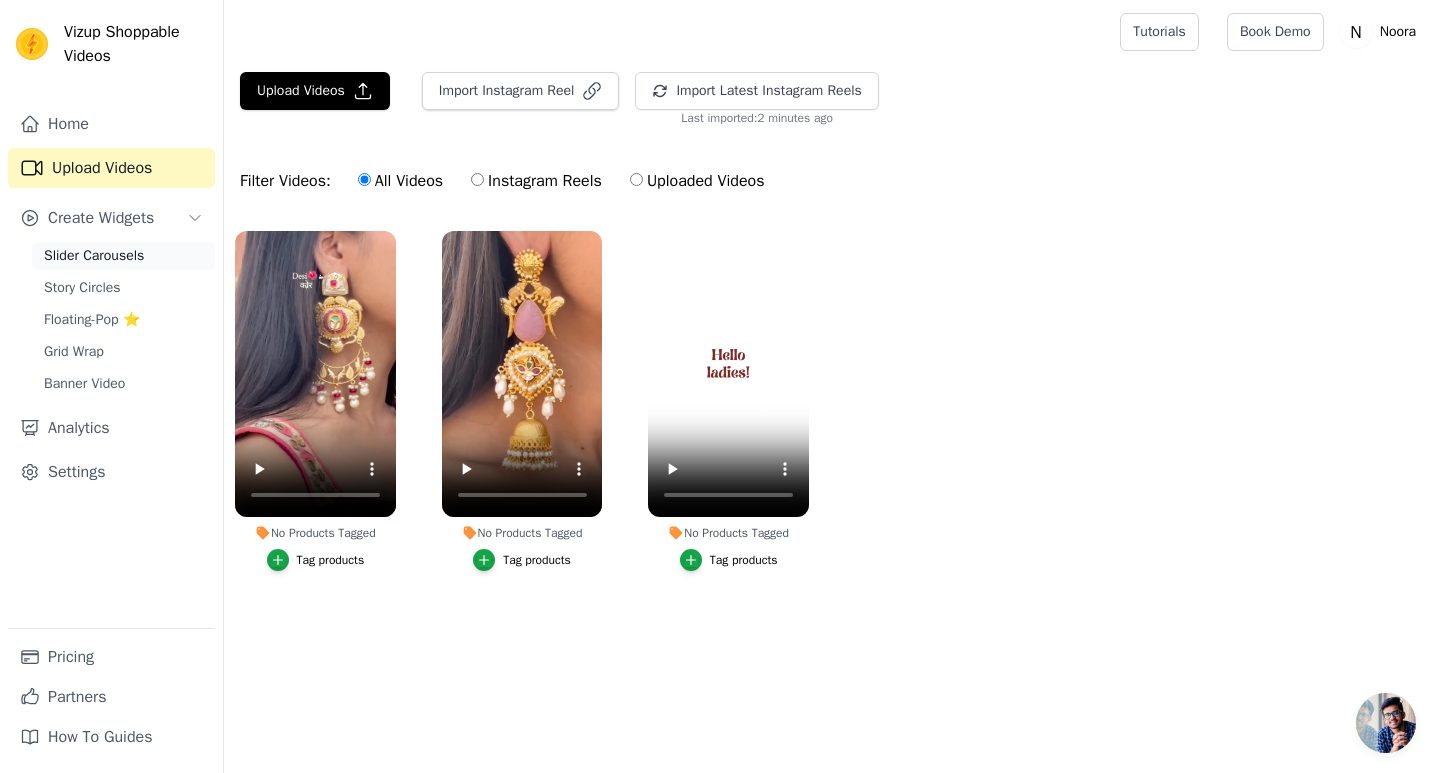 click on "Slider Carousels" at bounding box center (94, 256) 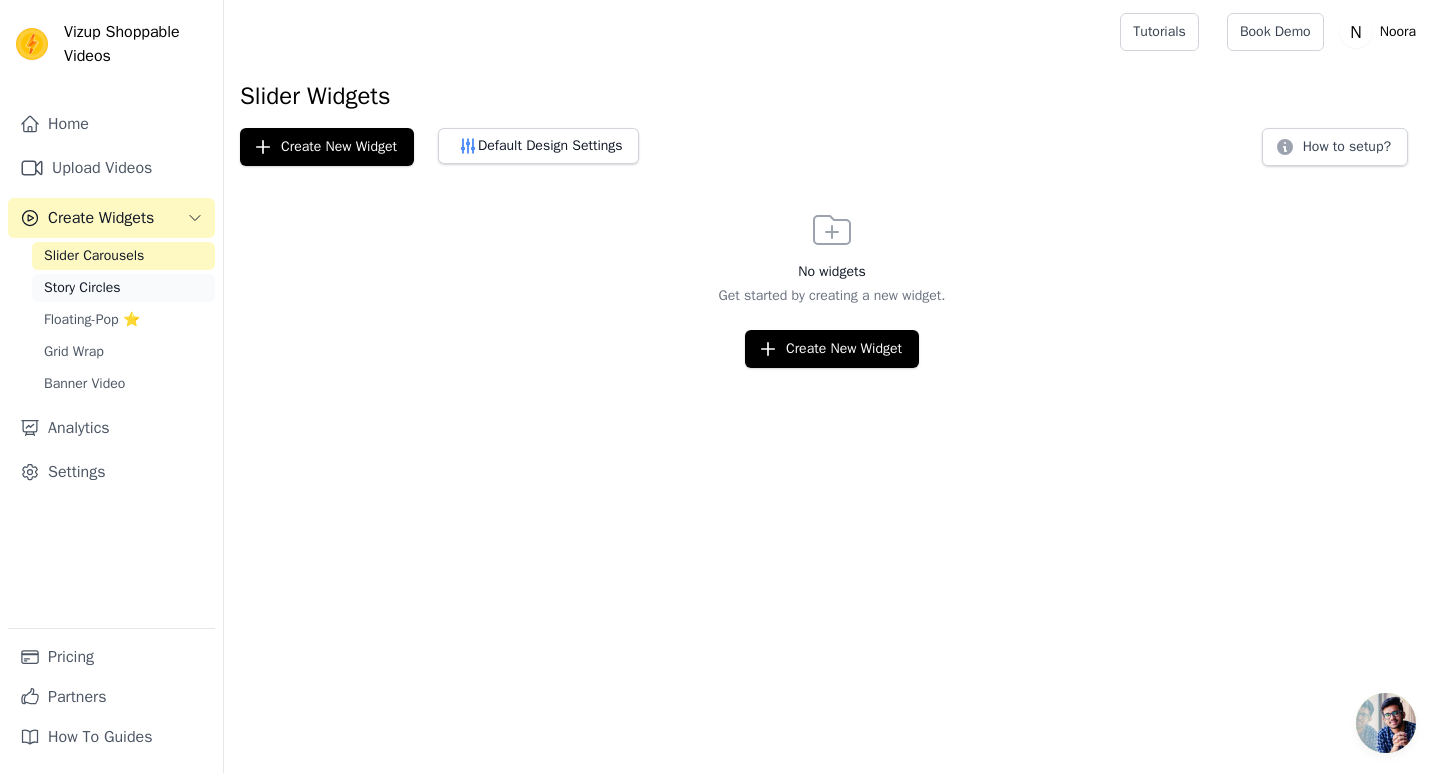 click on "Story Circles" at bounding box center [82, 288] 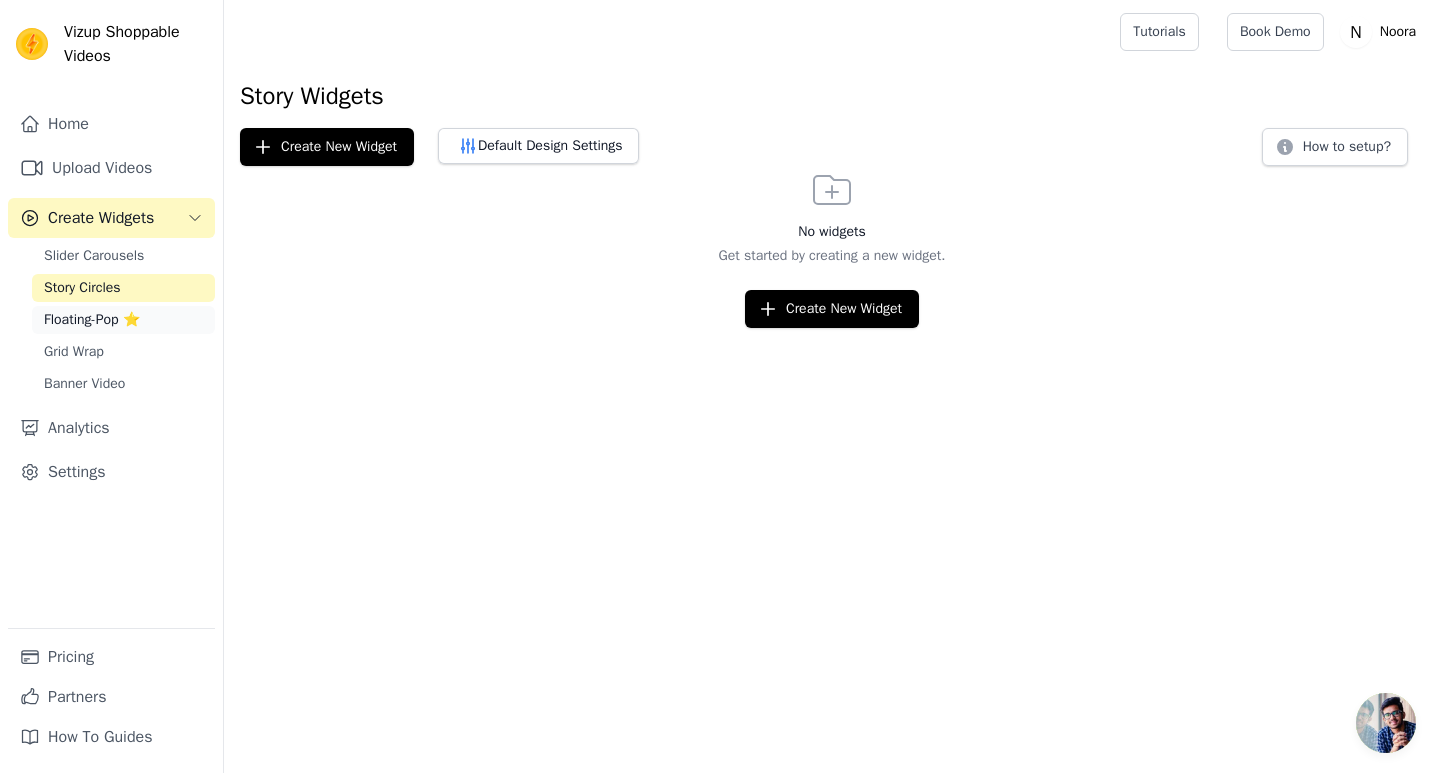 click on "Floating-Pop ⭐" at bounding box center (92, 320) 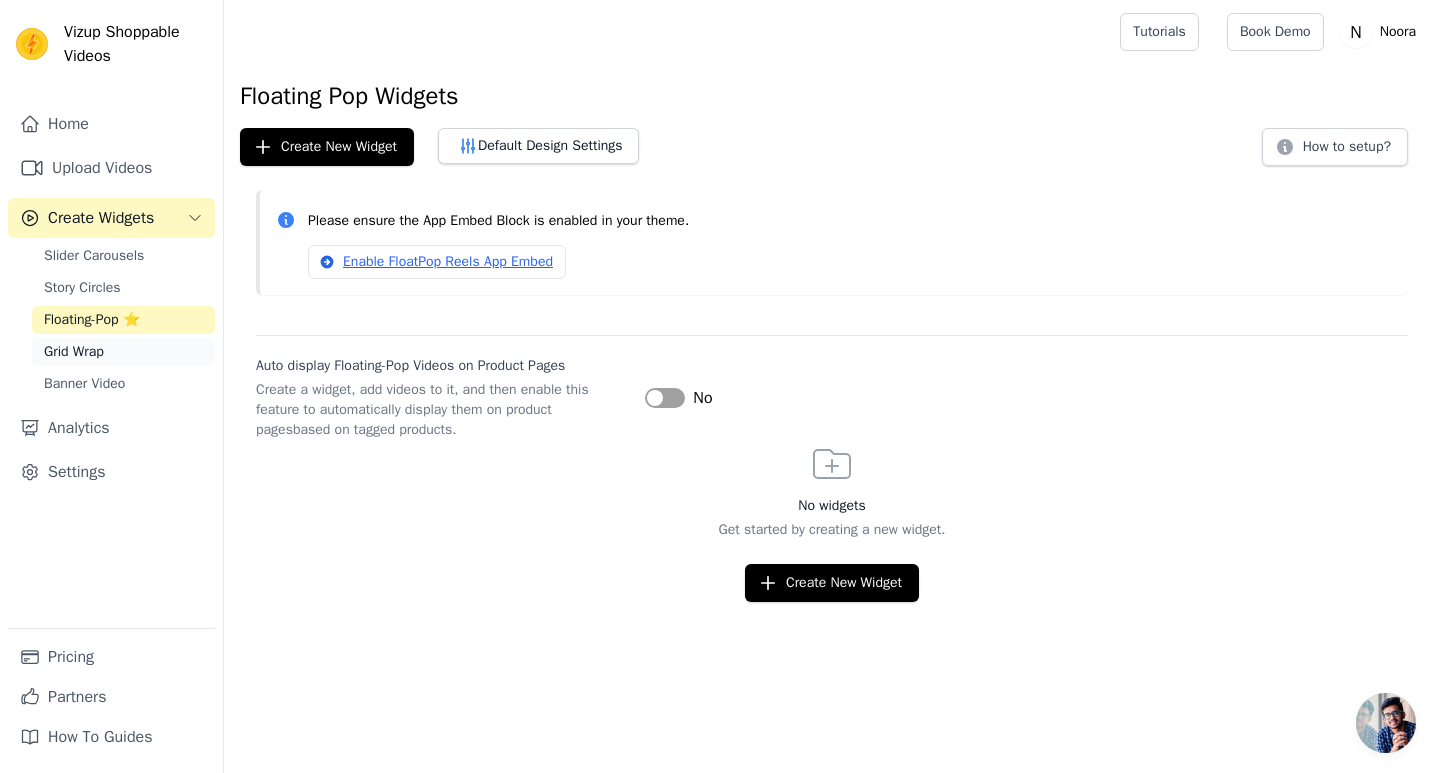 click on "Grid Wrap" at bounding box center (74, 352) 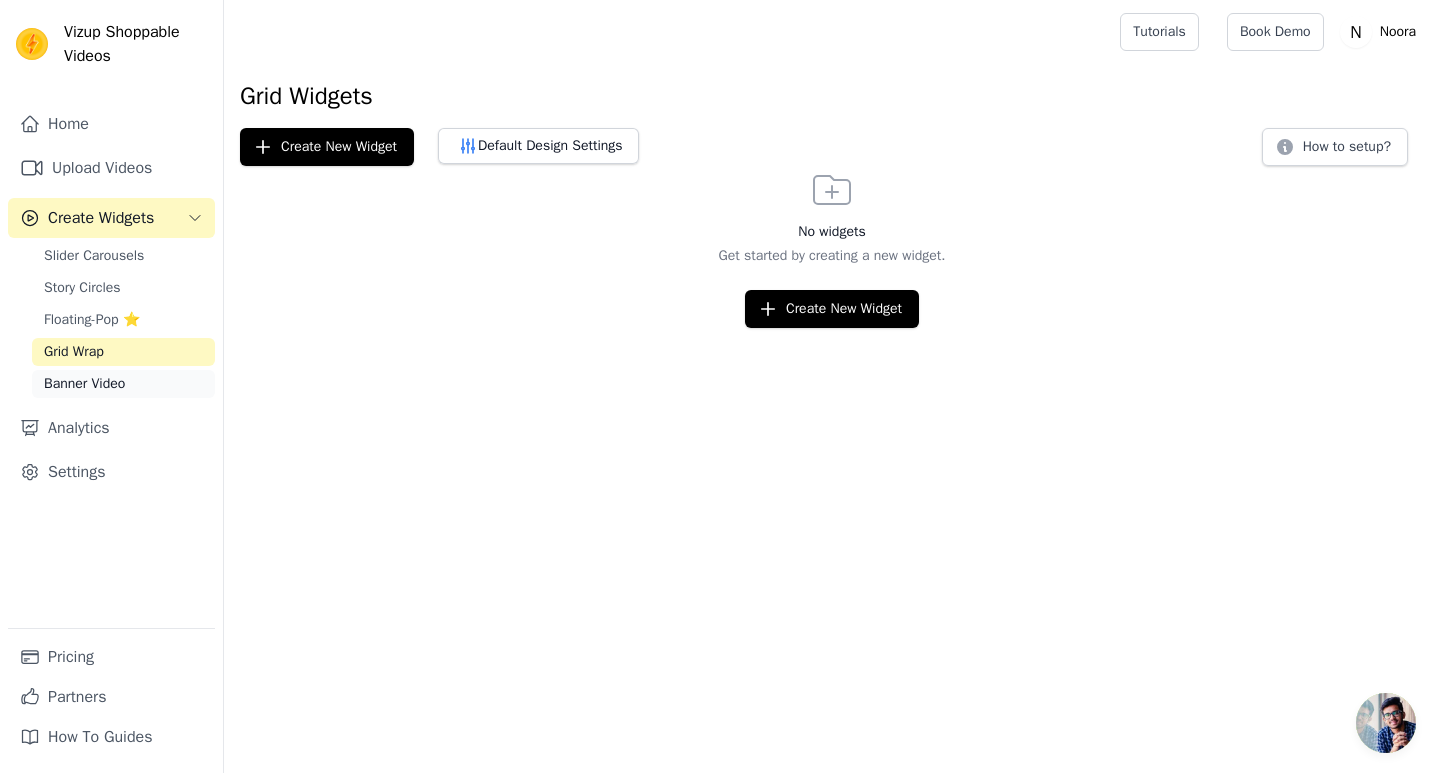 click on "Banner Video" at bounding box center [84, 384] 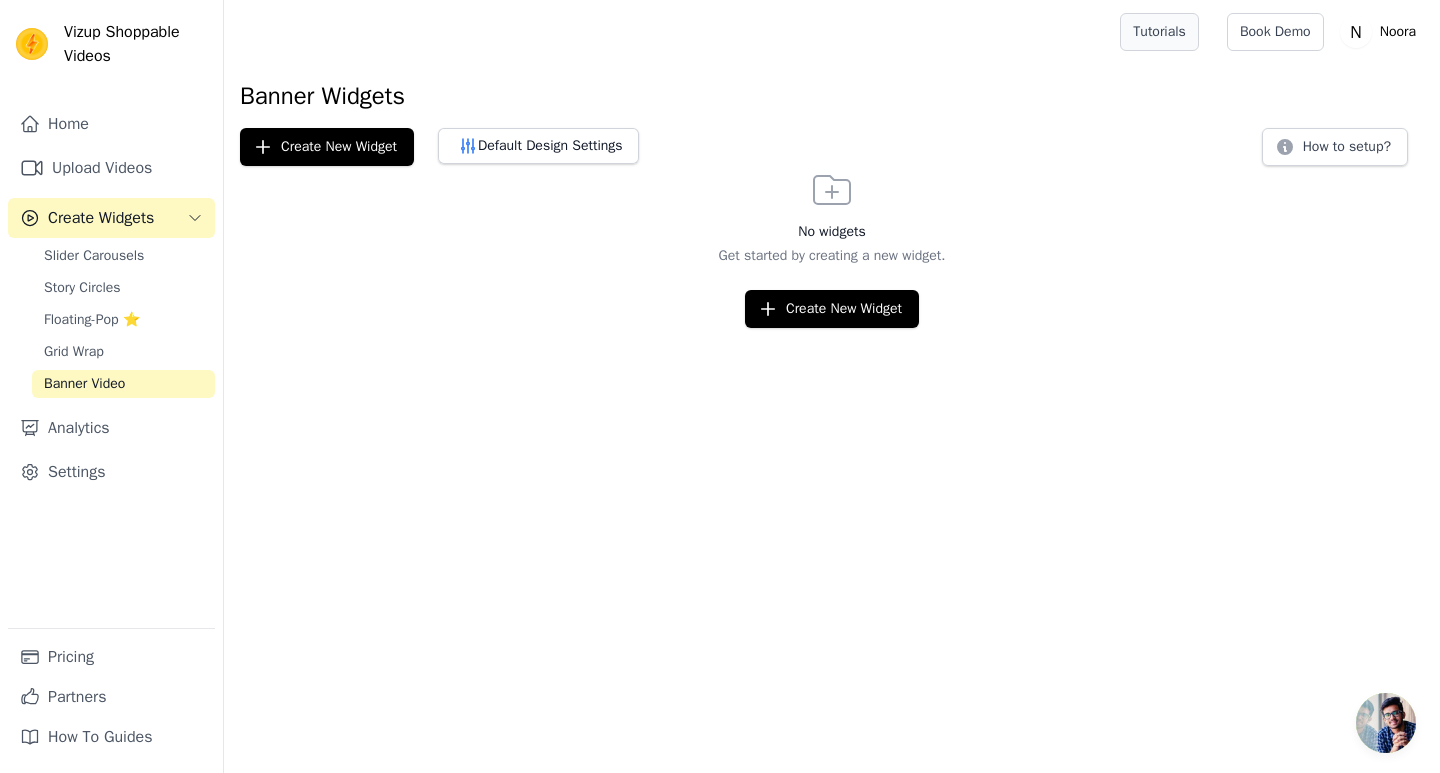 click on "Tutorials" at bounding box center (1159, 32) 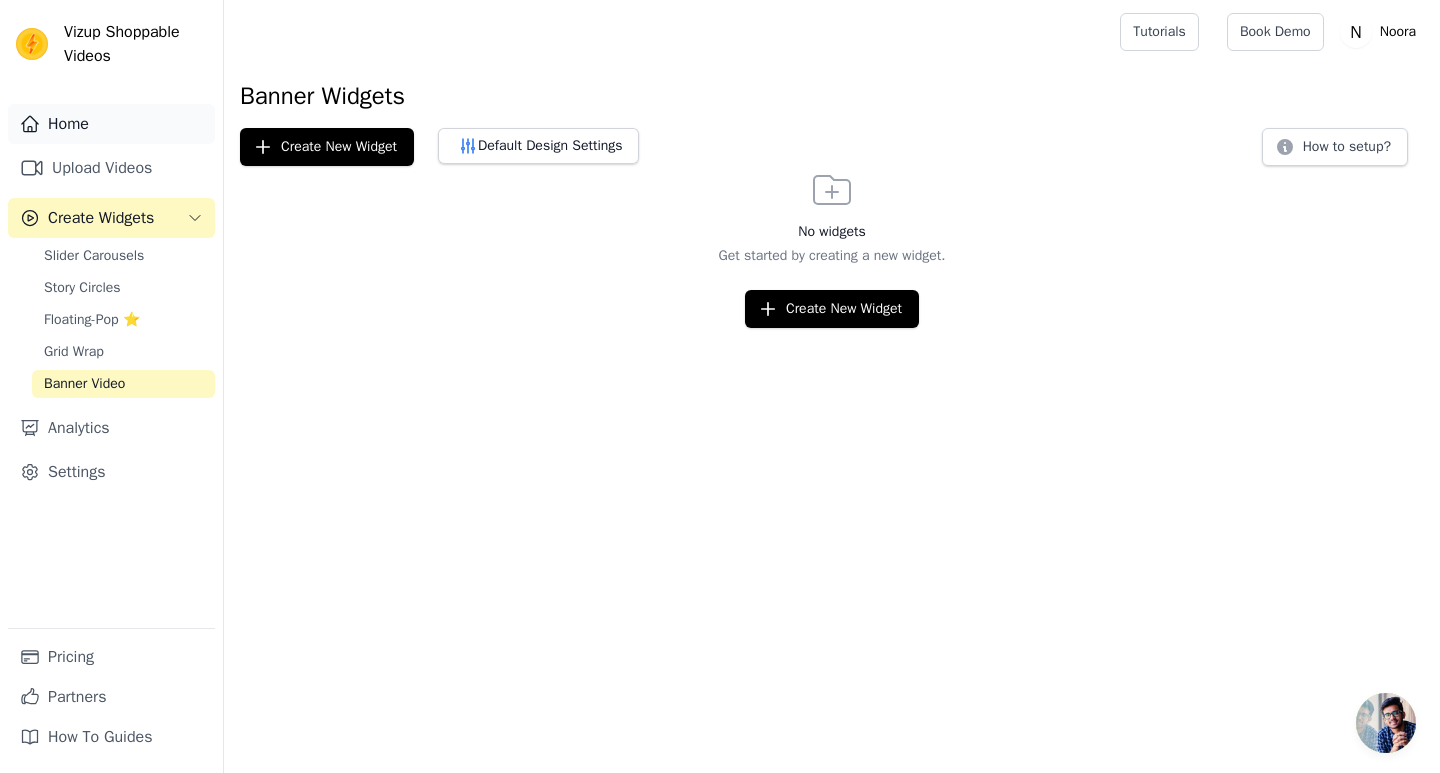 click on "Home" at bounding box center (111, 124) 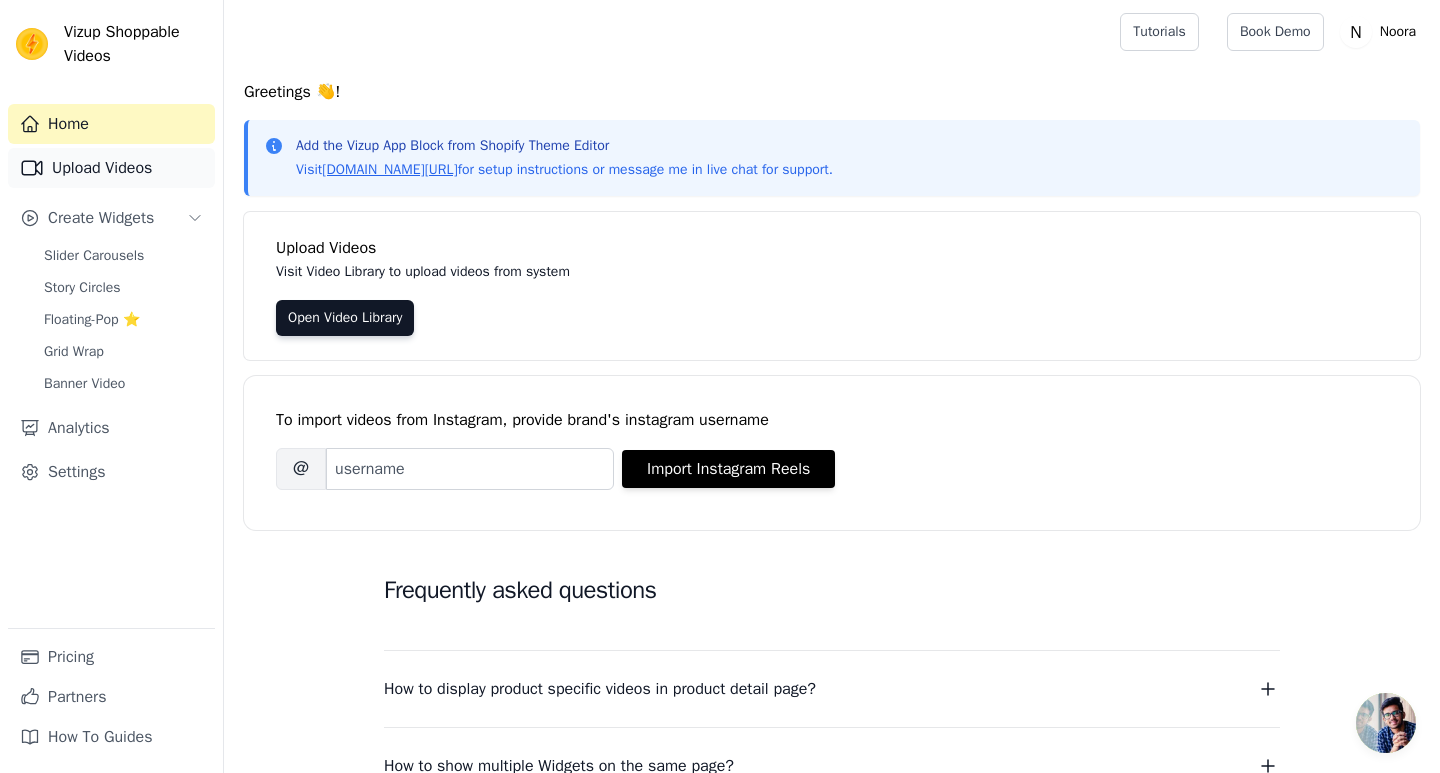 click on "Upload Videos" at bounding box center (111, 168) 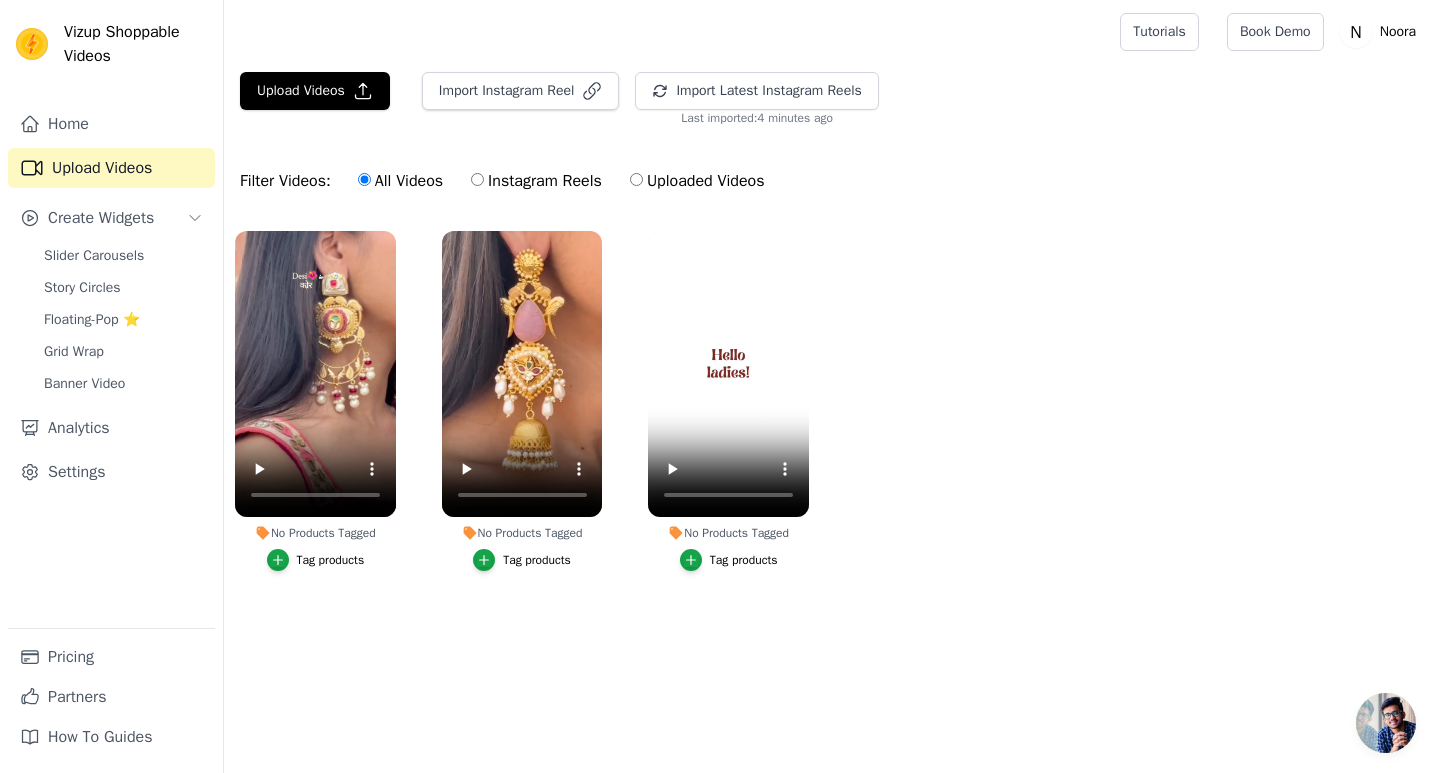 click on "Tag products" at bounding box center (331, 560) 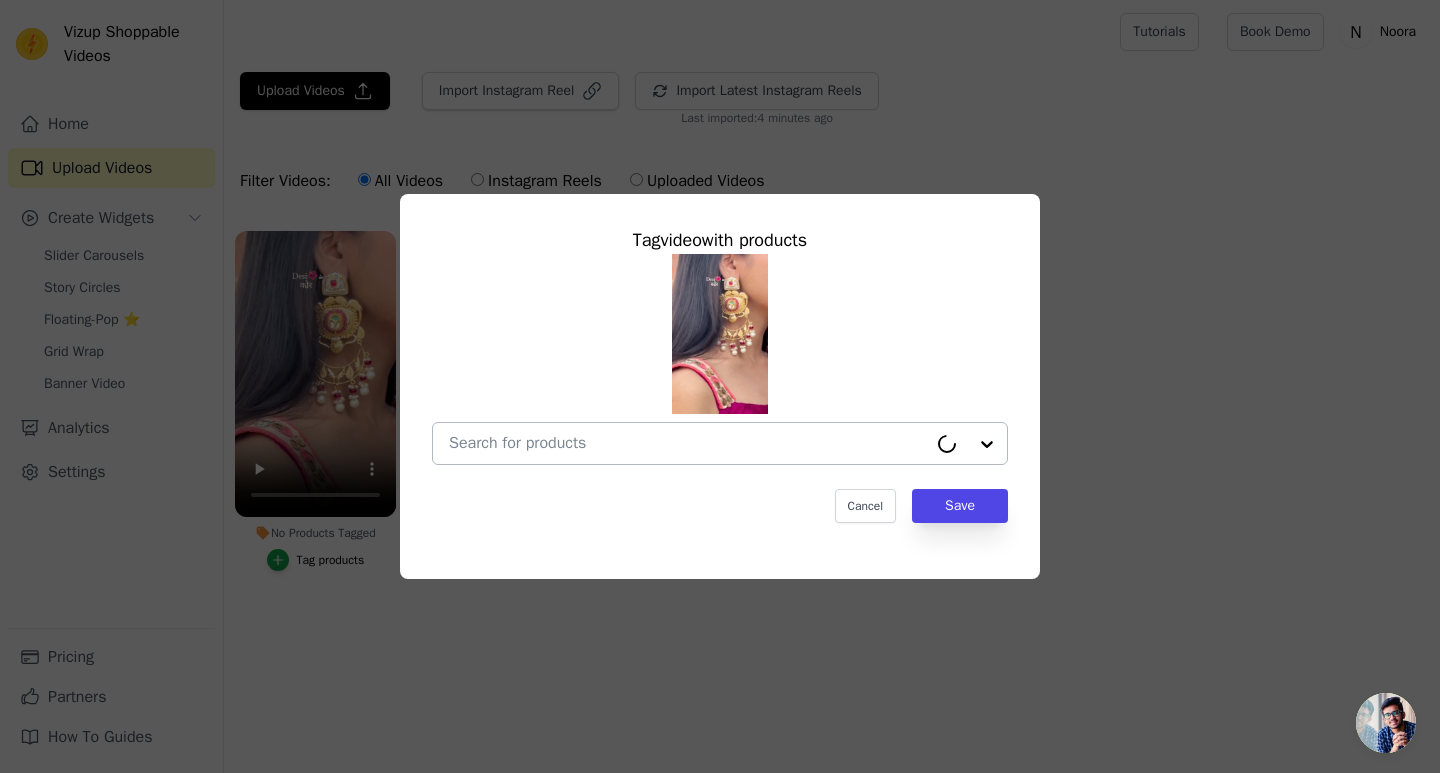 click at bounding box center [967, 443] 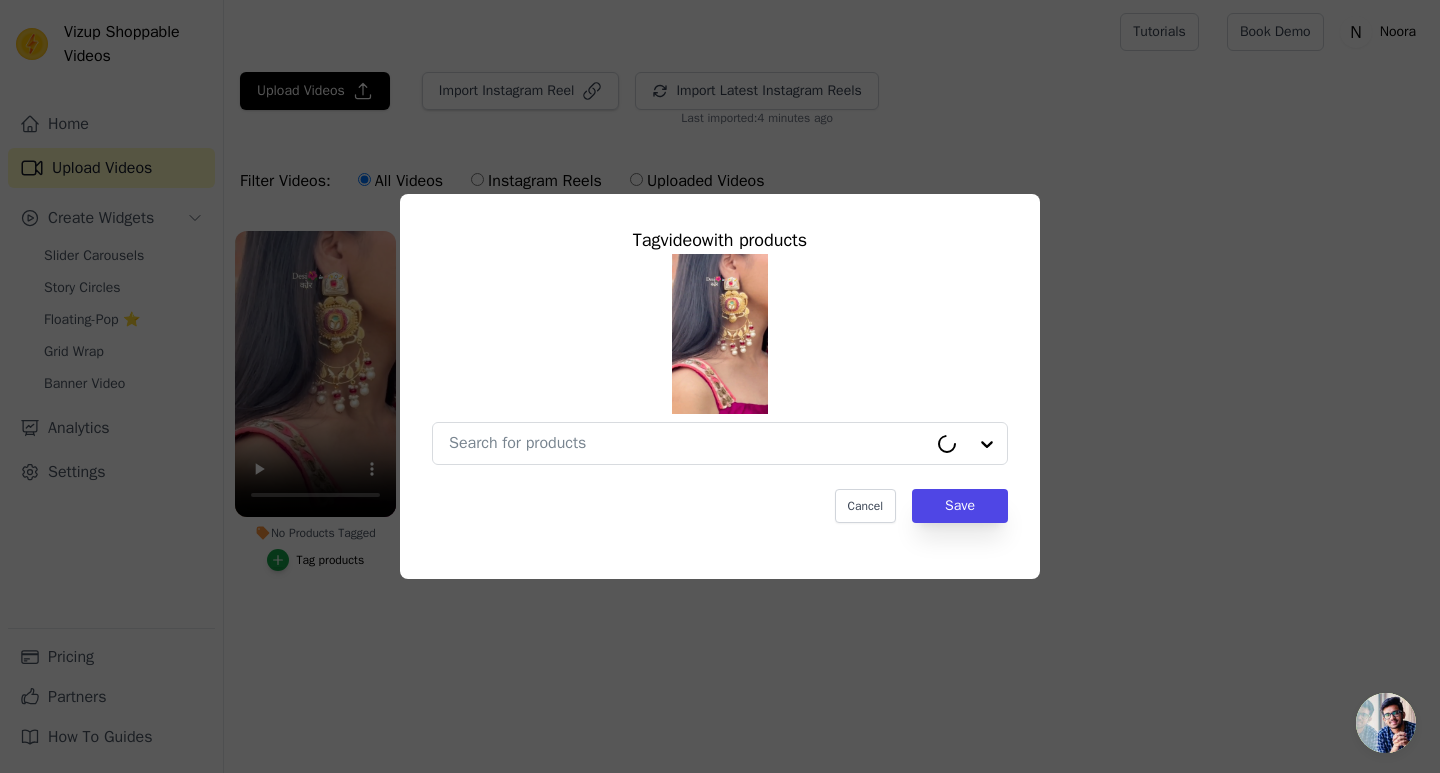 click on "Tag  video  with products                         Cancel   Save" at bounding box center (720, 386) 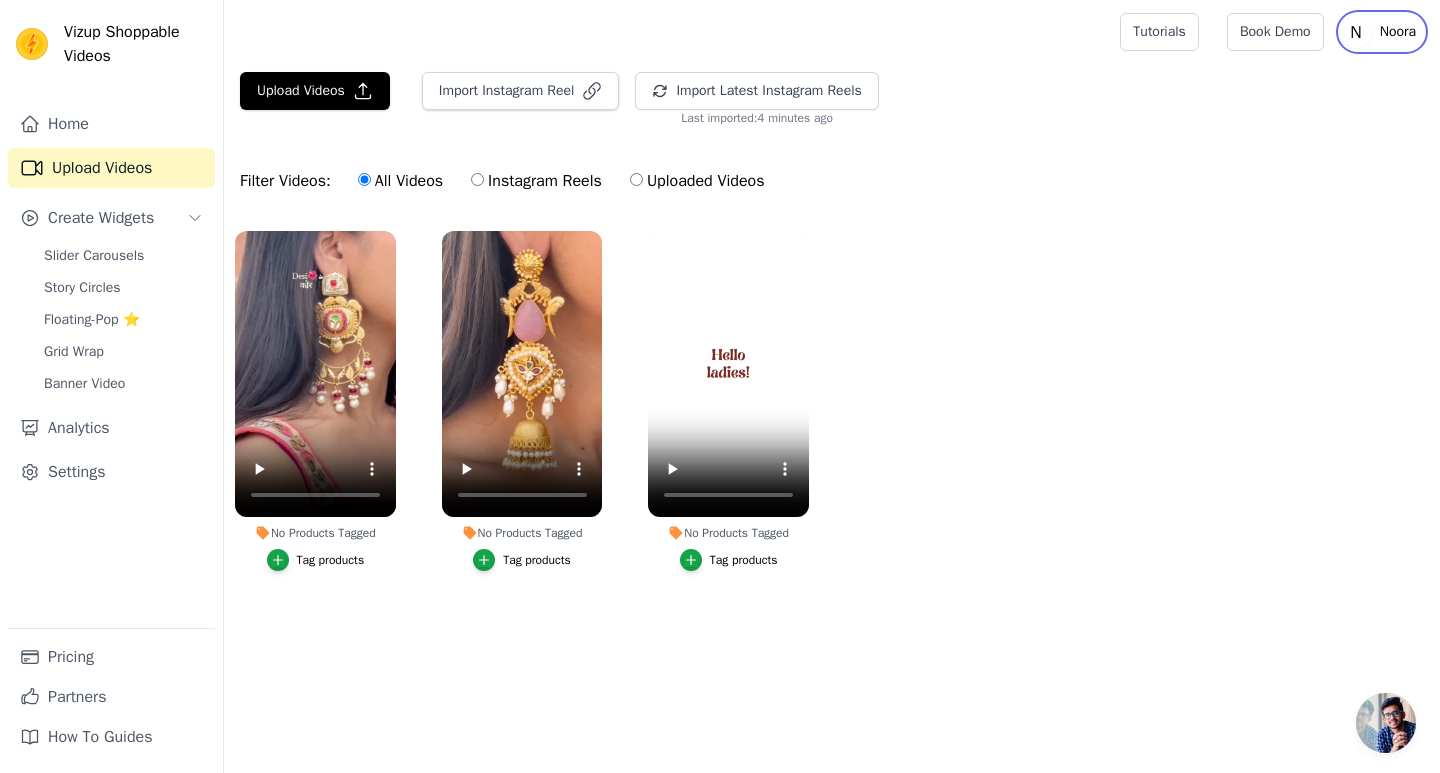 click on "N" 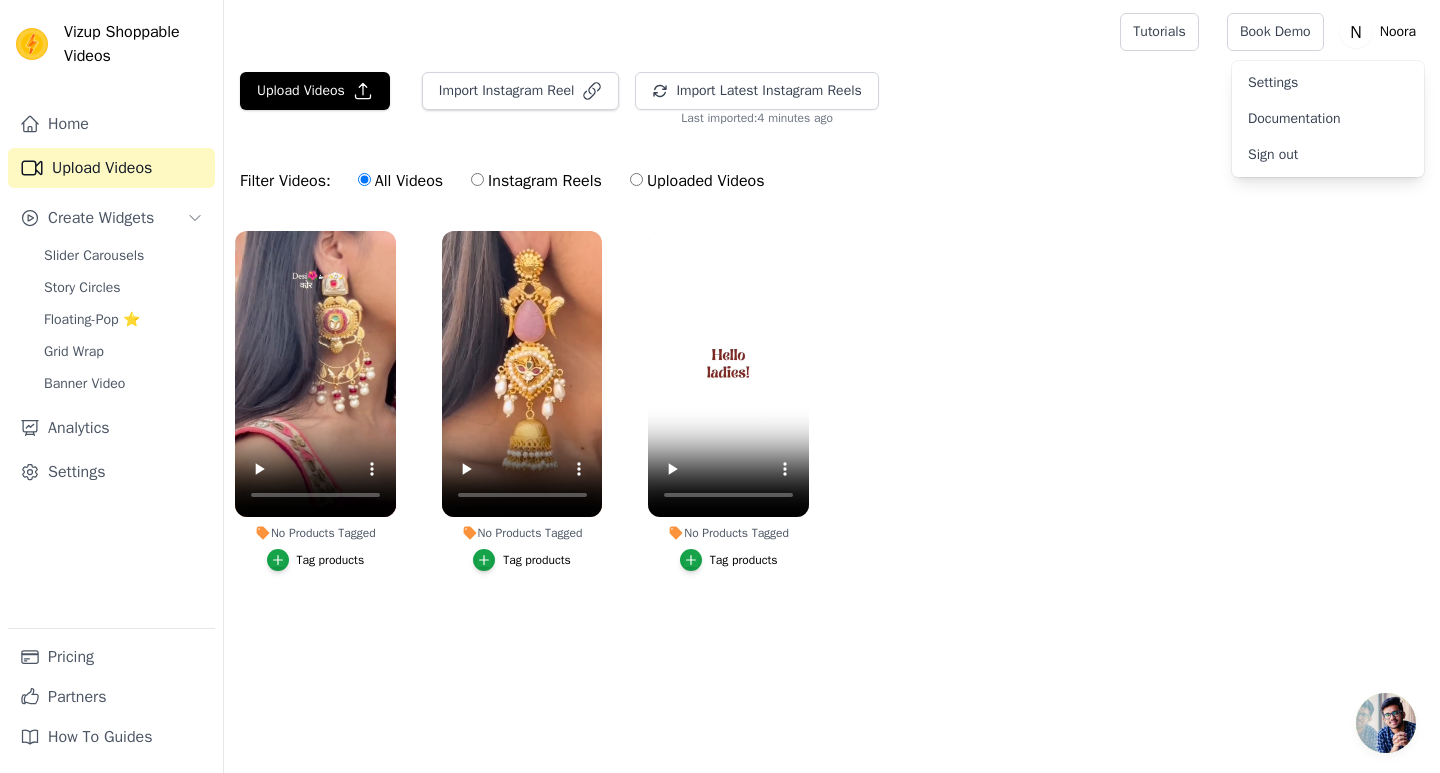 click on "No Products Tagged       Tag products
No Products Tagged       Tag products
No Products Tagged       Tag products" at bounding box center [832, 421] 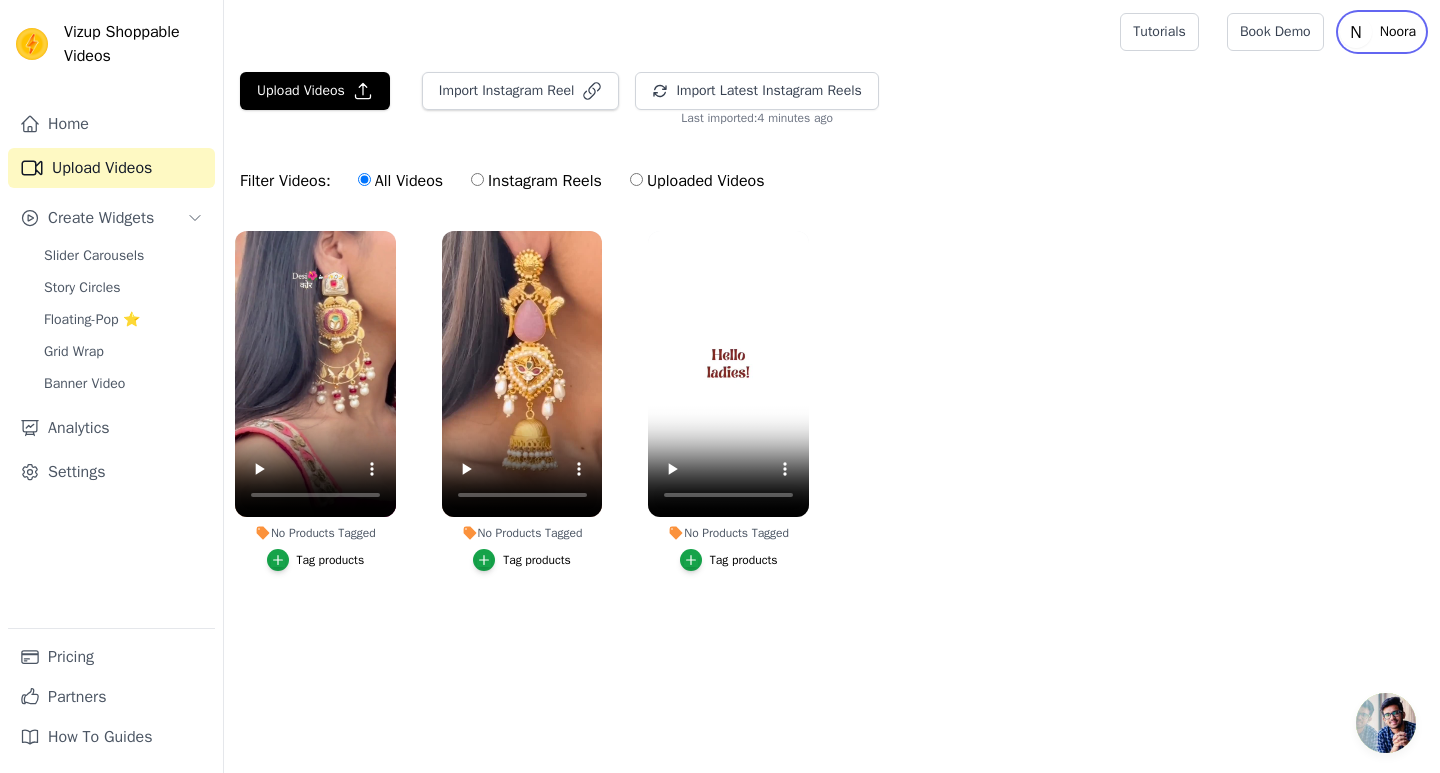 click on "Noora" at bounding box center (1398, 32) 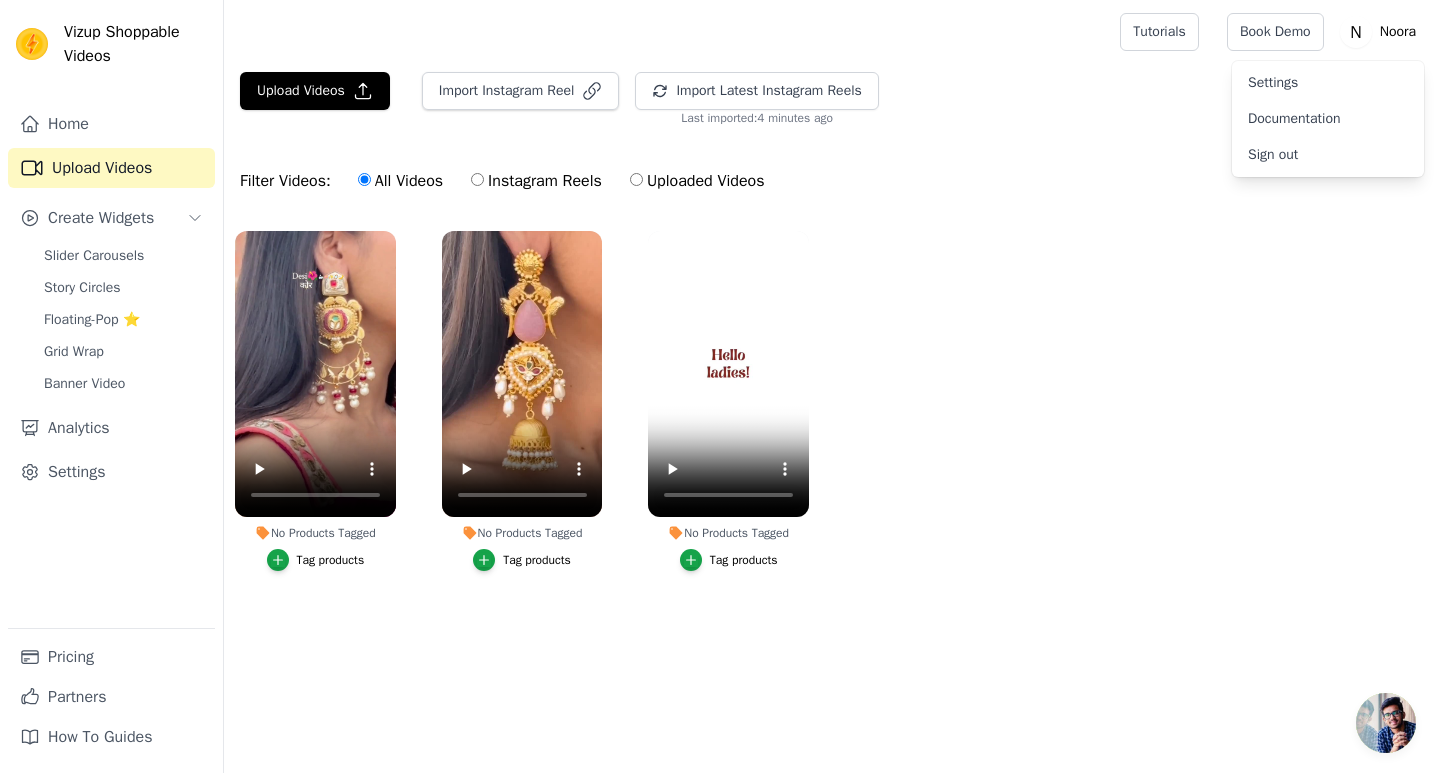 click on "Settings" at bounding box center (1328, 83) 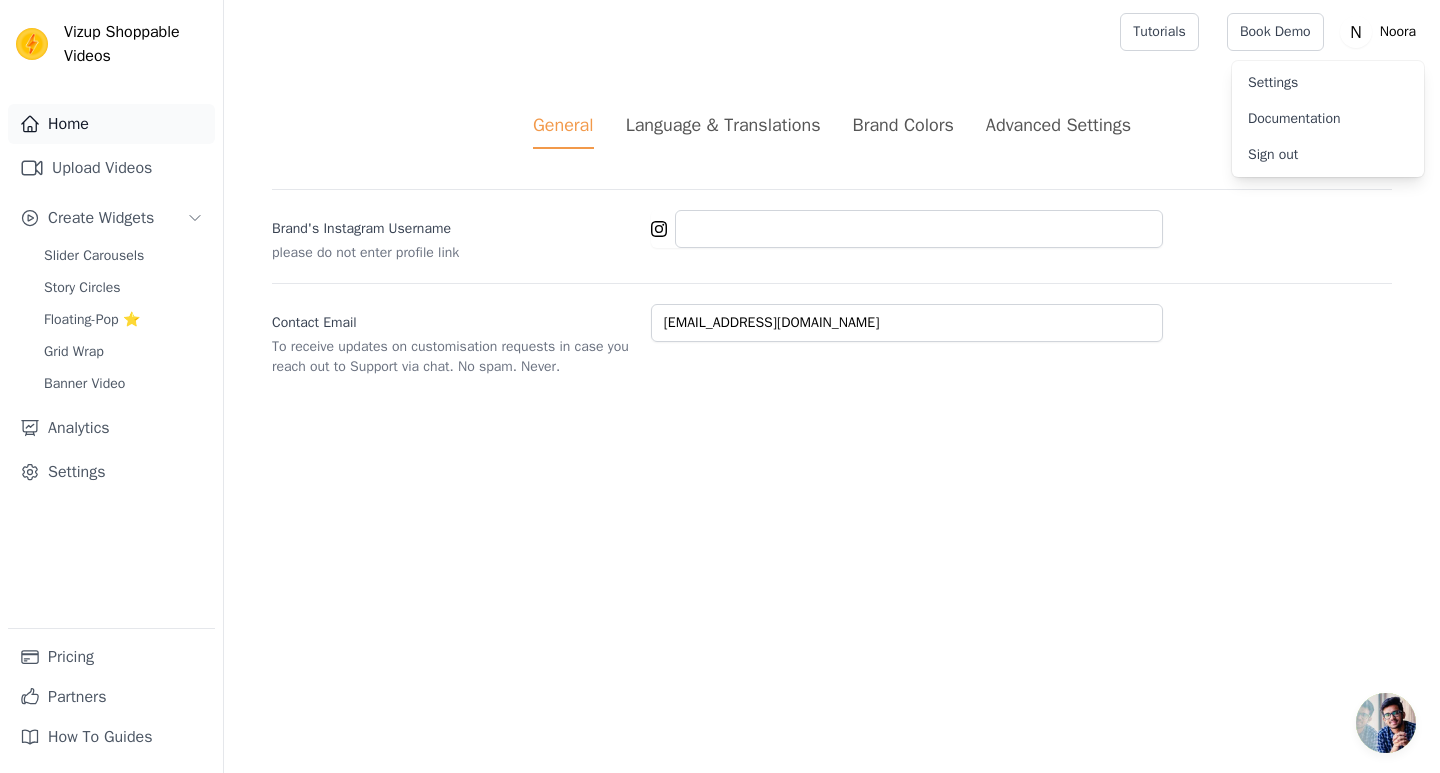 click on "Home" at bounding box center (111, 124) 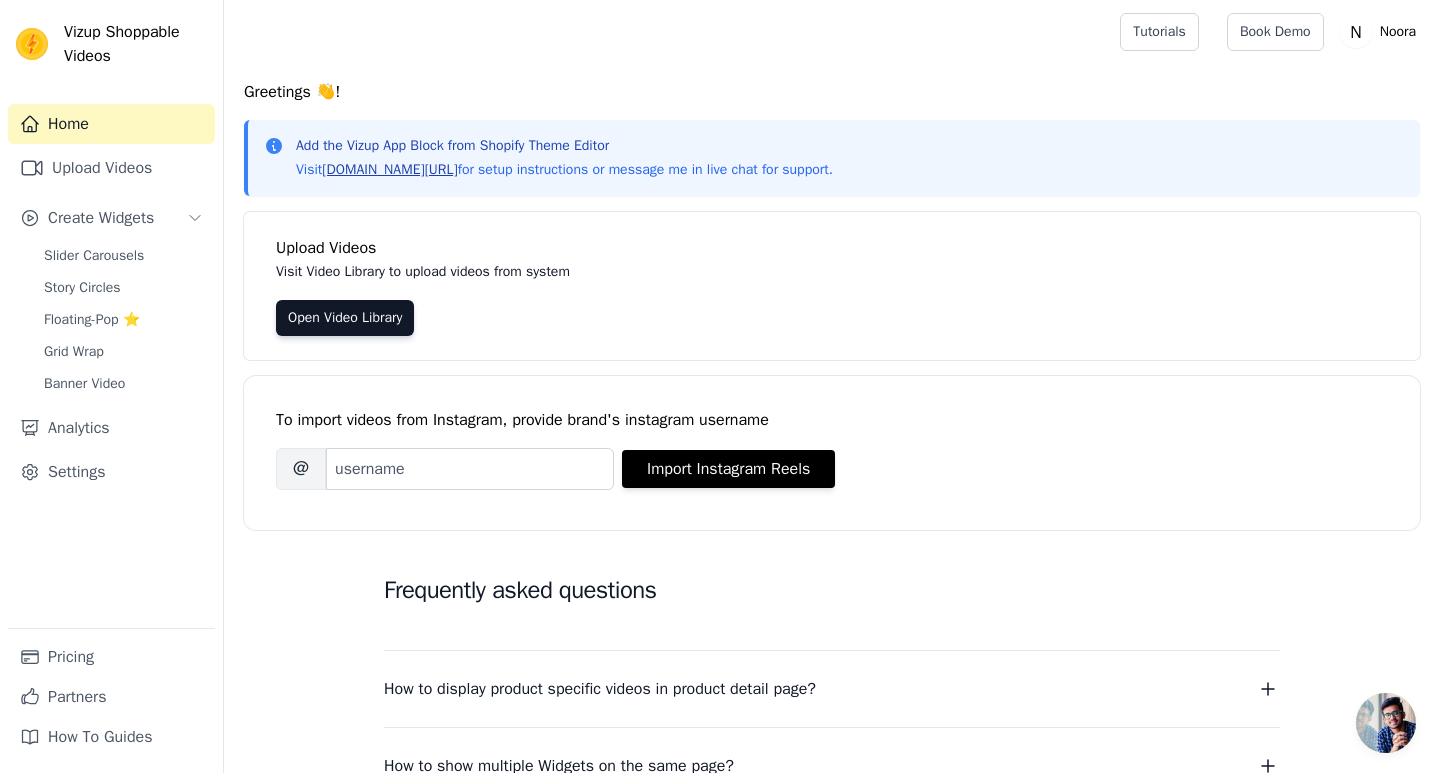 click on "[DOMAIN_NAME][URL]" at bounding box center (389, 169) 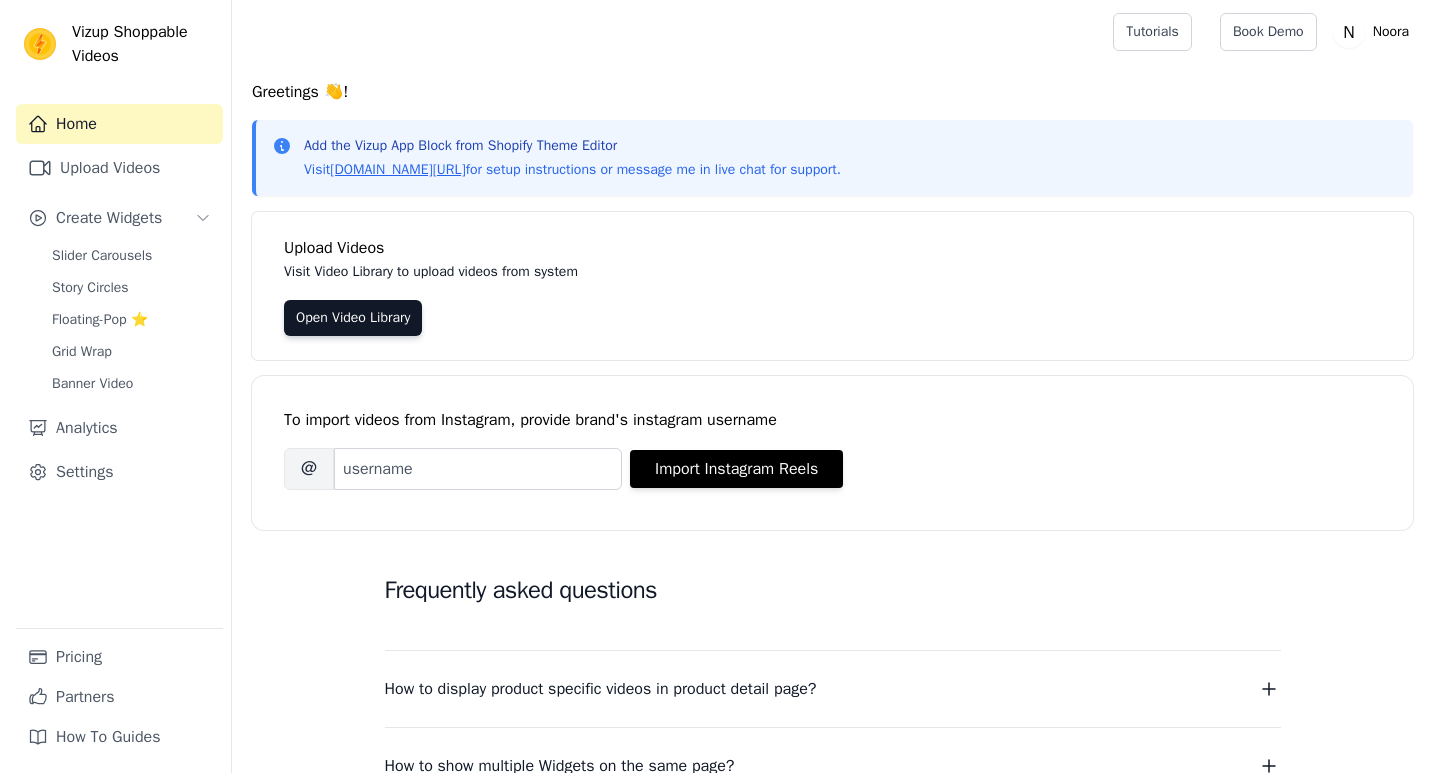 scroll, scrollTop: 0, scrollLeft: 0, axis: both 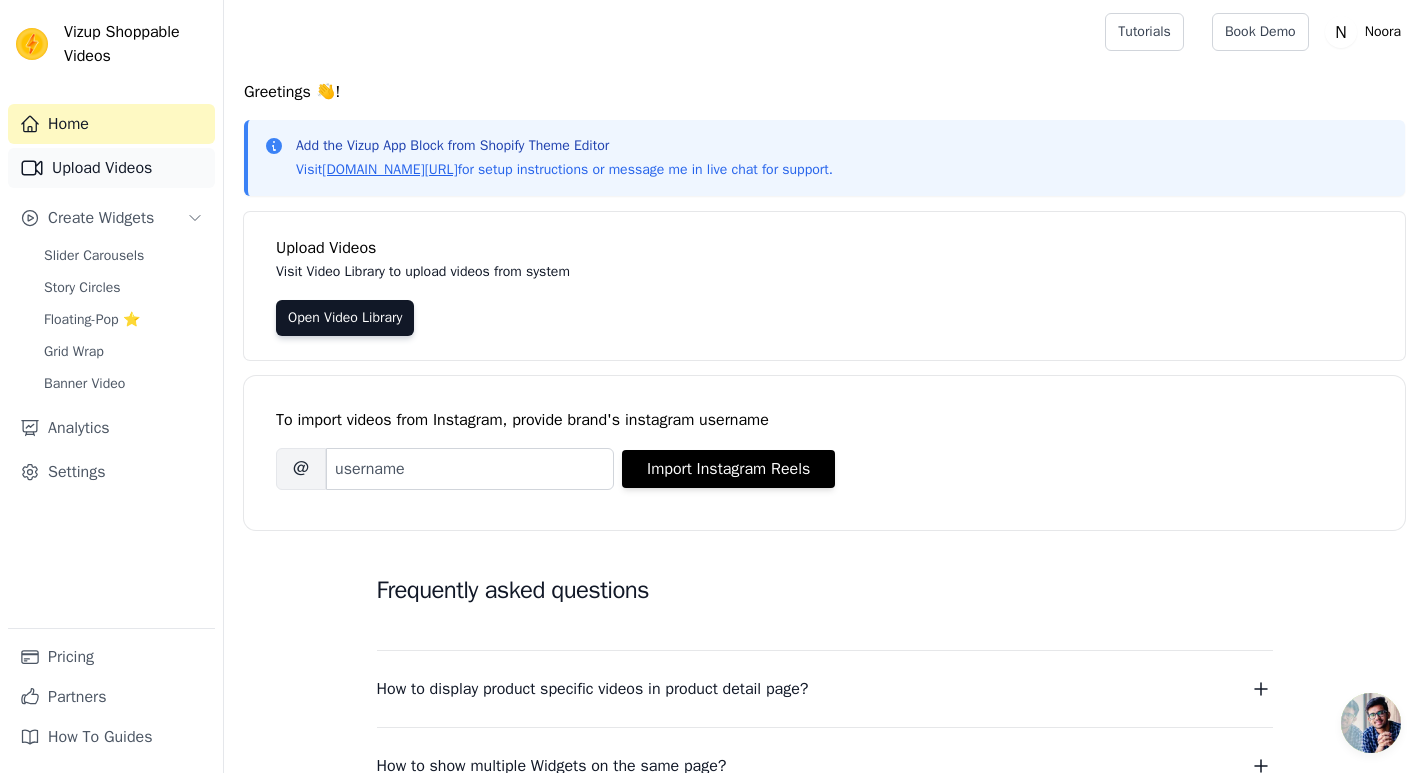 click on "Upload Videos" at bounding box center [111, 168] 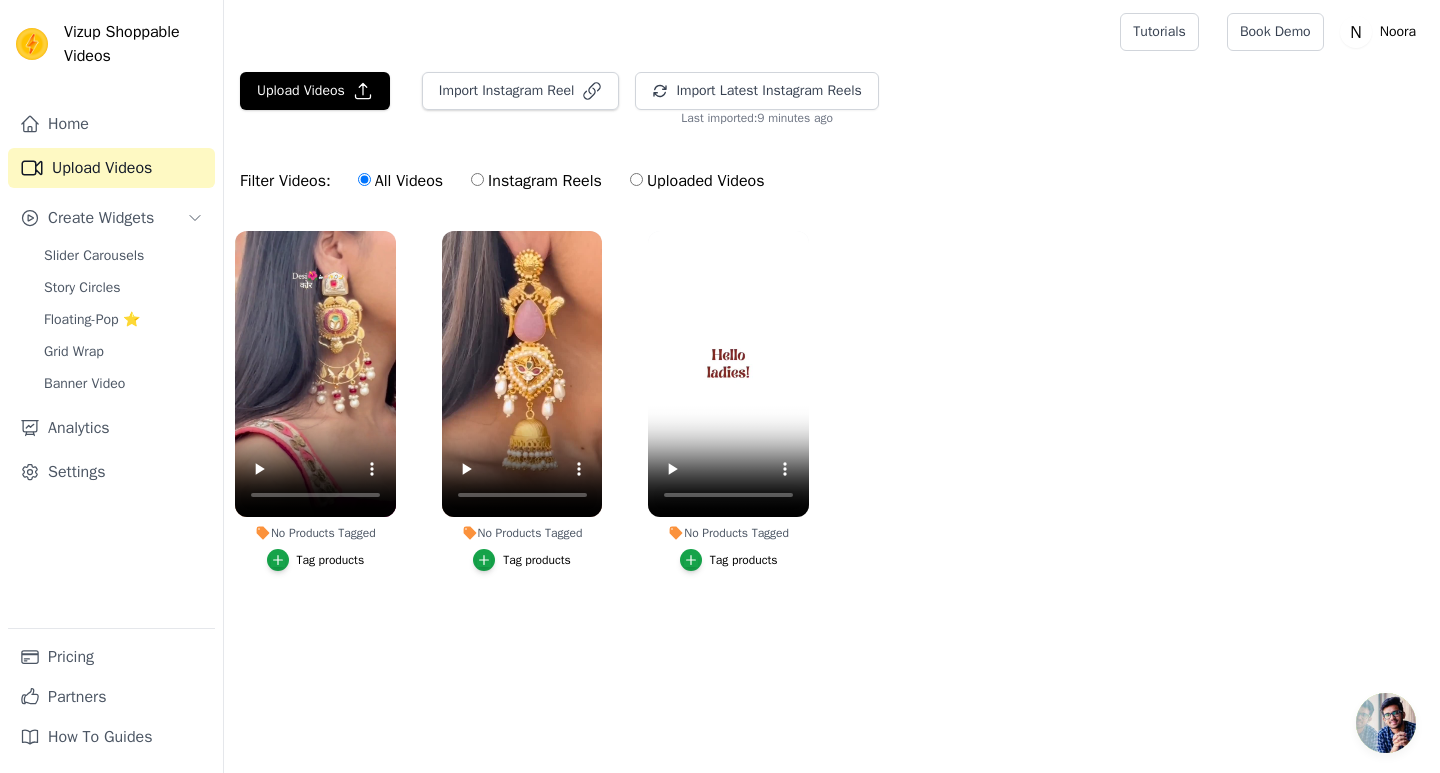 click on "No Products Tagged       Tag products
No Products Tagged       Tag products
No Products Tagged       Tag products" at bounding box center (832, 421) 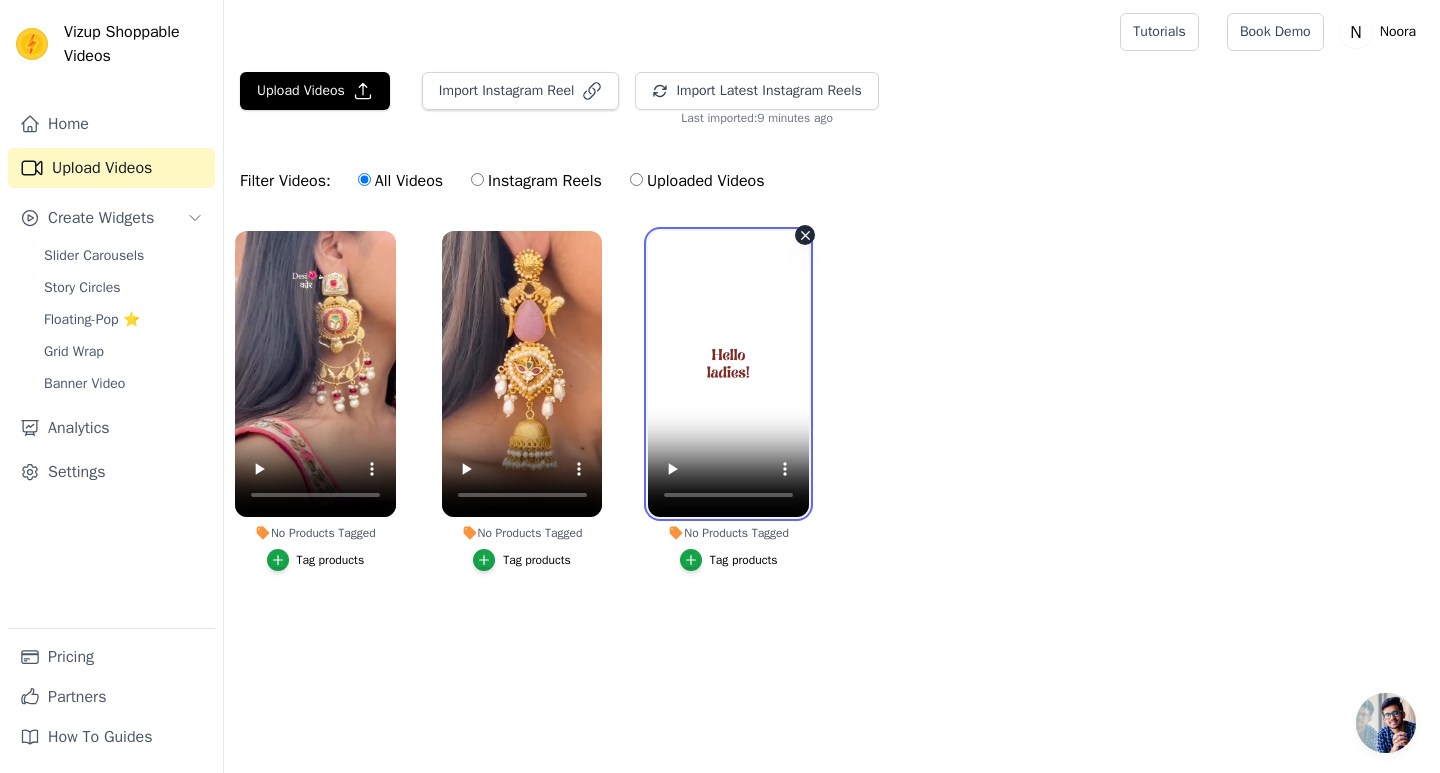 click at bounding box center (728, 374) 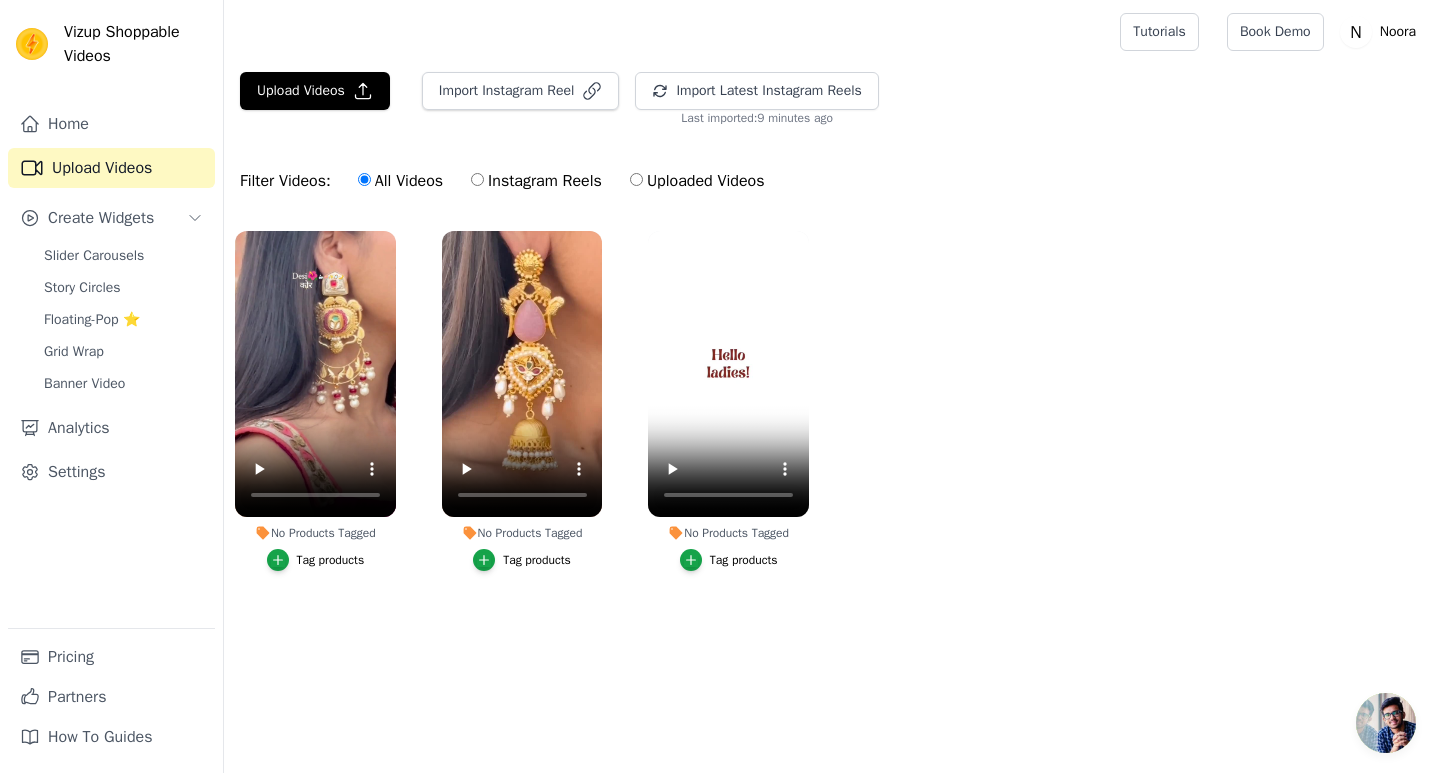 click on "Instagram Reels" at bounding box center (536, 181) 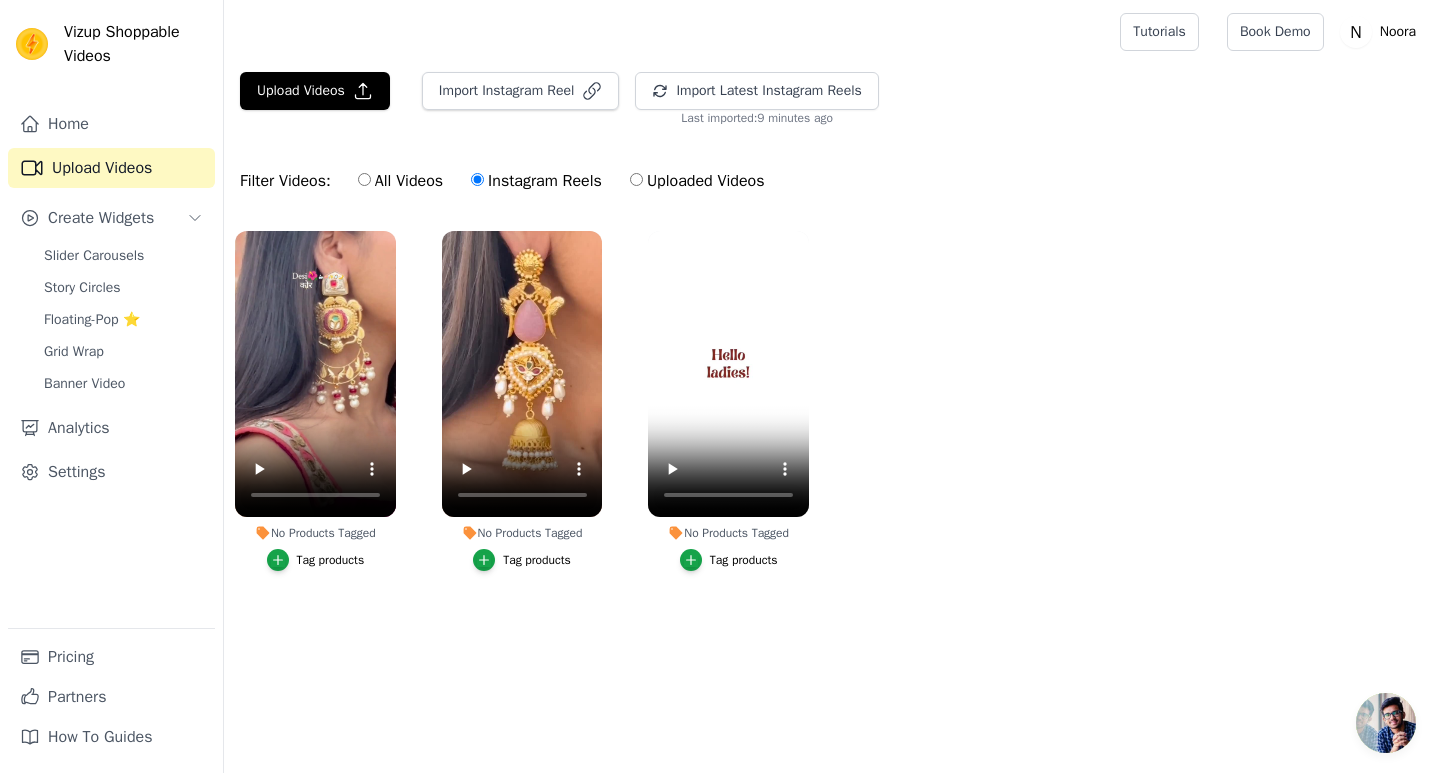 click on "All Videos" at bounding box center (400, 181) 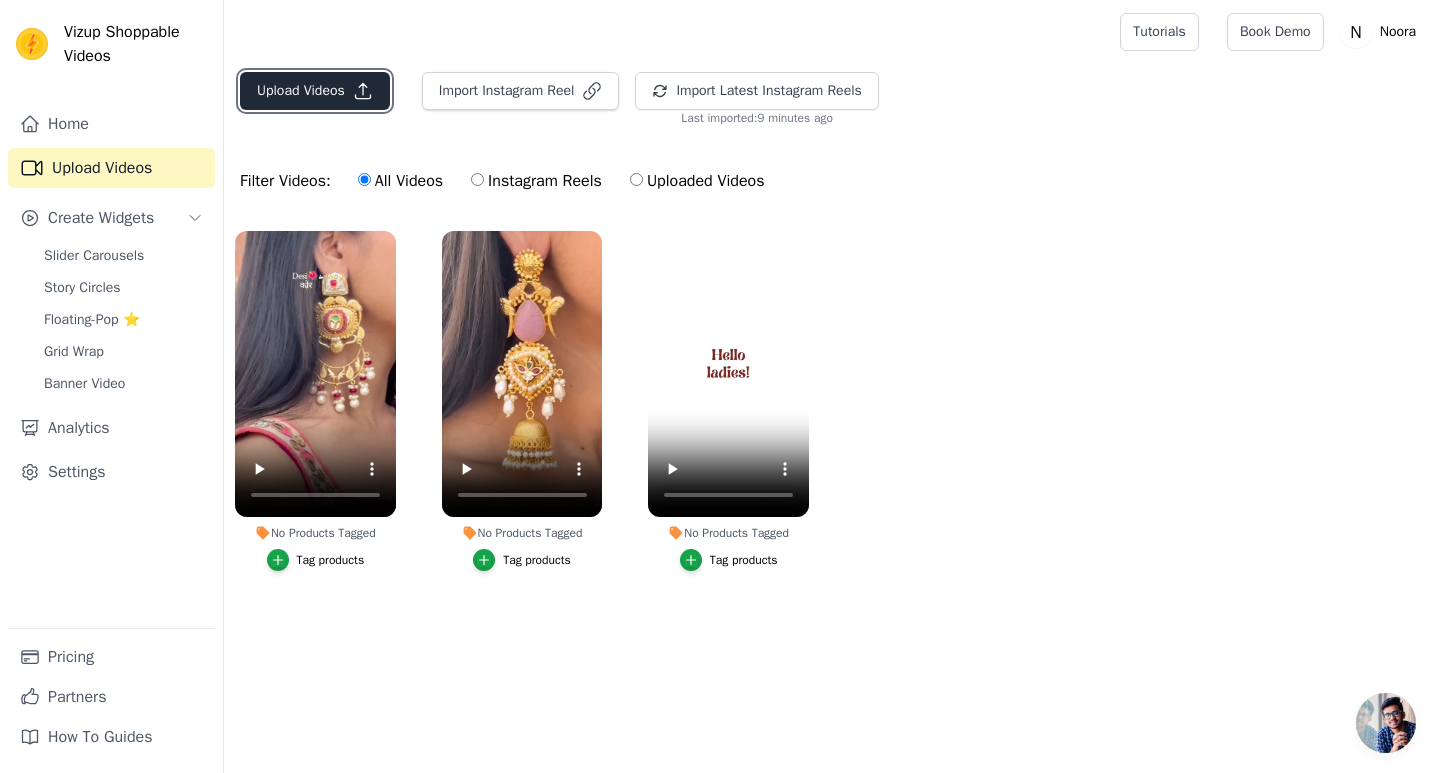 click 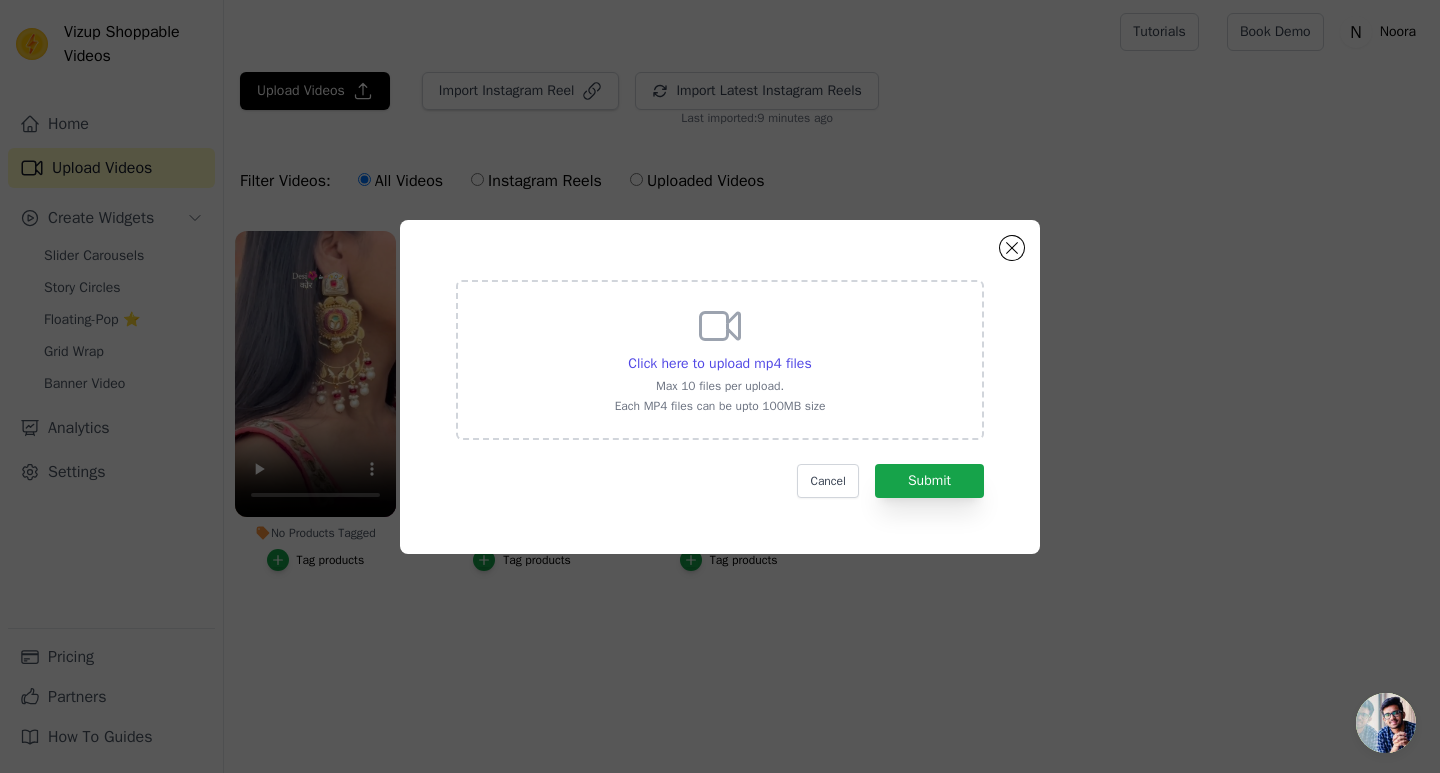 click on "Click here to upload mp4 files     Max 10 files per upload.   Each MP4 files can be upto 100MB size     Cancel   Submit" at bounding box center (720, 387) 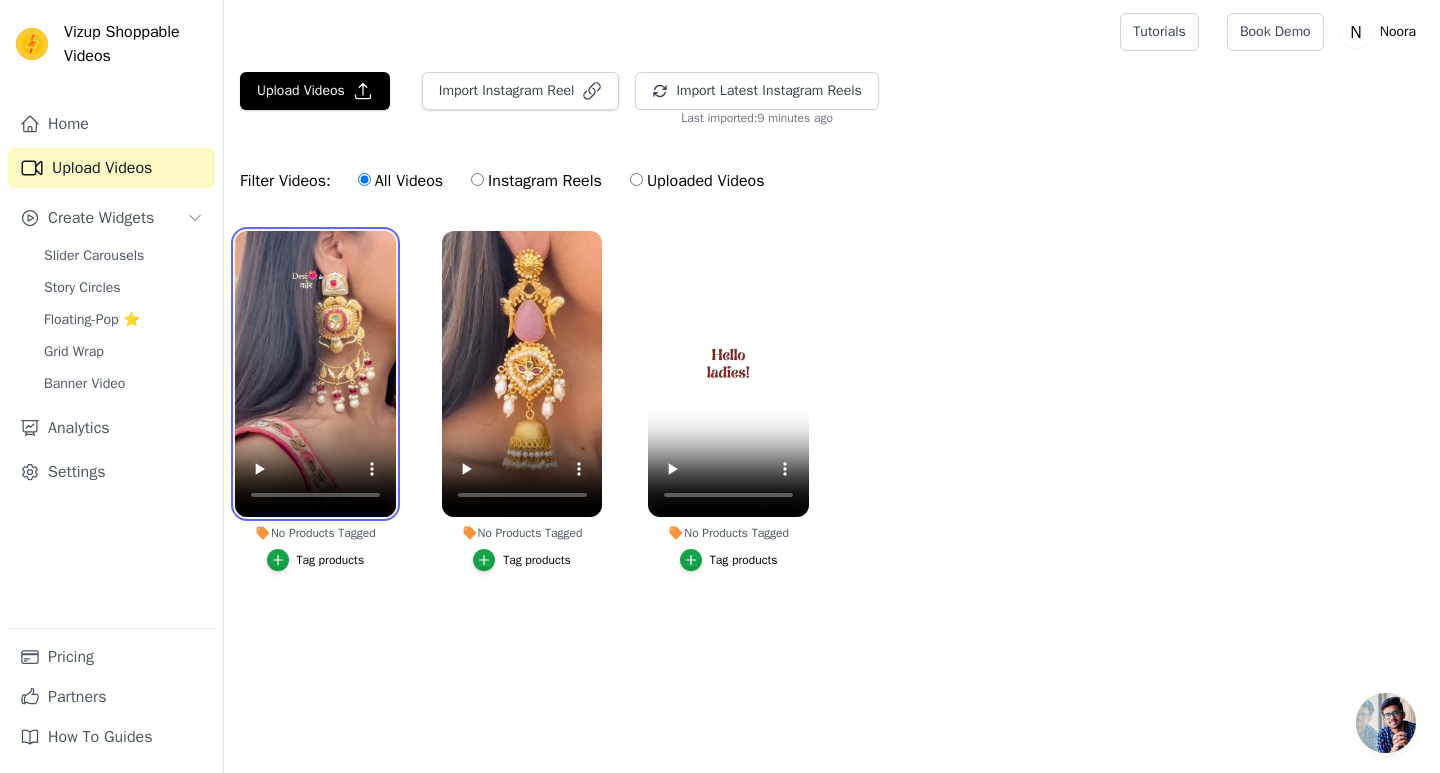 drag, startPoint x: 344, startPoint y: 388, endPoint x: 355, endPoint y: 151, distance: 237.25514 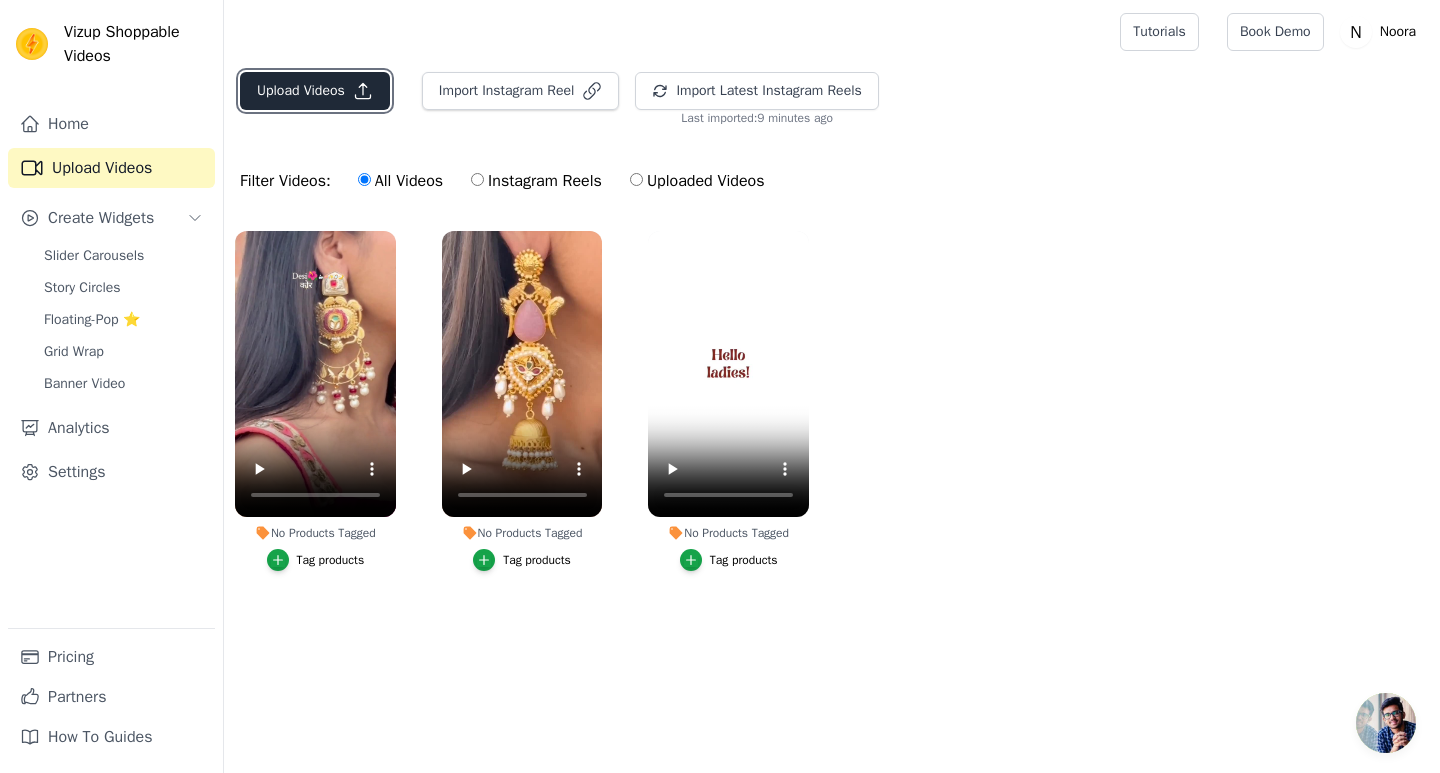 click on "Upload Videos" at bounding box center (315, 91) 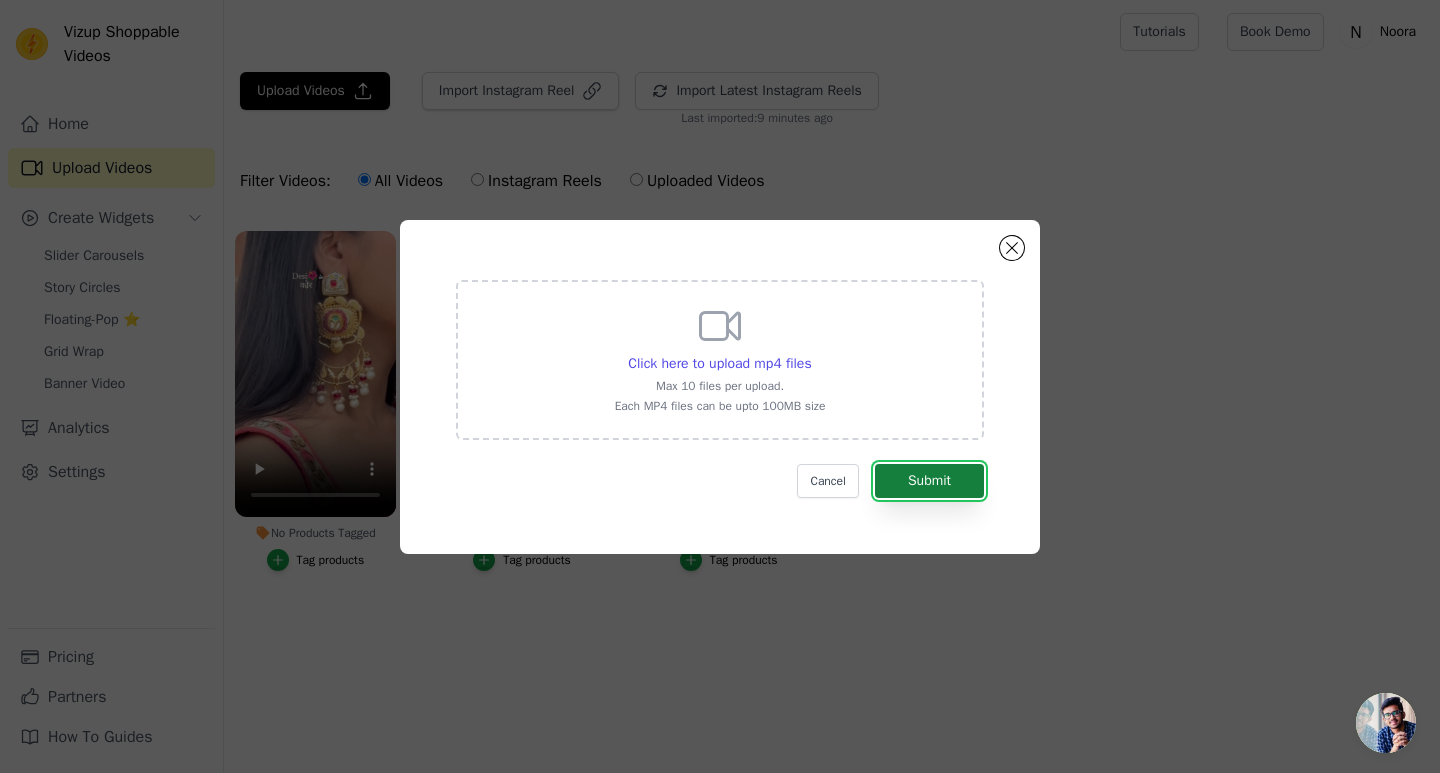 click on "Submit" at bounding box center (929, 481) 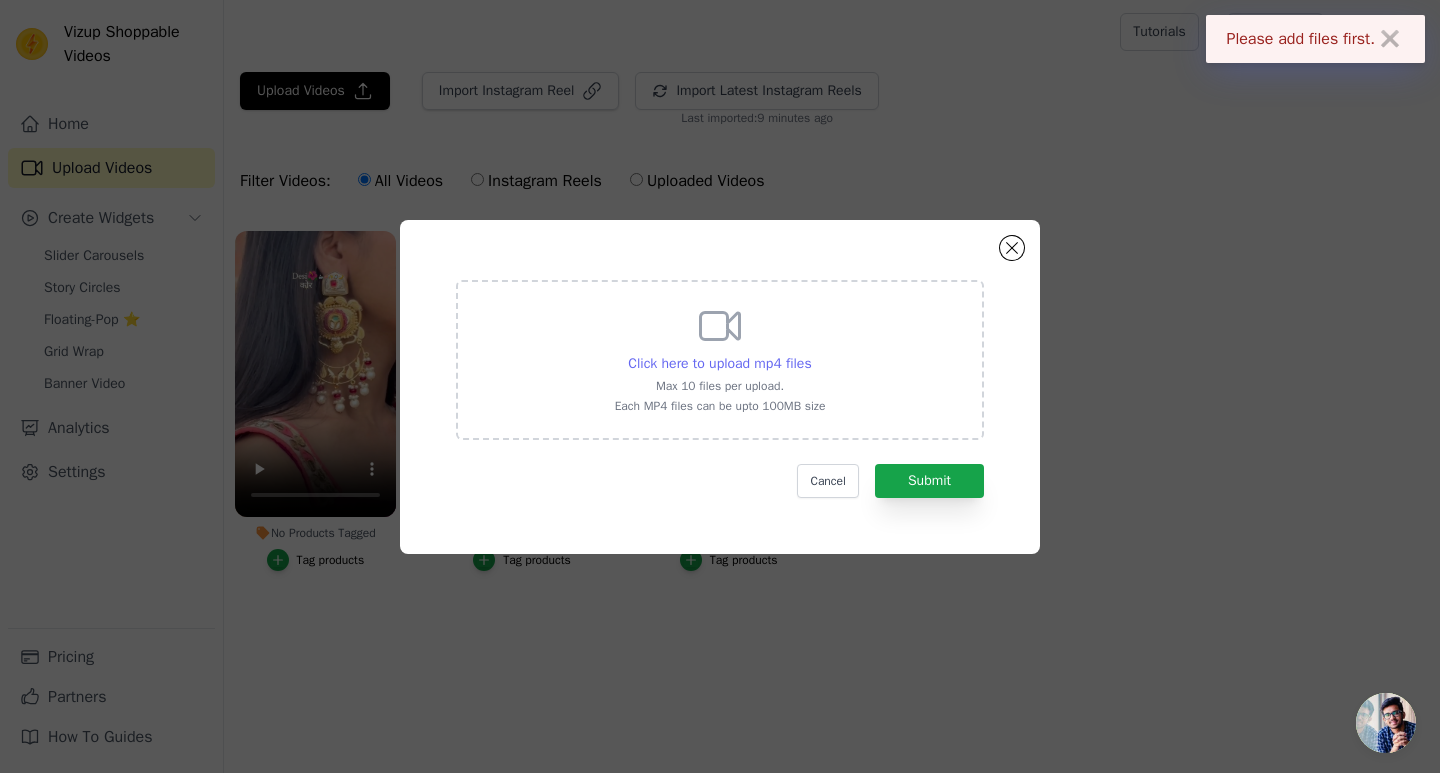 click on "Click here to upload mp4 files" at bounding box center (719, 363) 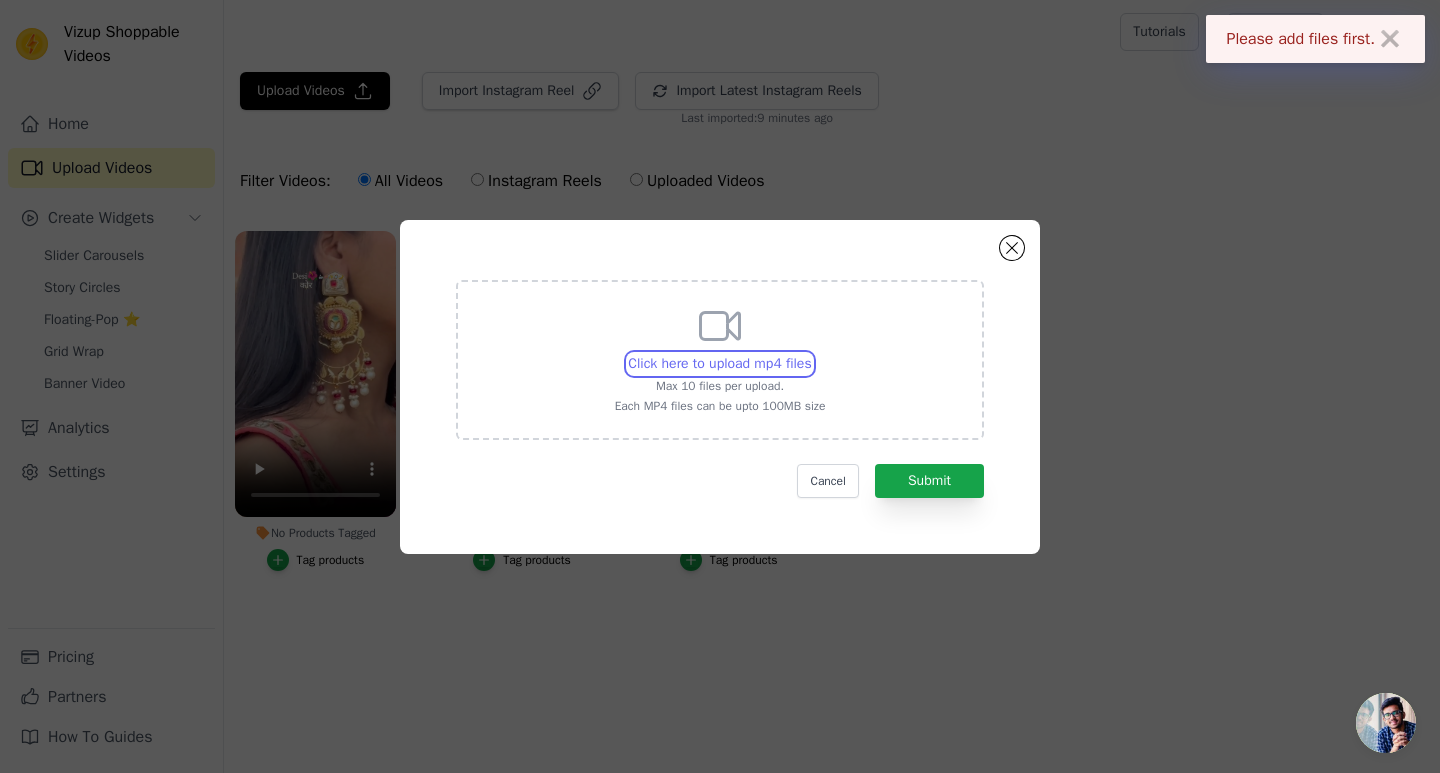 click on "Click here to upload mp4 files     Max 10 files per upload.   Each MP4 files can be upto 100MB size" at bounding box center [811, 353] 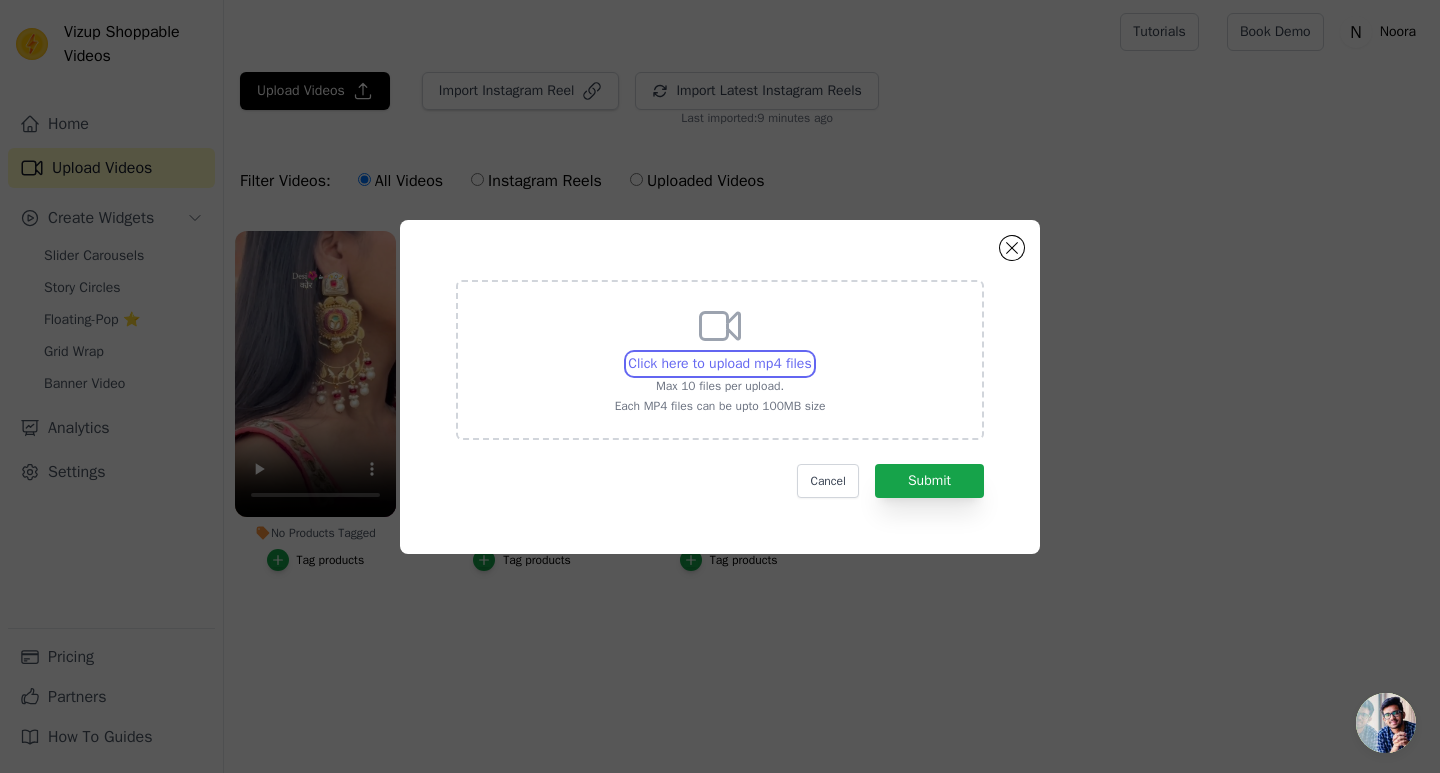 type on "C:\fakepath\reel-cy8npv-g3.myshopify.com-3663502288029001018_74101608712.mp4" 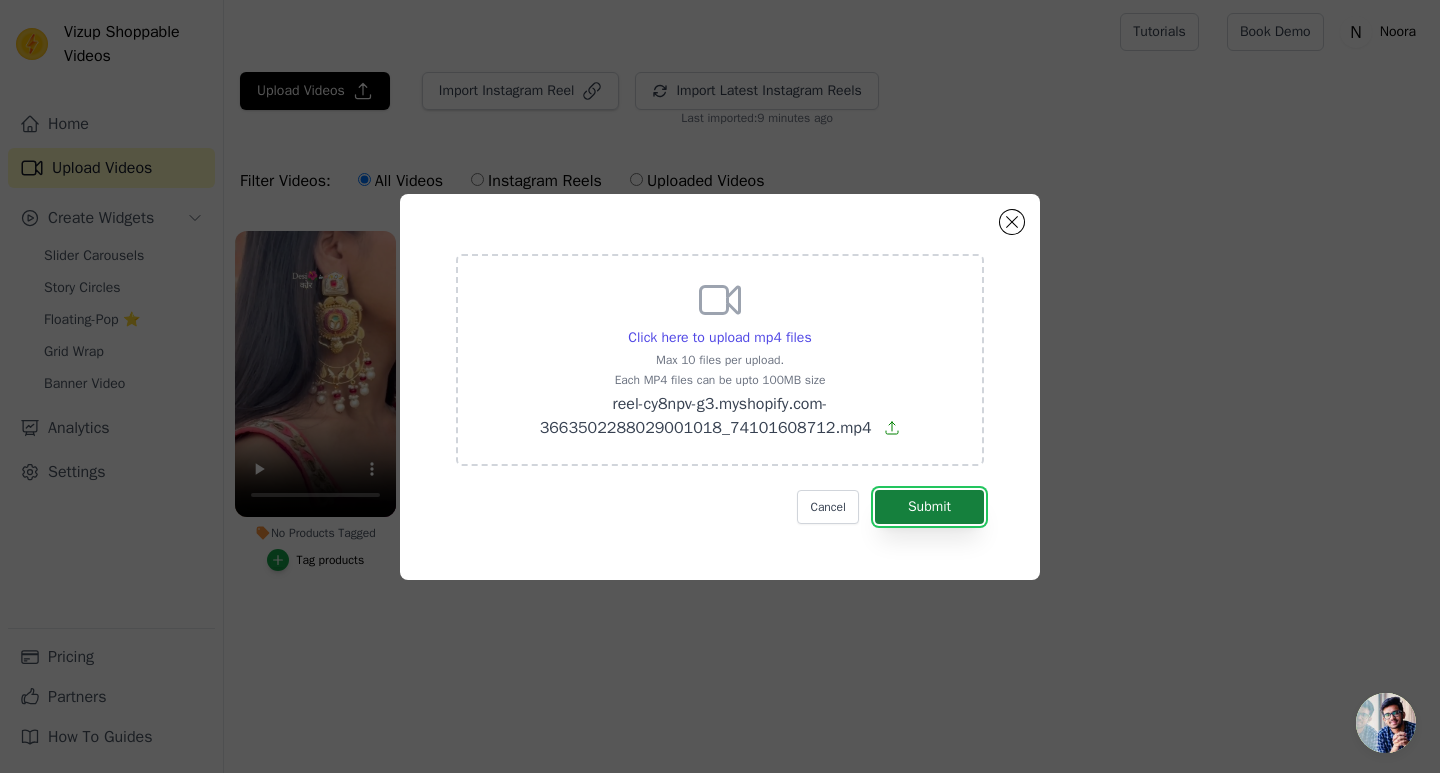 click on "Submit" at bounding box center (929, 507) 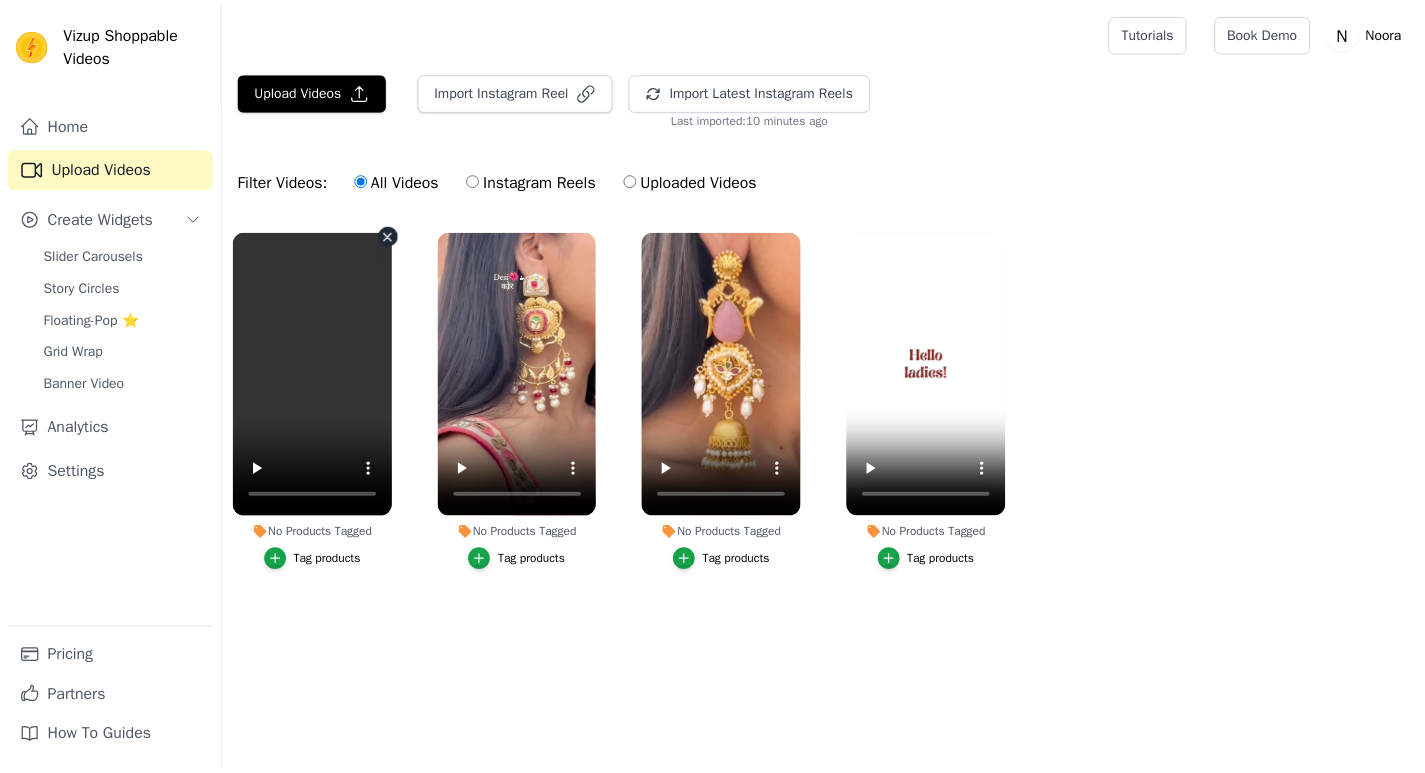 scroll, scrollTop: 0, scrollLeft: 0, axis: both 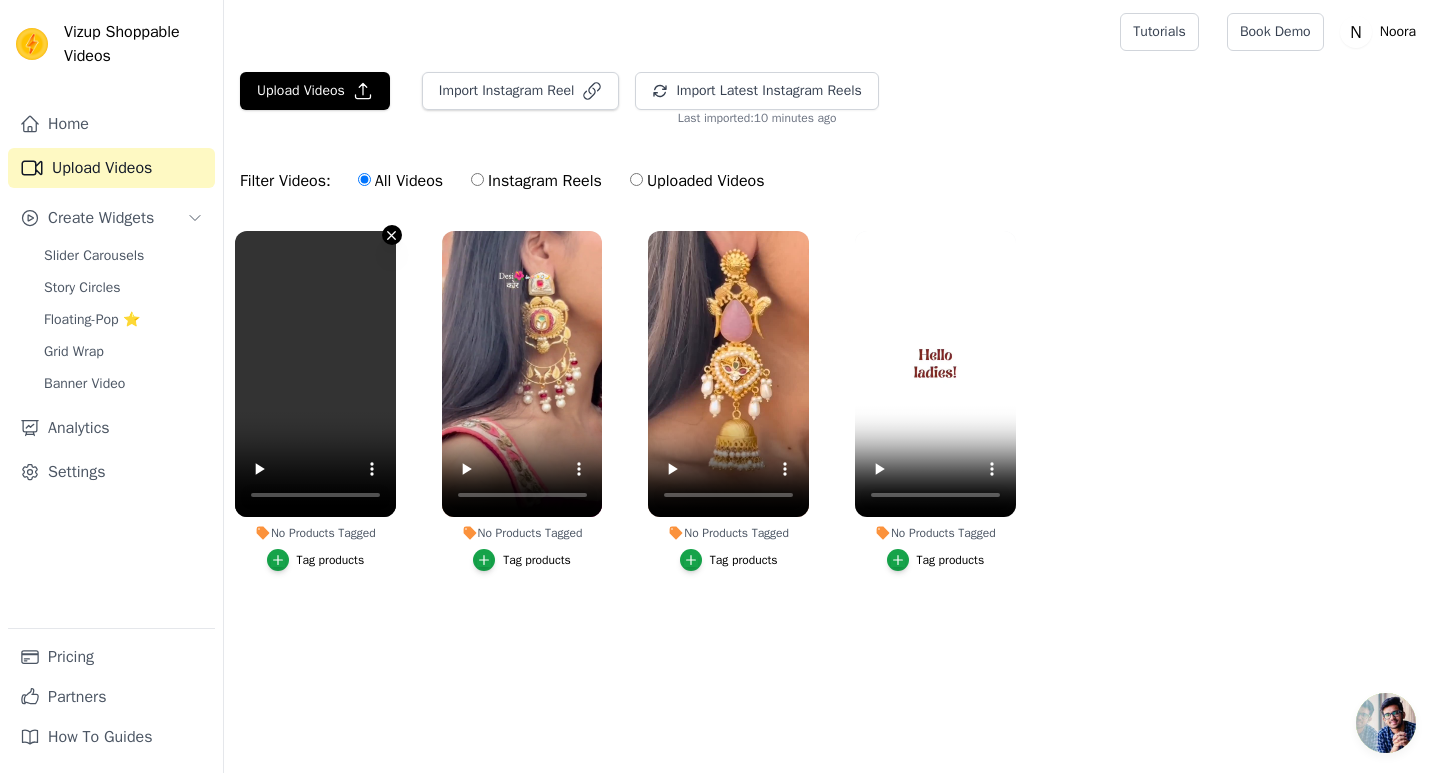 click 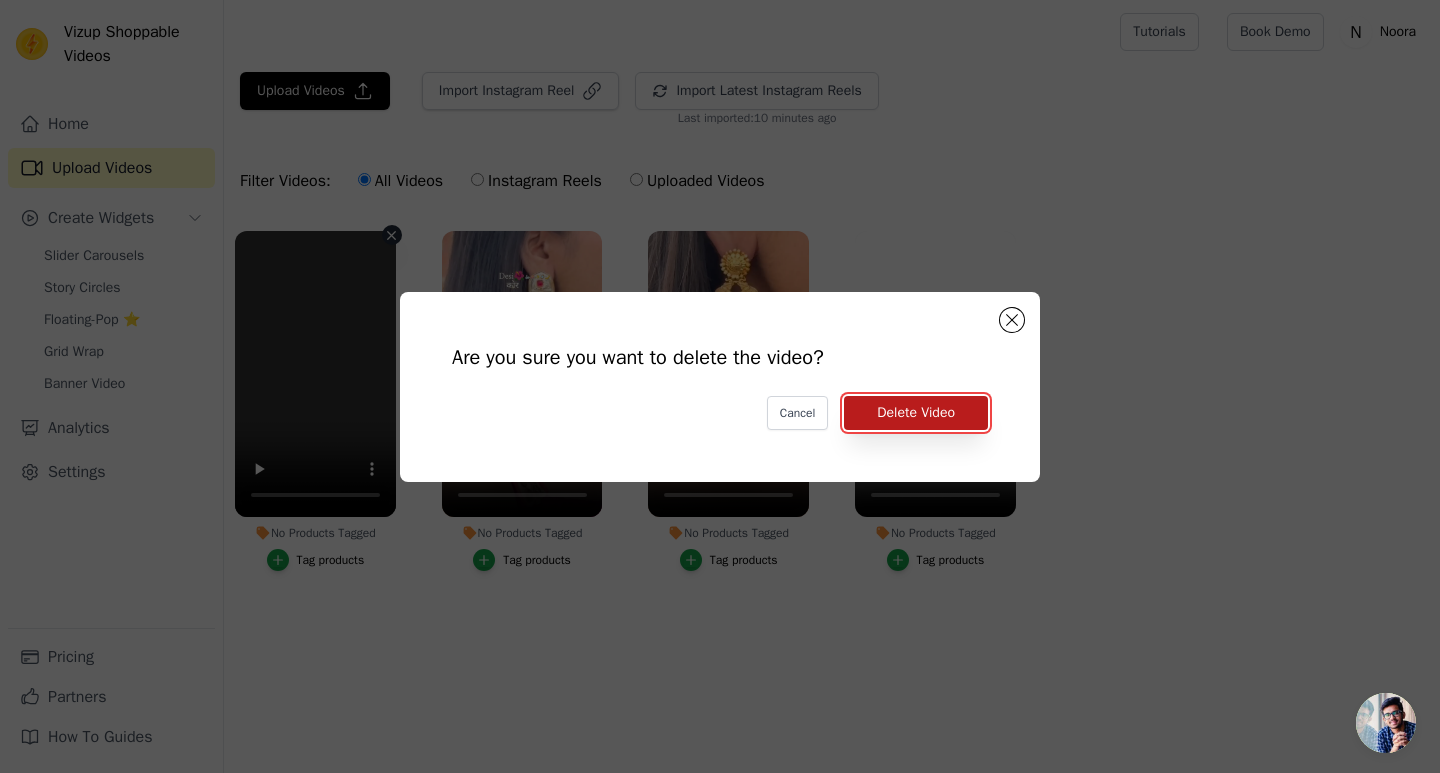 click on "Delete Video" at bounding box center [916, 413] 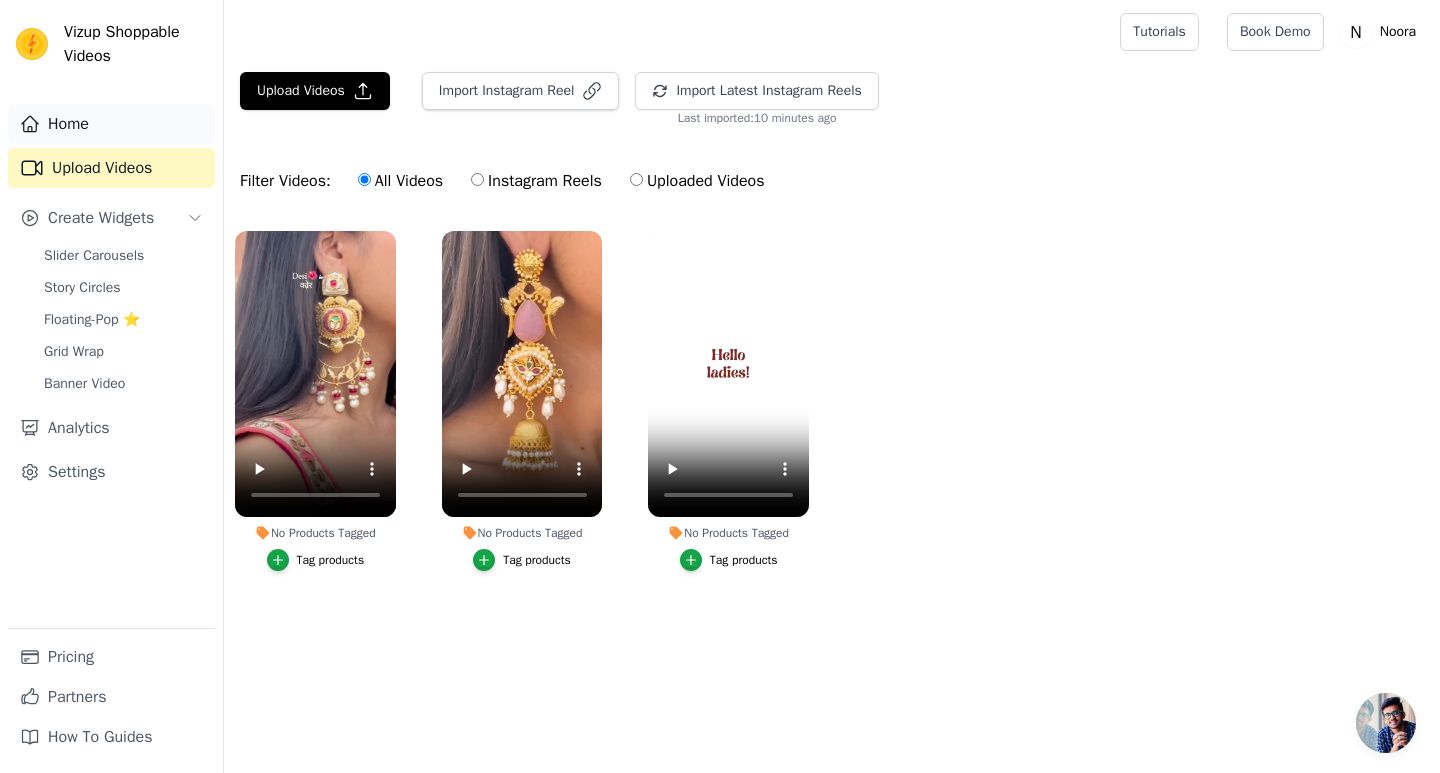 click on "Home" at bounding box center (111, 124) 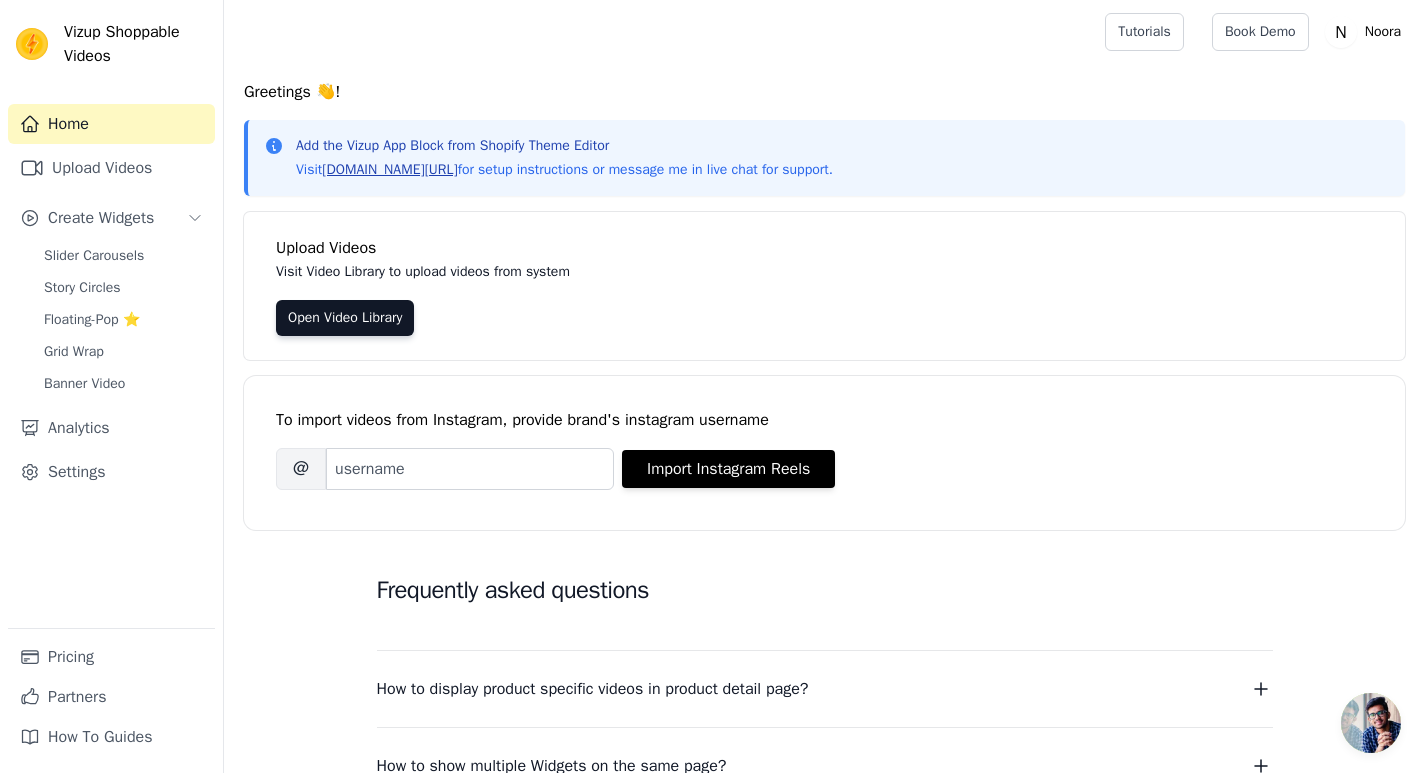 click on "[DOMAIN_NAME][URL]" at bounding box center (389, 169) 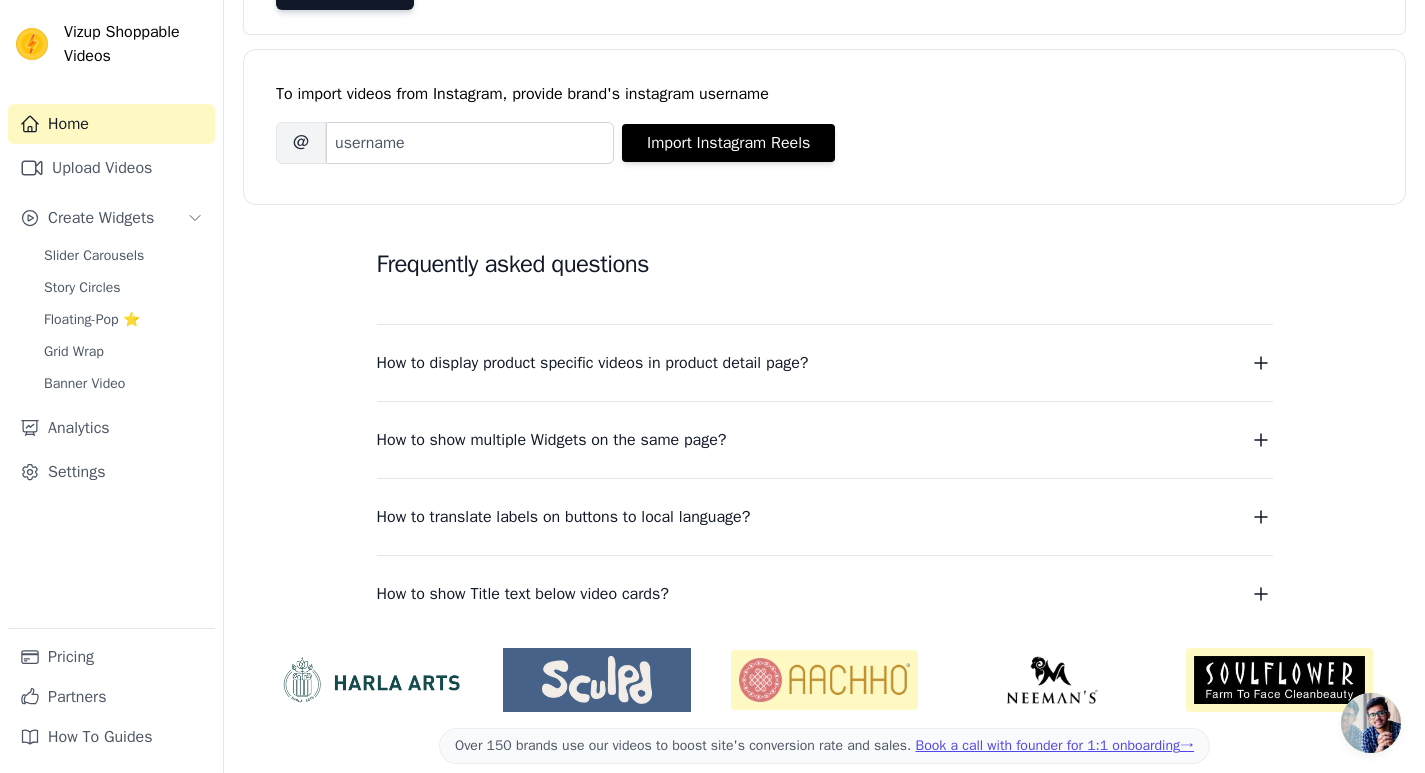 scroll, scrollTop: 349, scrollLeft: 0, axis: vertical 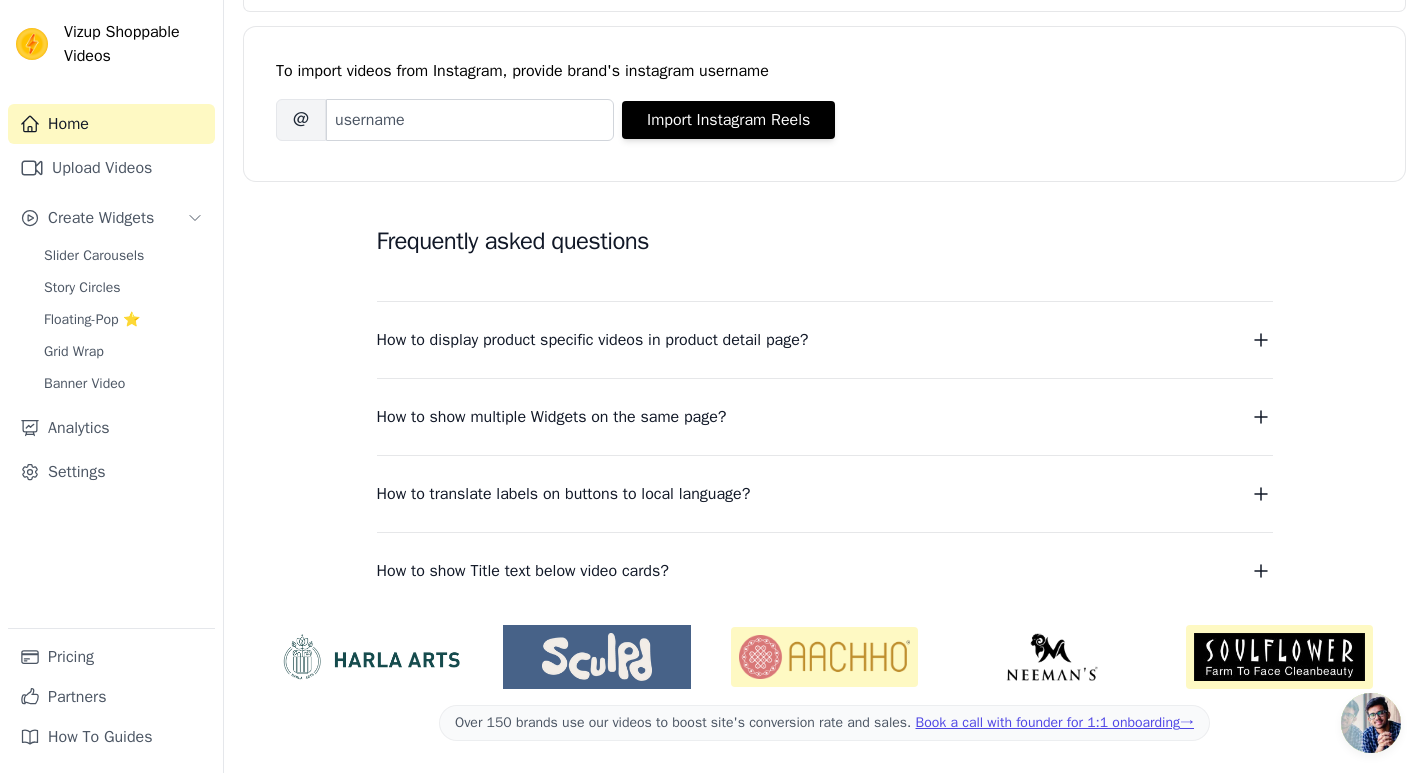 click on "How to display product specific videos in product detail page?" at bounding box center [593, 340] 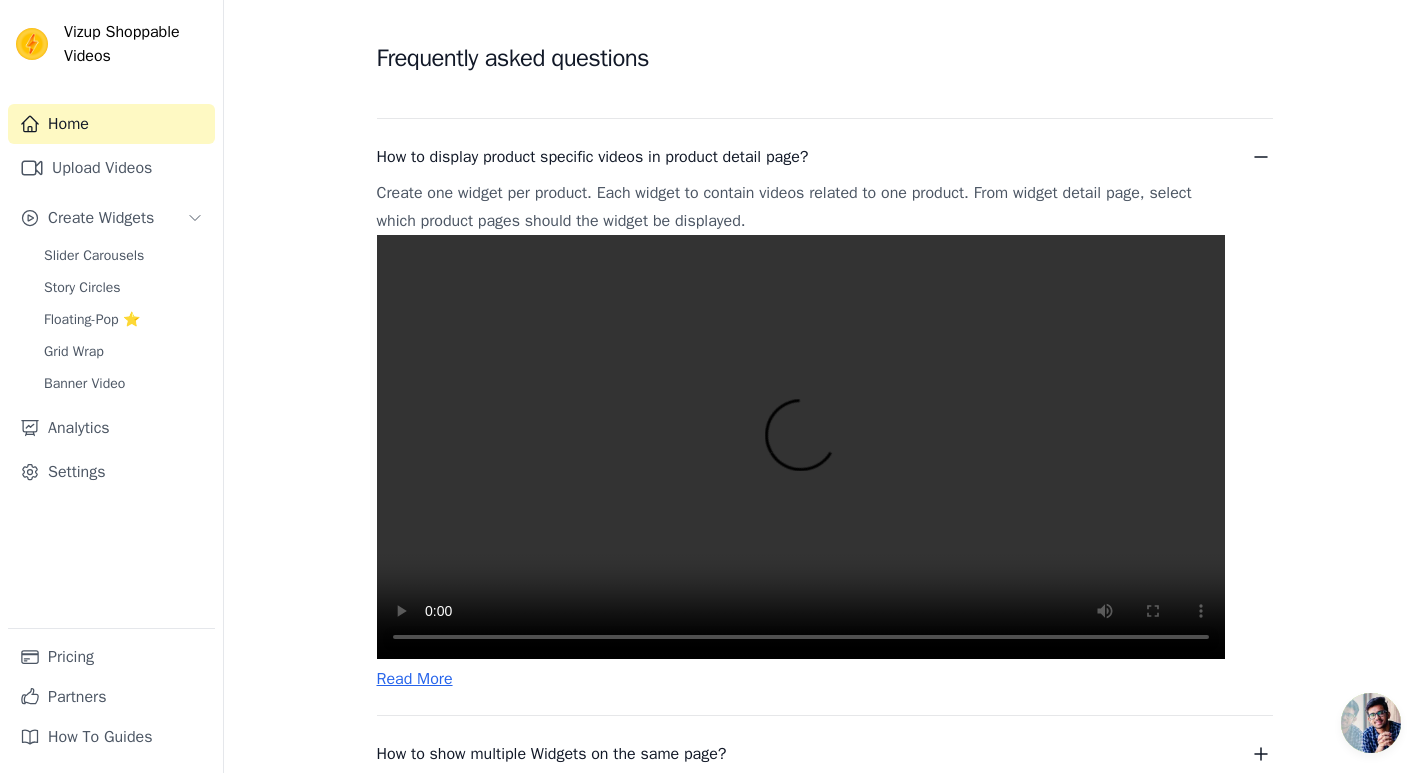 scroll, scrollTop: 549, scrollLeft: 0, axis: vertical 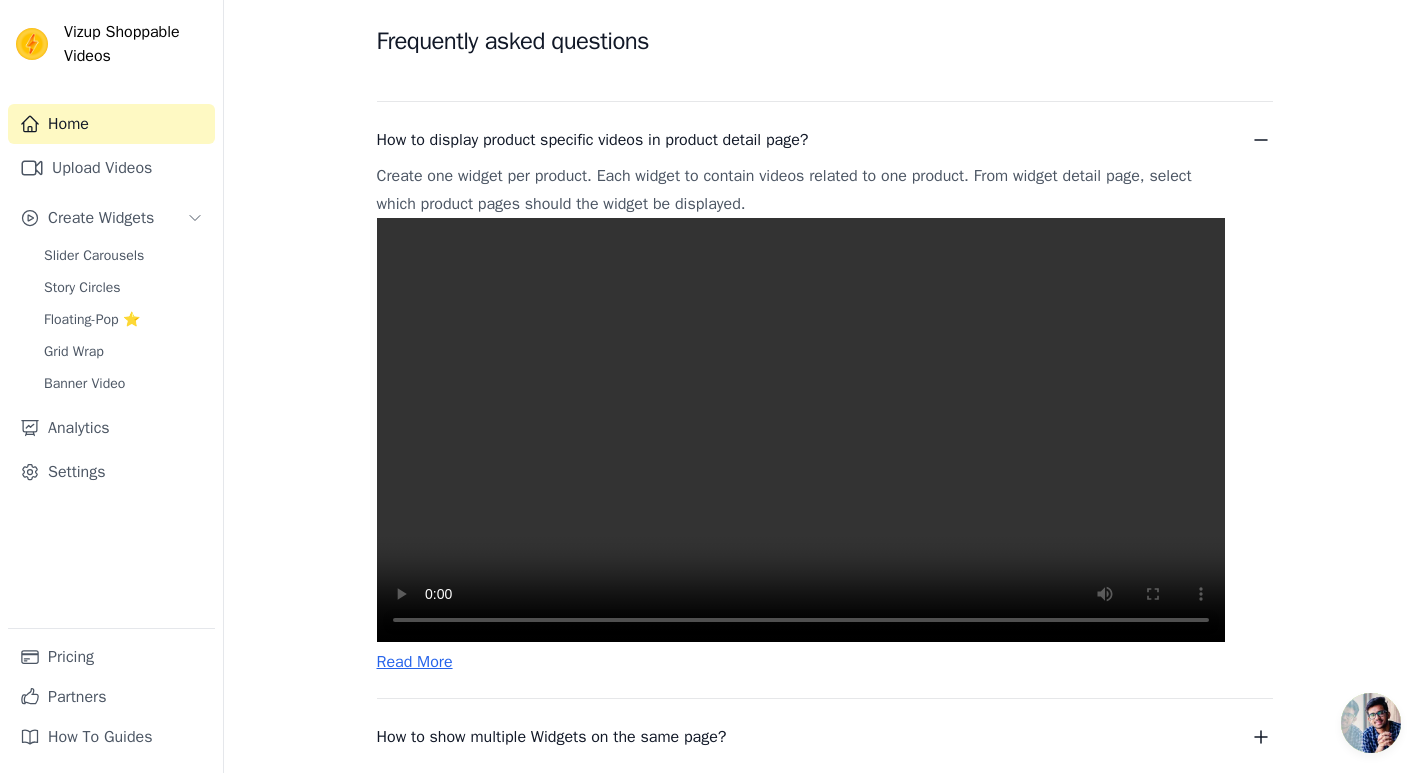 type 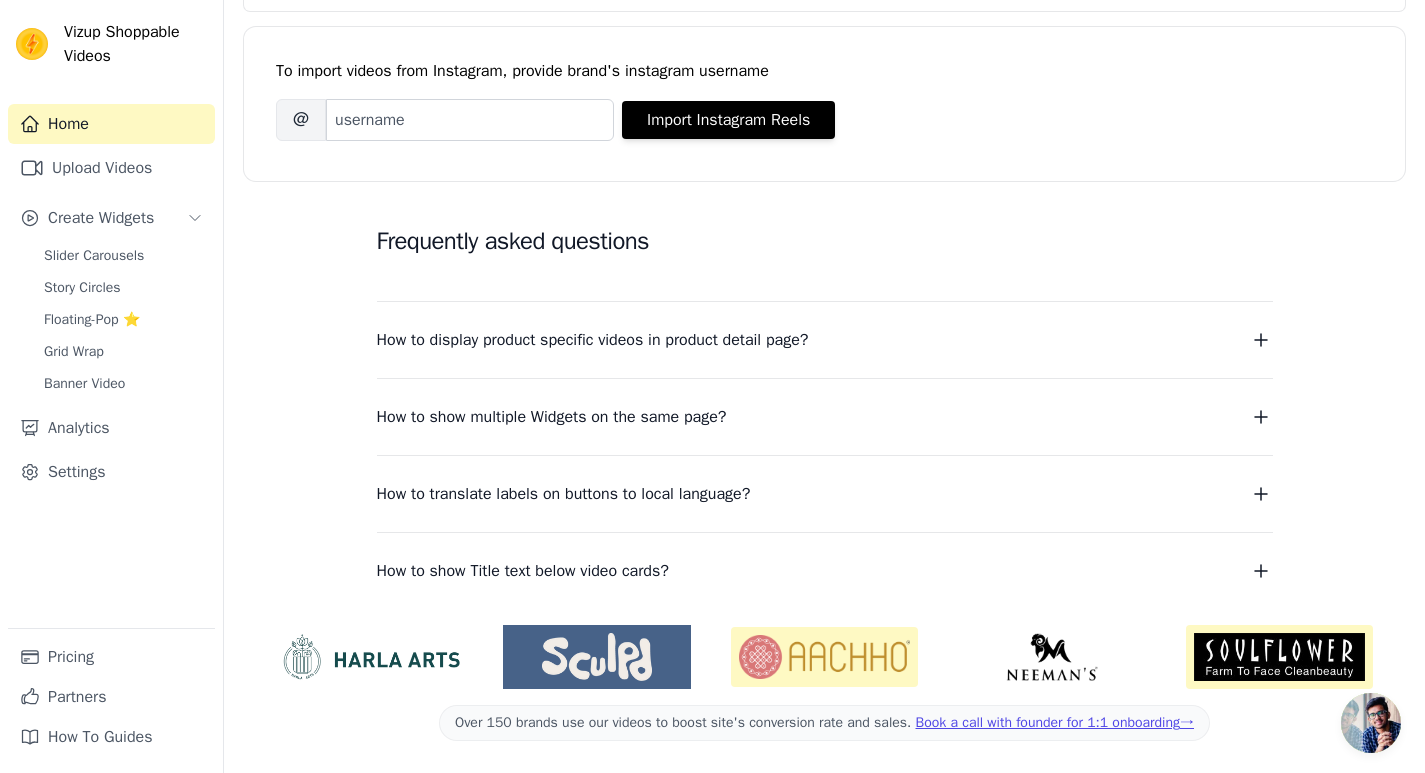 scroll, scrollTop: 349, scrollLeft: 0, axis: vertical 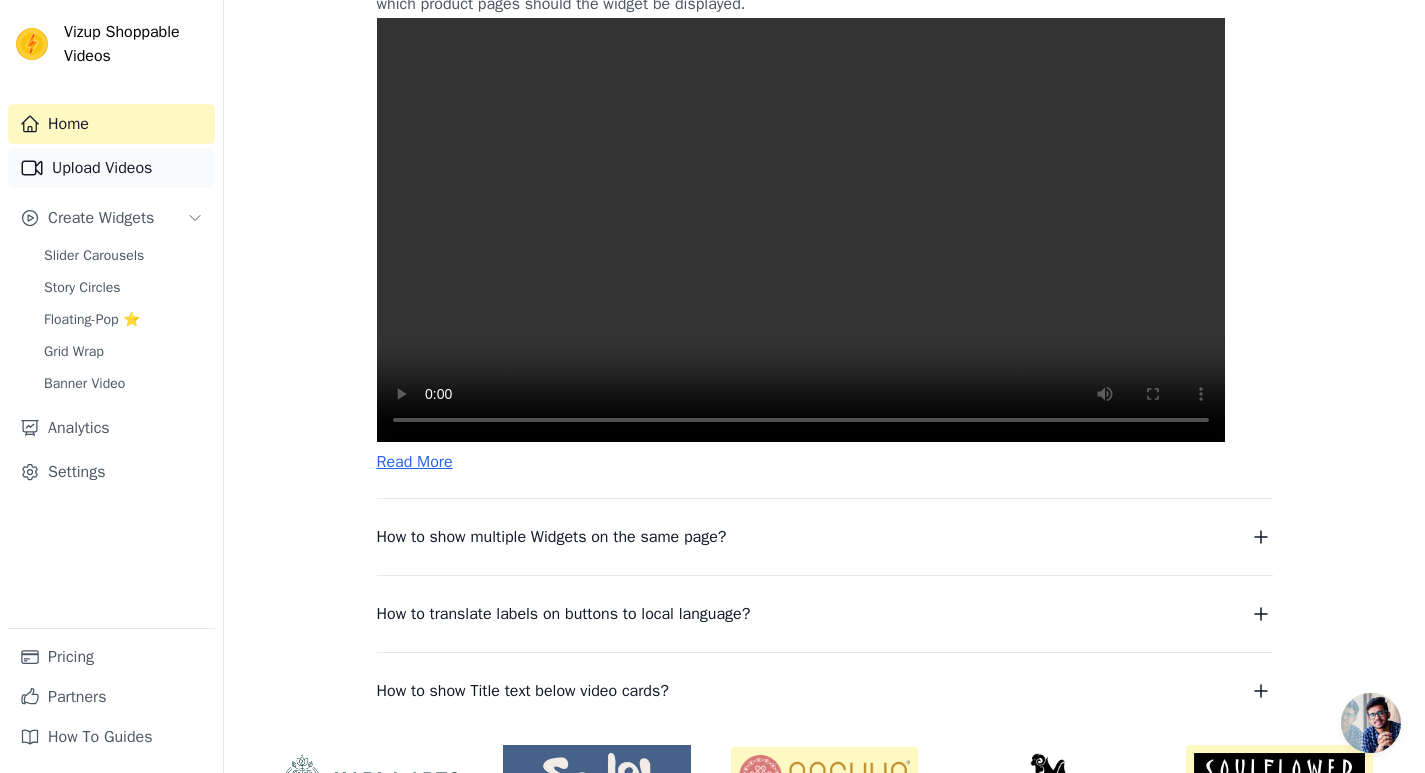 click on "Upload Videos" at bounding box center (111, 168) 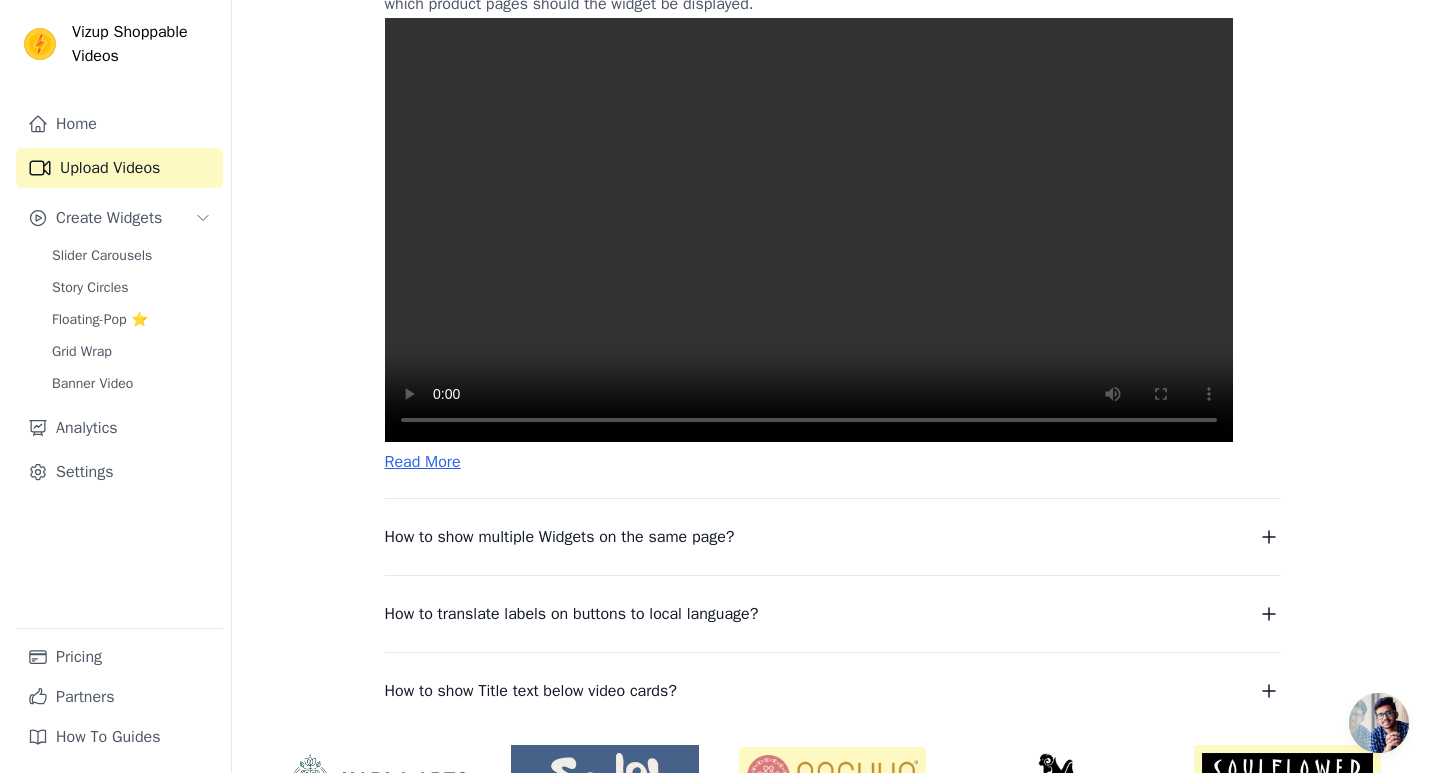 scroll, scrollTop: 0, scrollLeft: 0, axis: both 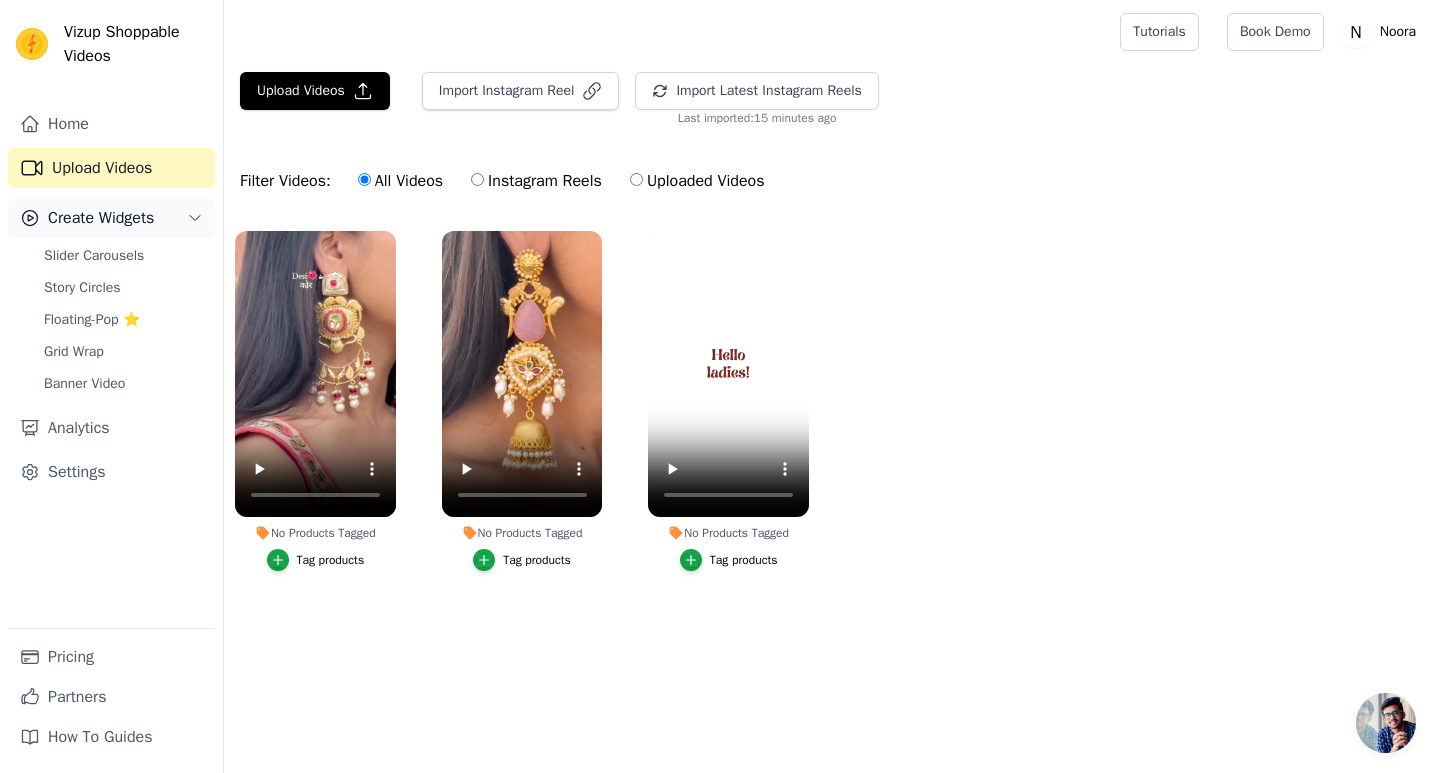 click on "Create Widgets" at bounding box center (101, 218) 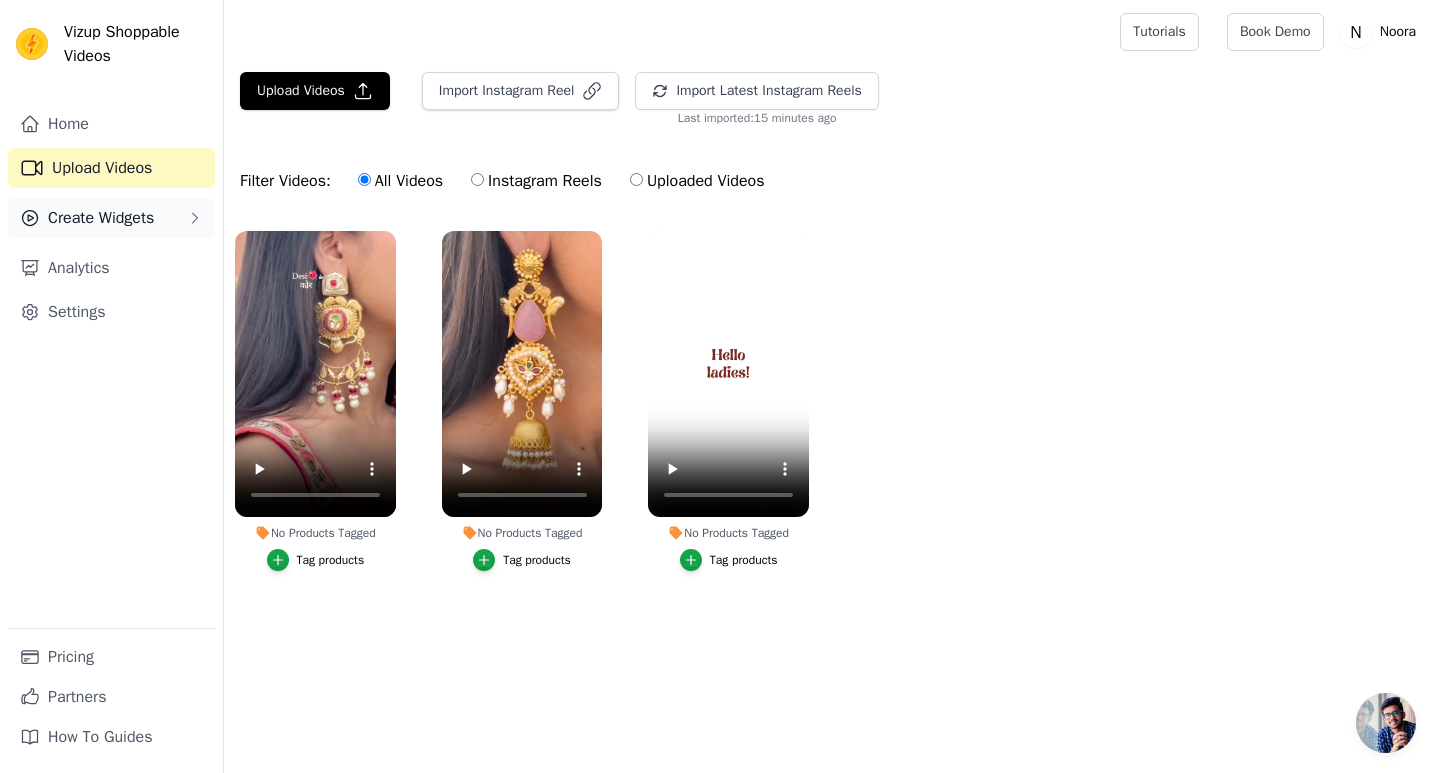 click on "Create Widgets" at bounding box center [101, 218] 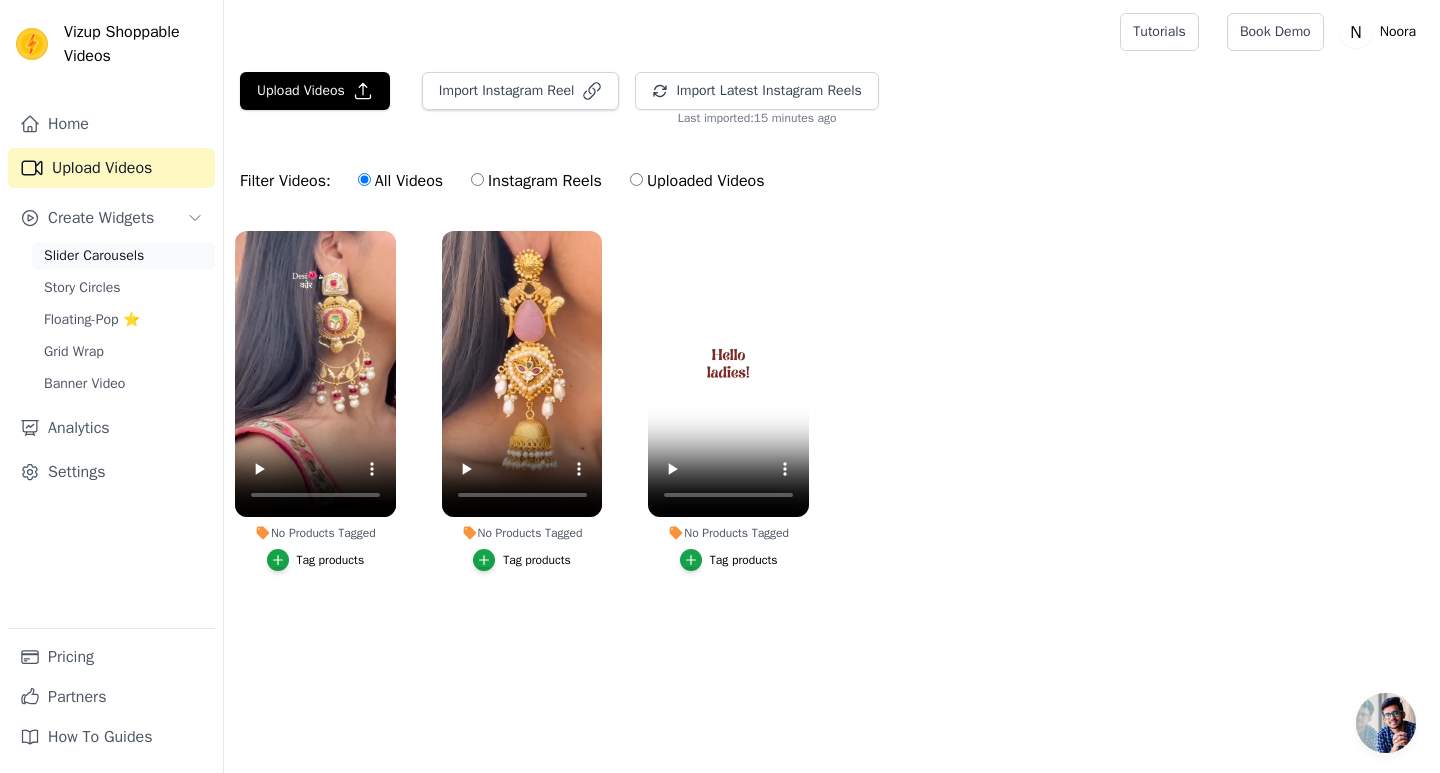 click on "Slider Carousels" at bounding box center (94, 256) 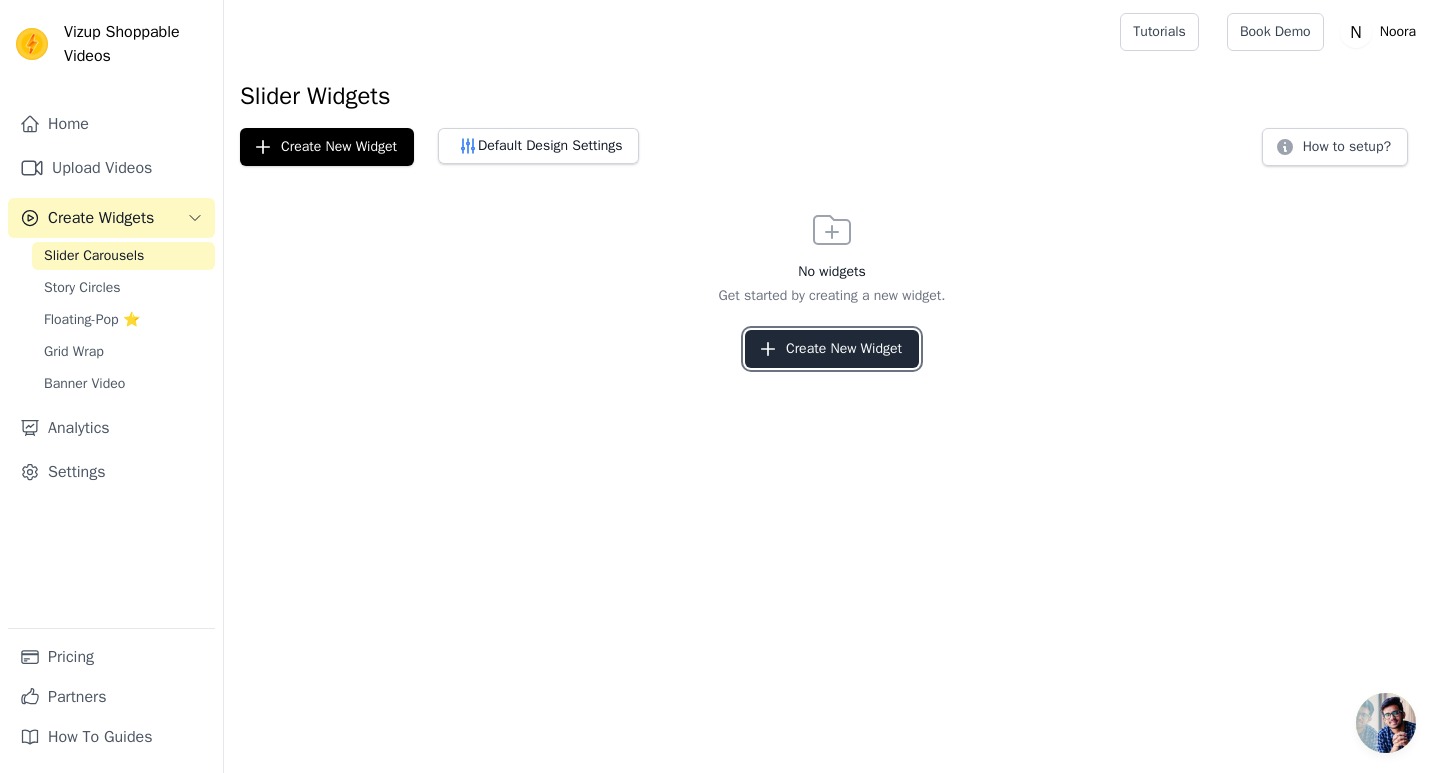 click on "Create New Widget" at bounding box center (832, 349) 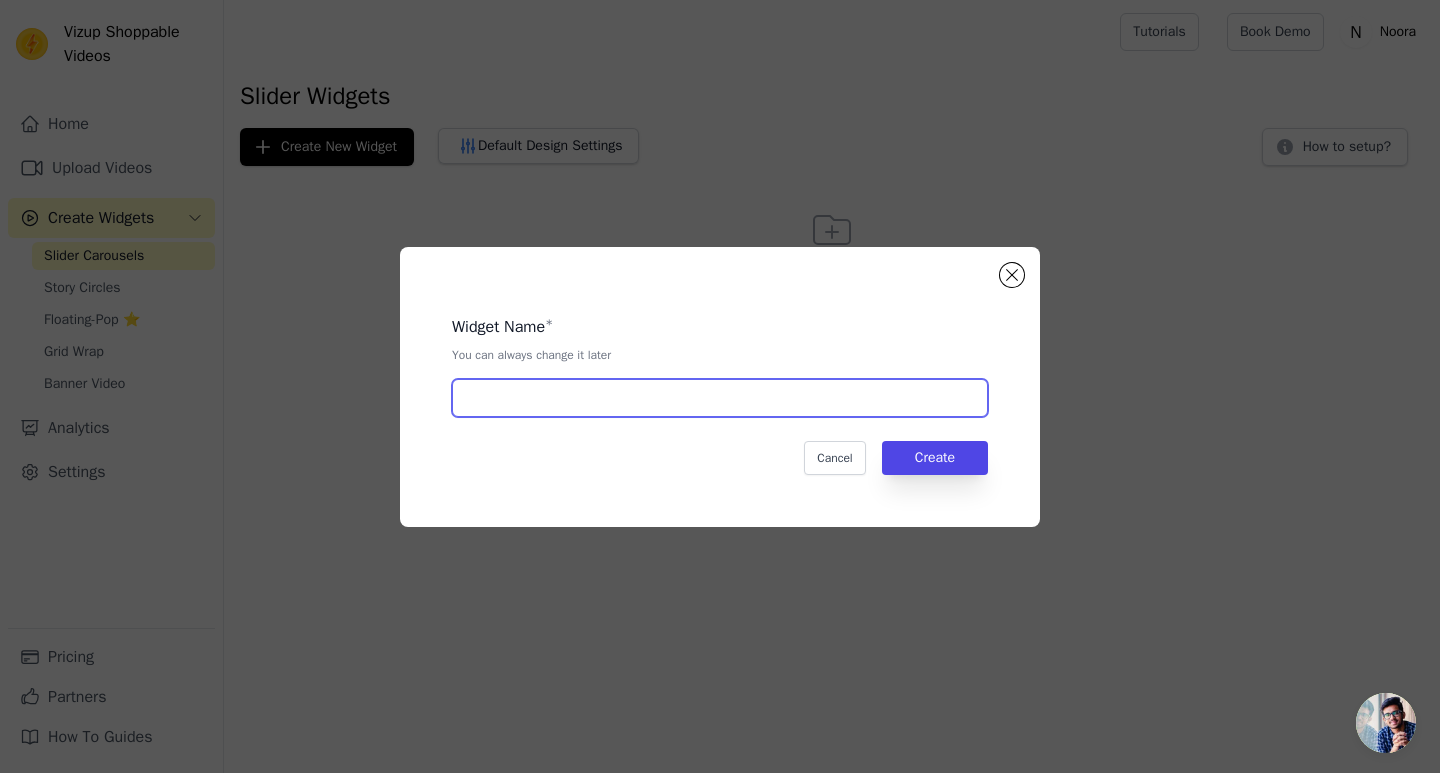 click at bounding box center [720, 398] 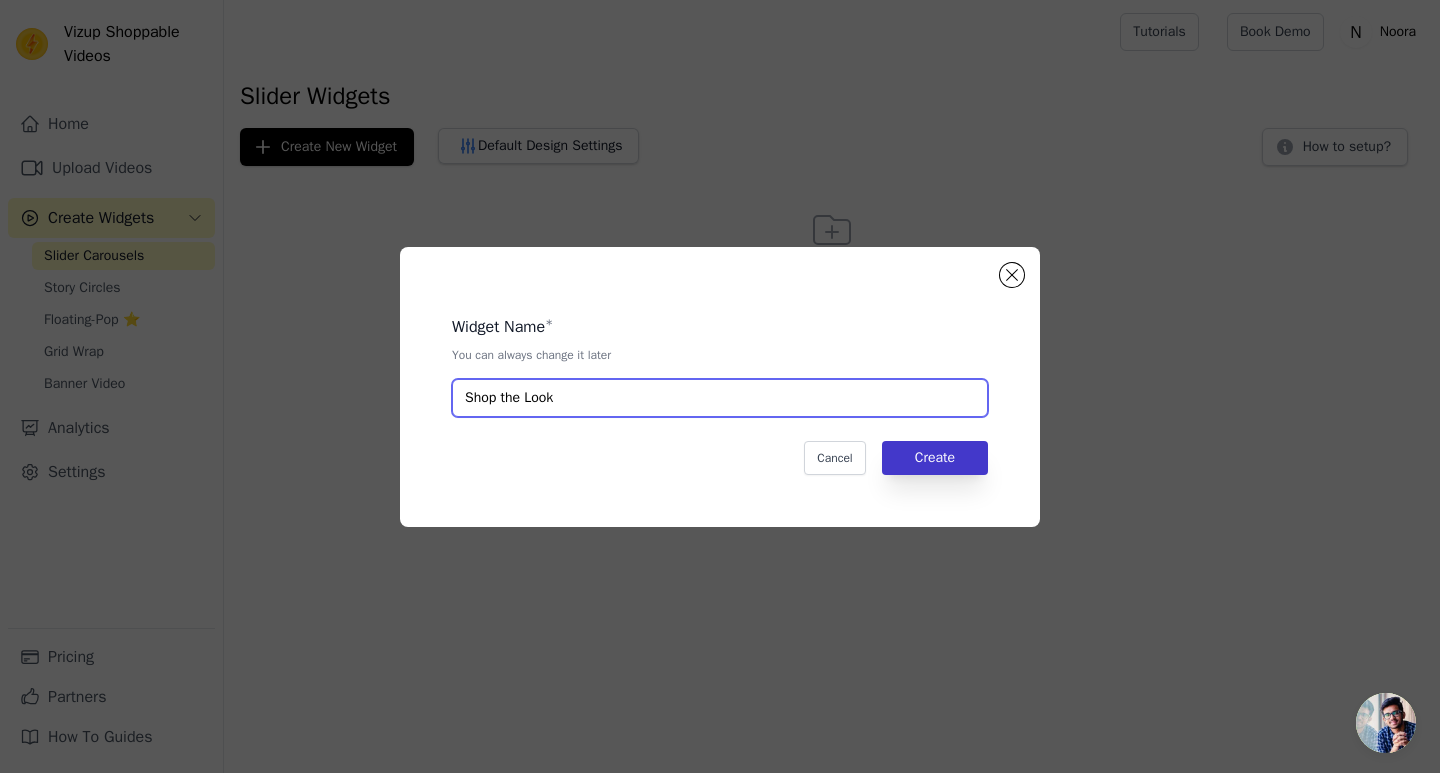 type on "Shop the Look" 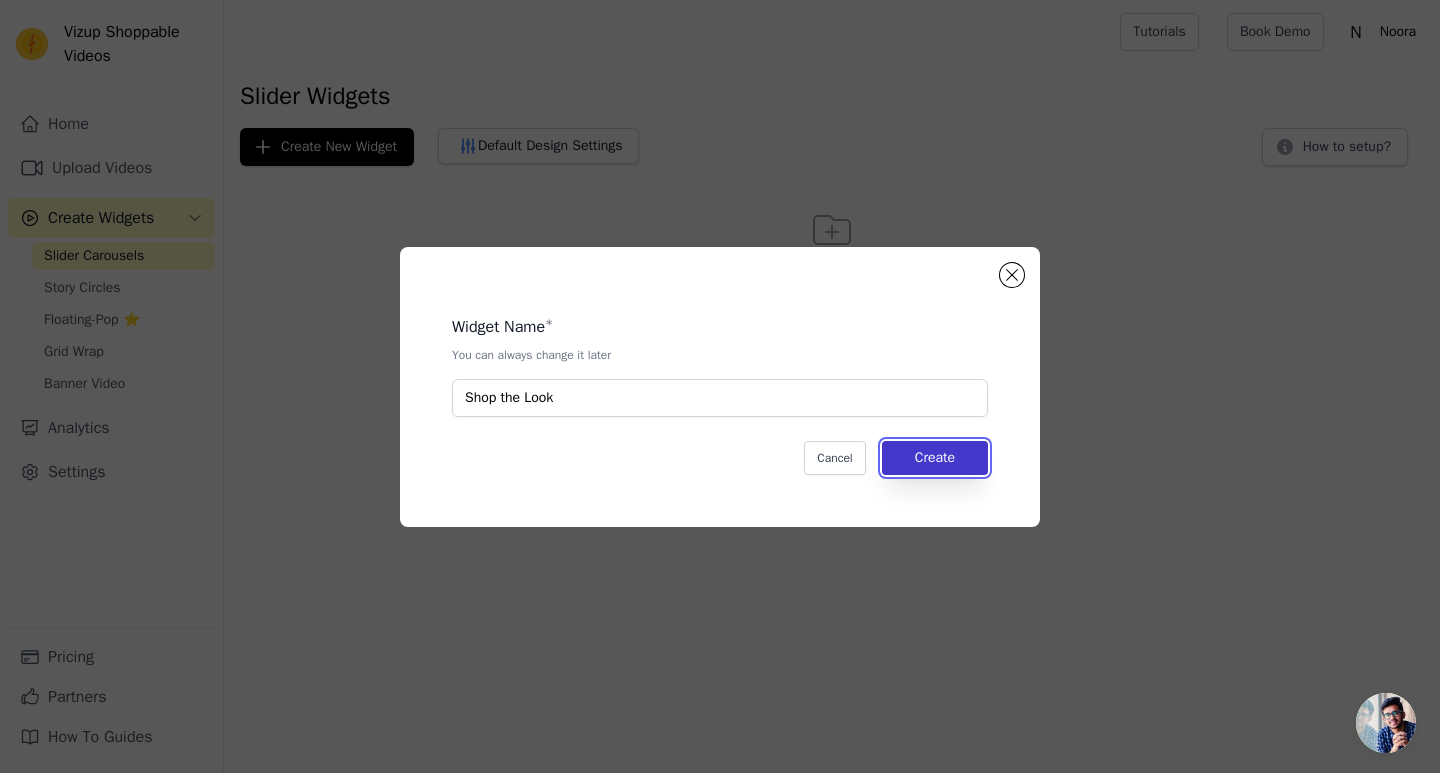 click on "Create" at bounding box center (935, 458) 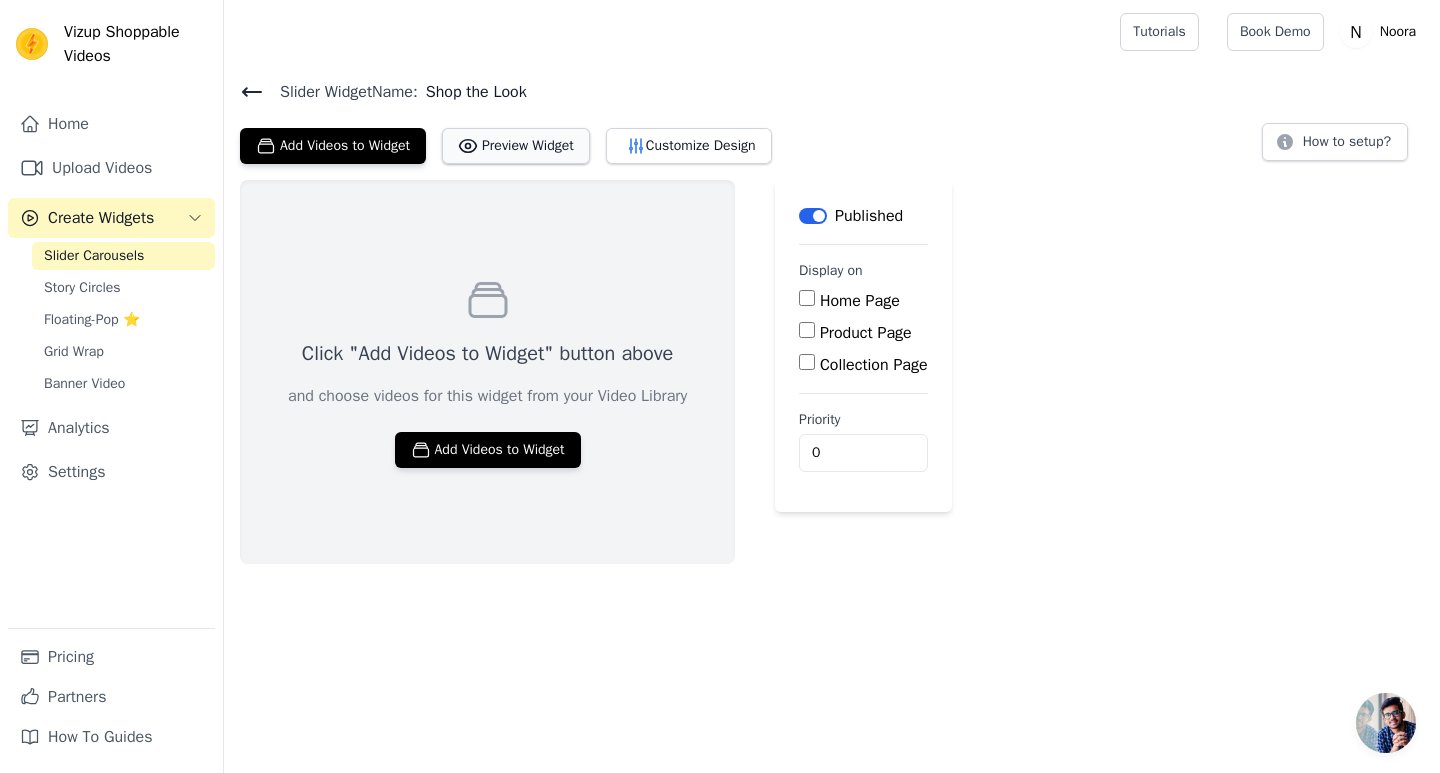 click on "Preview Widget" at bounding box center [516, 146] 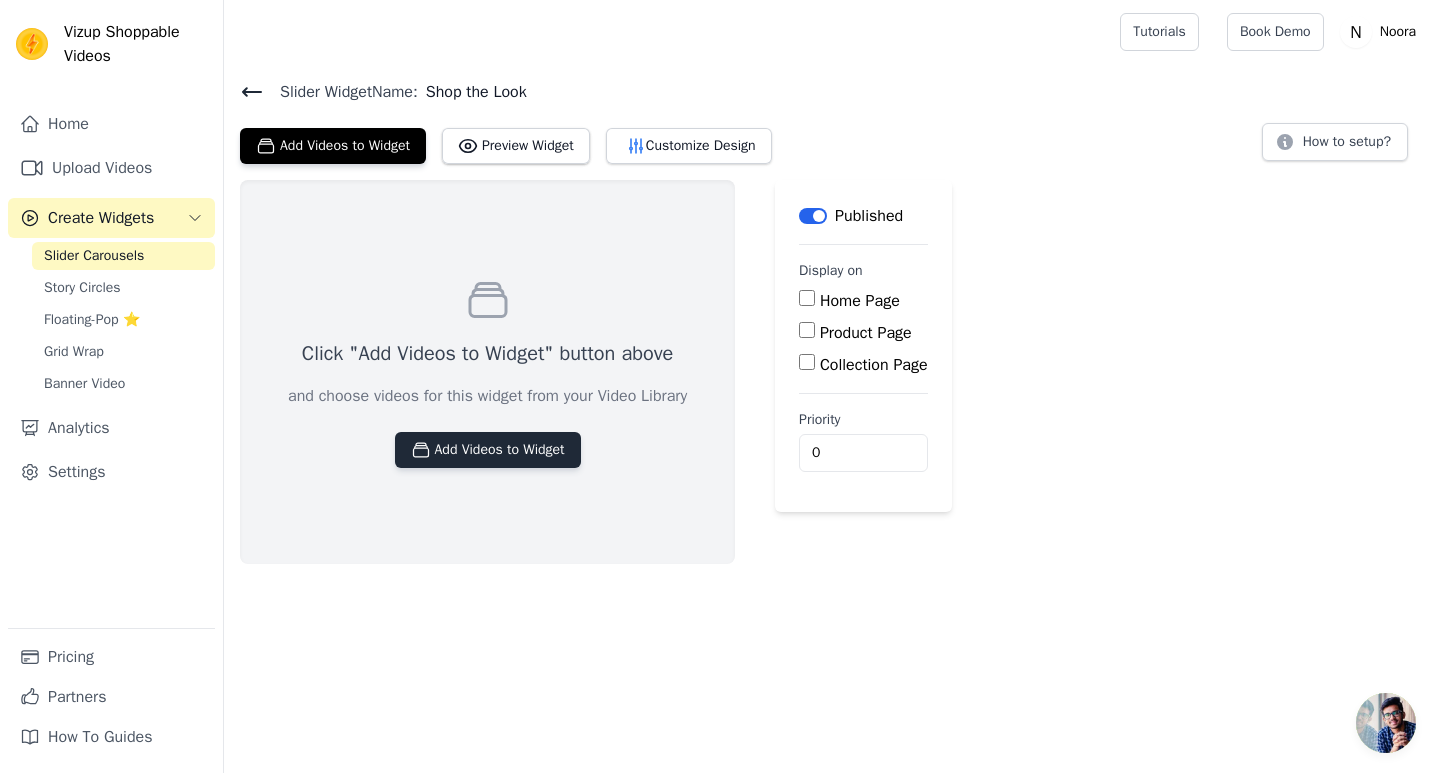 click on "Add Videos to Widget" at bounding box center (488, 450) 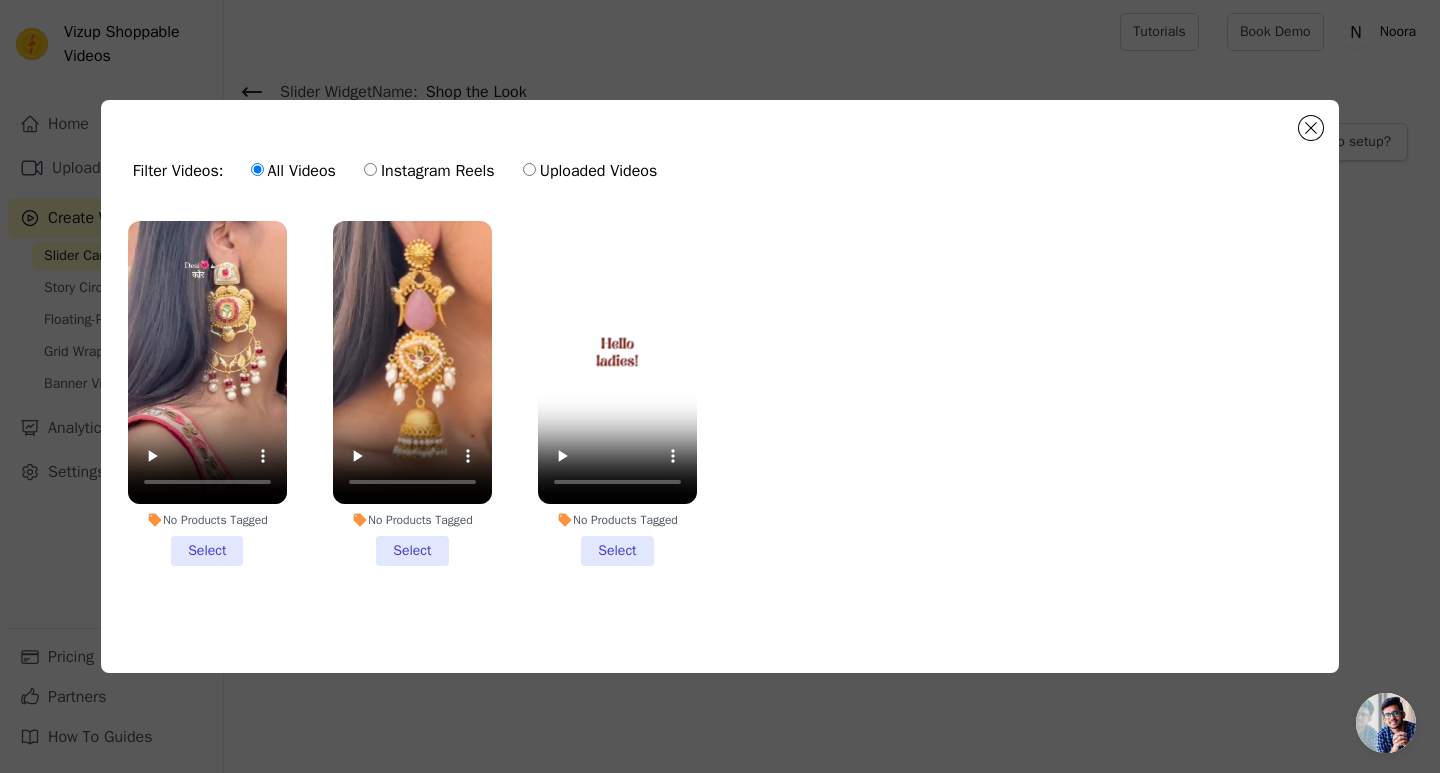 click on "No Products Tagged     Select" at bounding box center [207, 393] 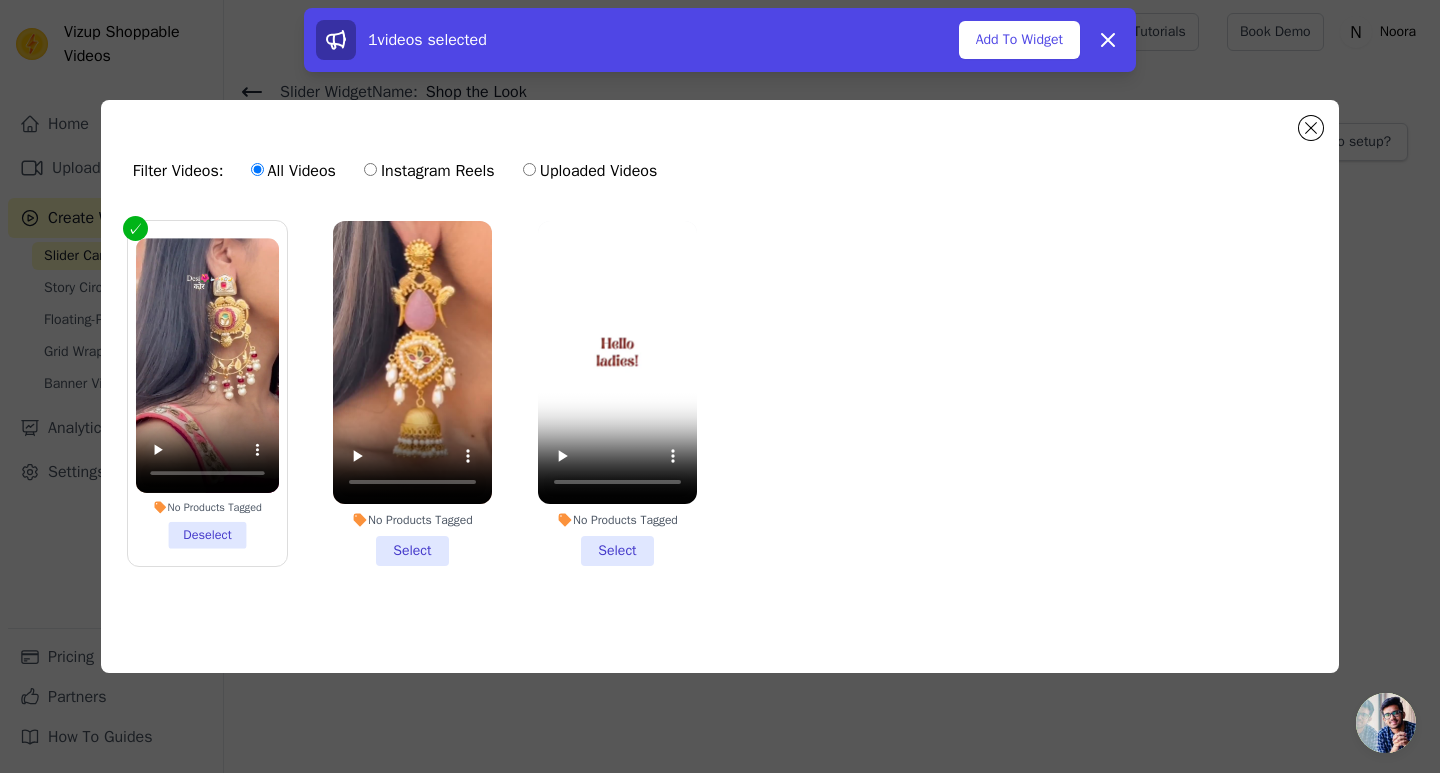 click on "No Products Tagged     Select" at bounding box center [412, 393] 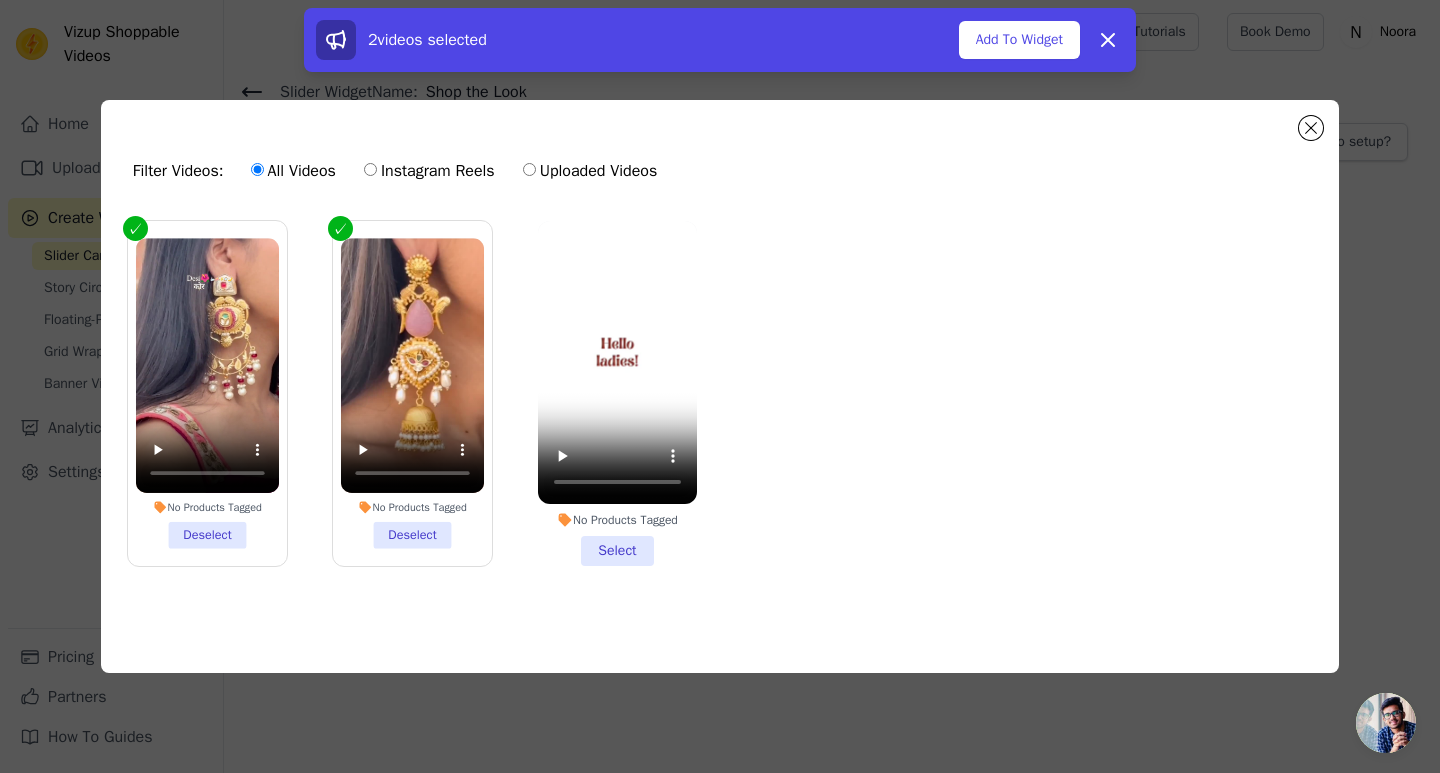 click on "No Products Tagged     Select" at bounding box center [617, 393] 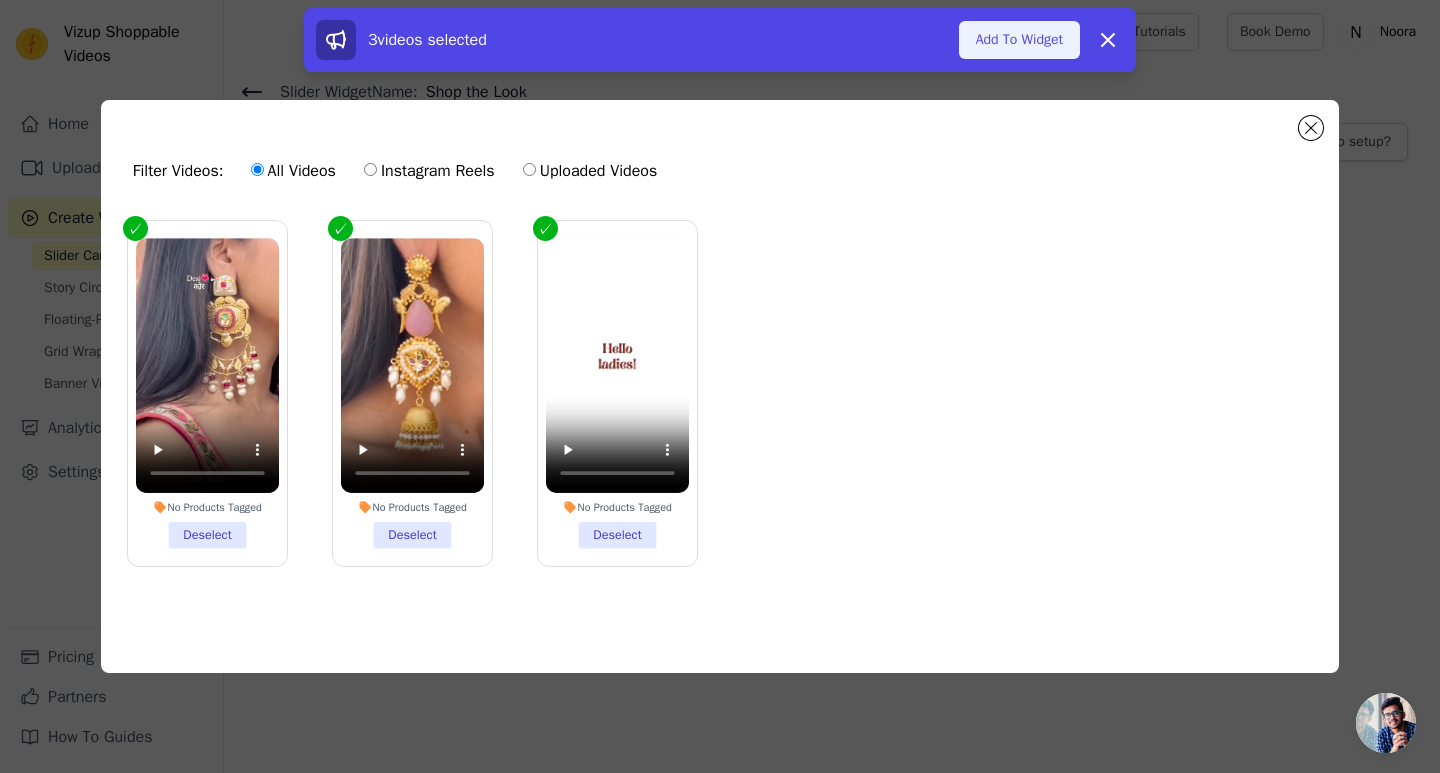 click on "Add To Widget" at bounding box center [1019, 40] 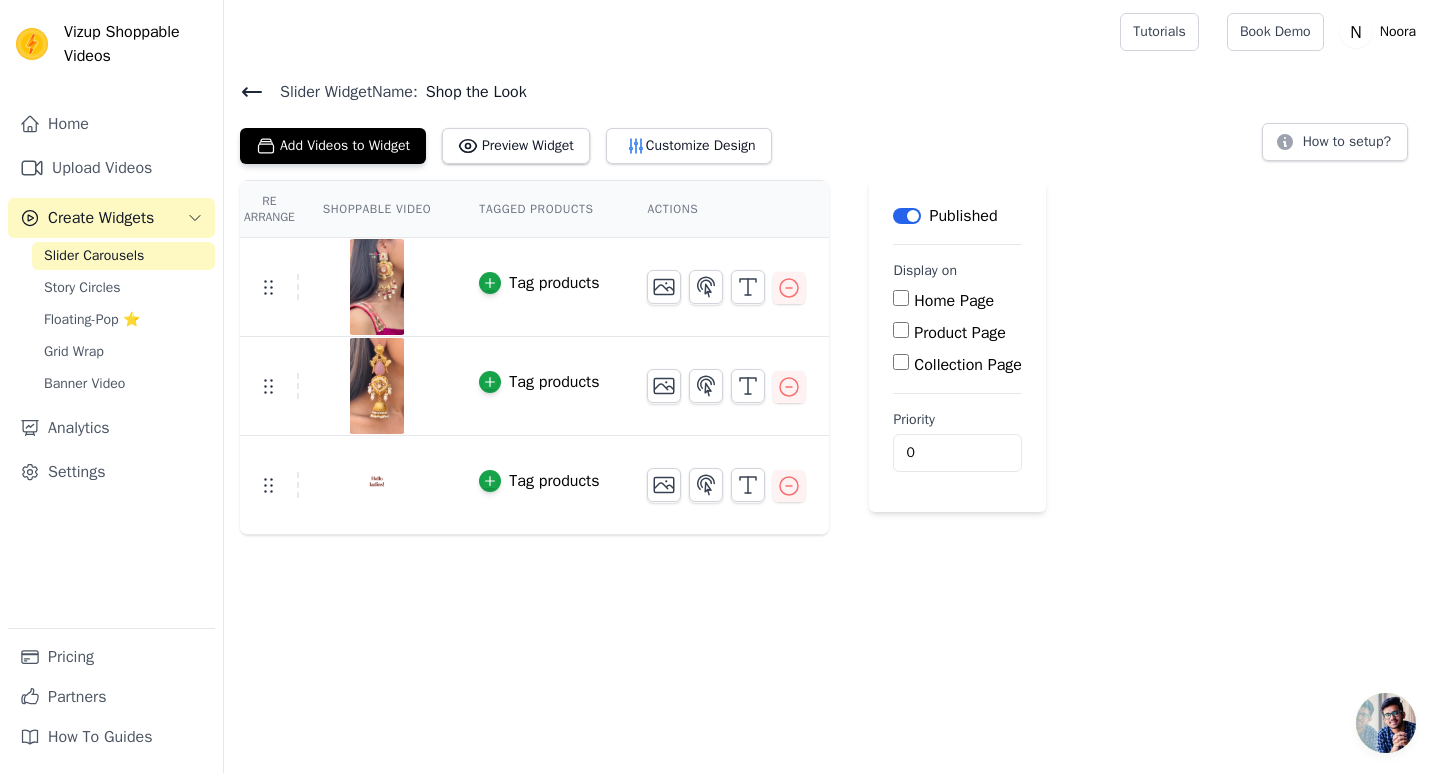 click on "Product Page" at bounding box center [901, 330] 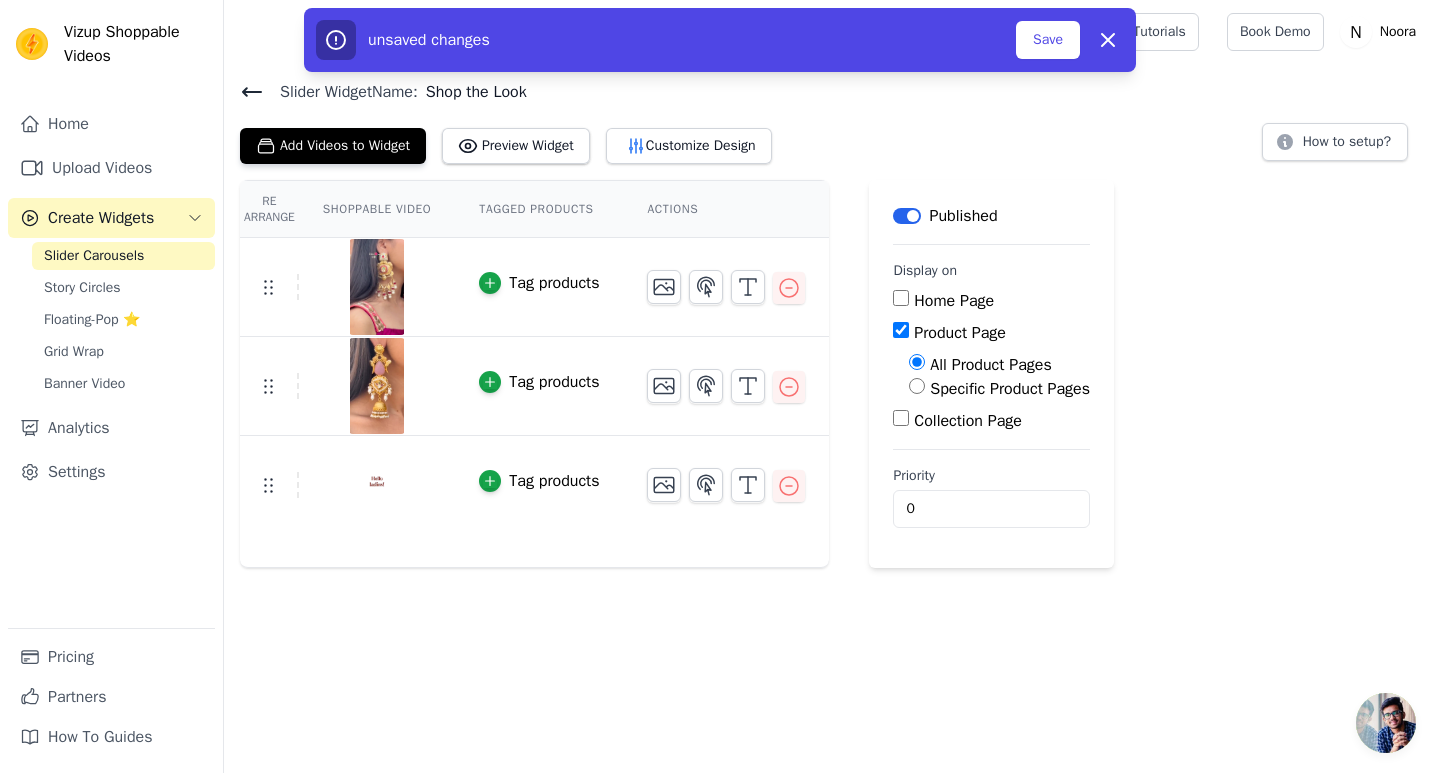 click on "All Product Pages" at bounding box center [917, 362] 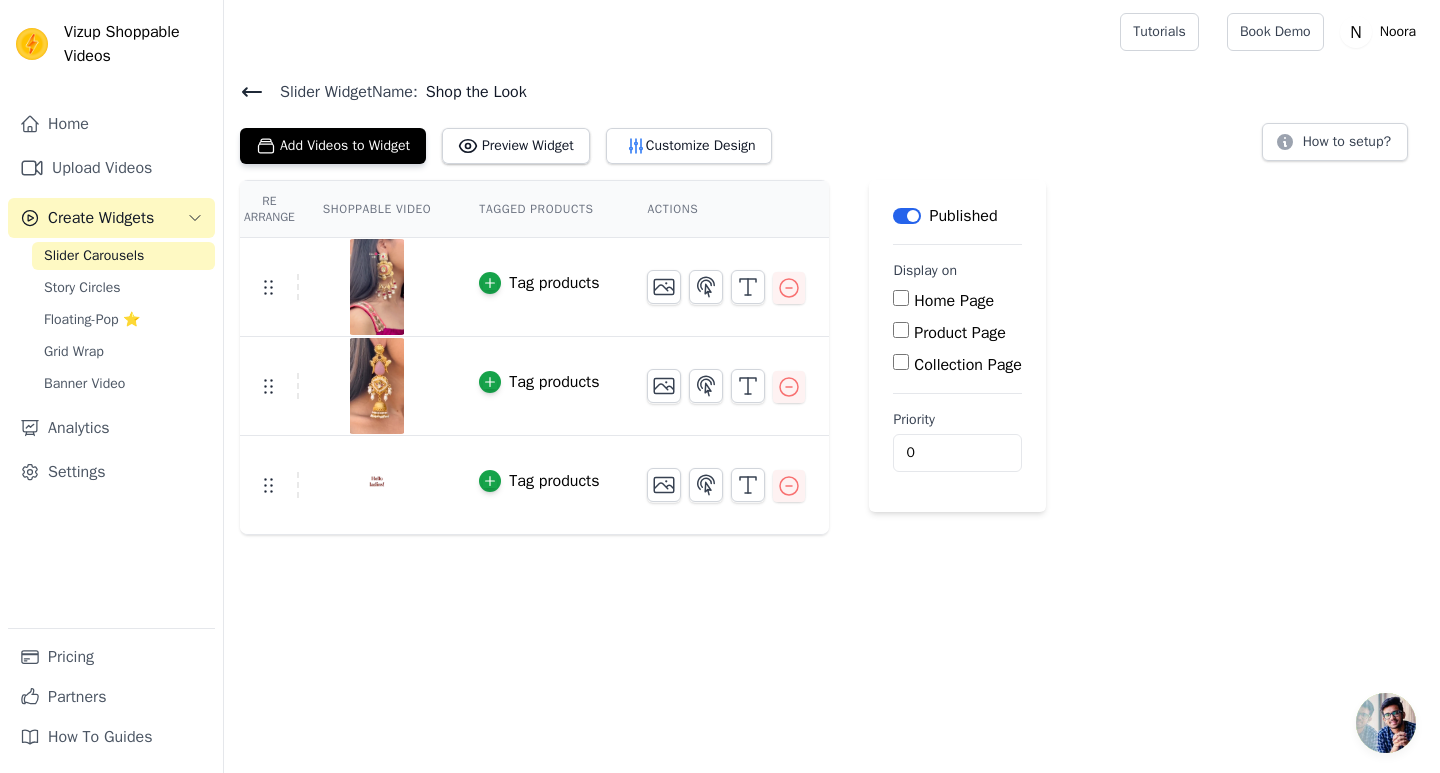 click on "Home Page" at bounding box center (901, 298) 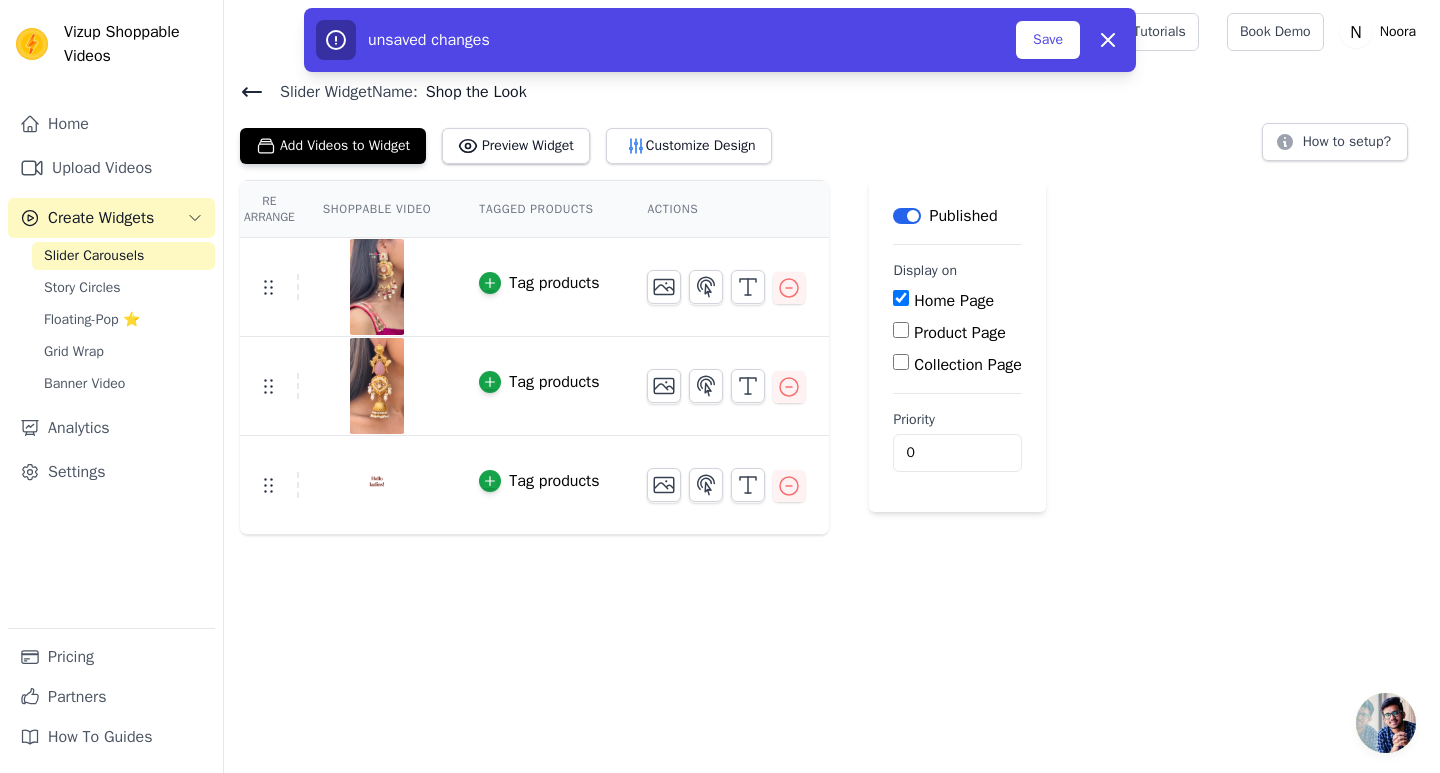 click on "Home Page" at bounding box center (901, 298) 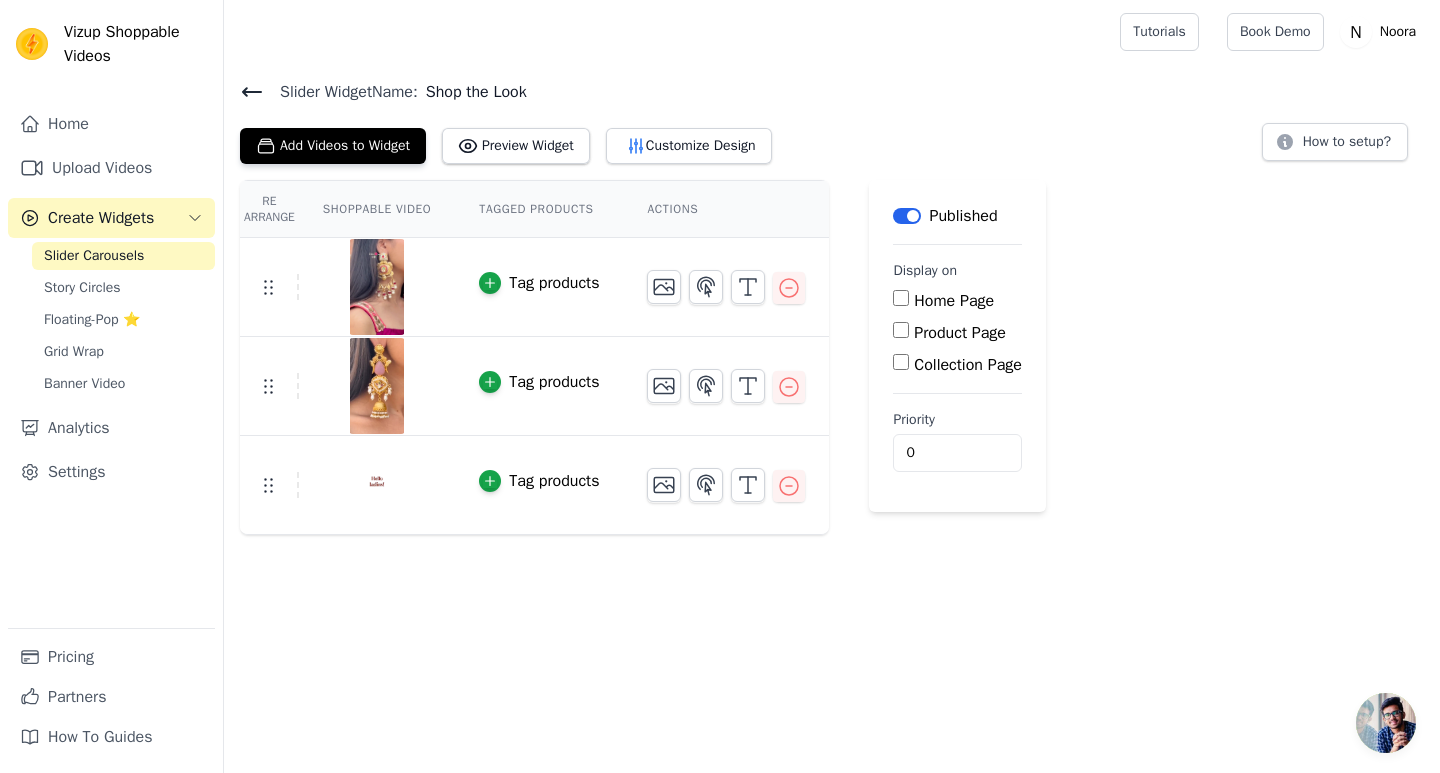 click on "Home Page" at bounding box center (901, 298) 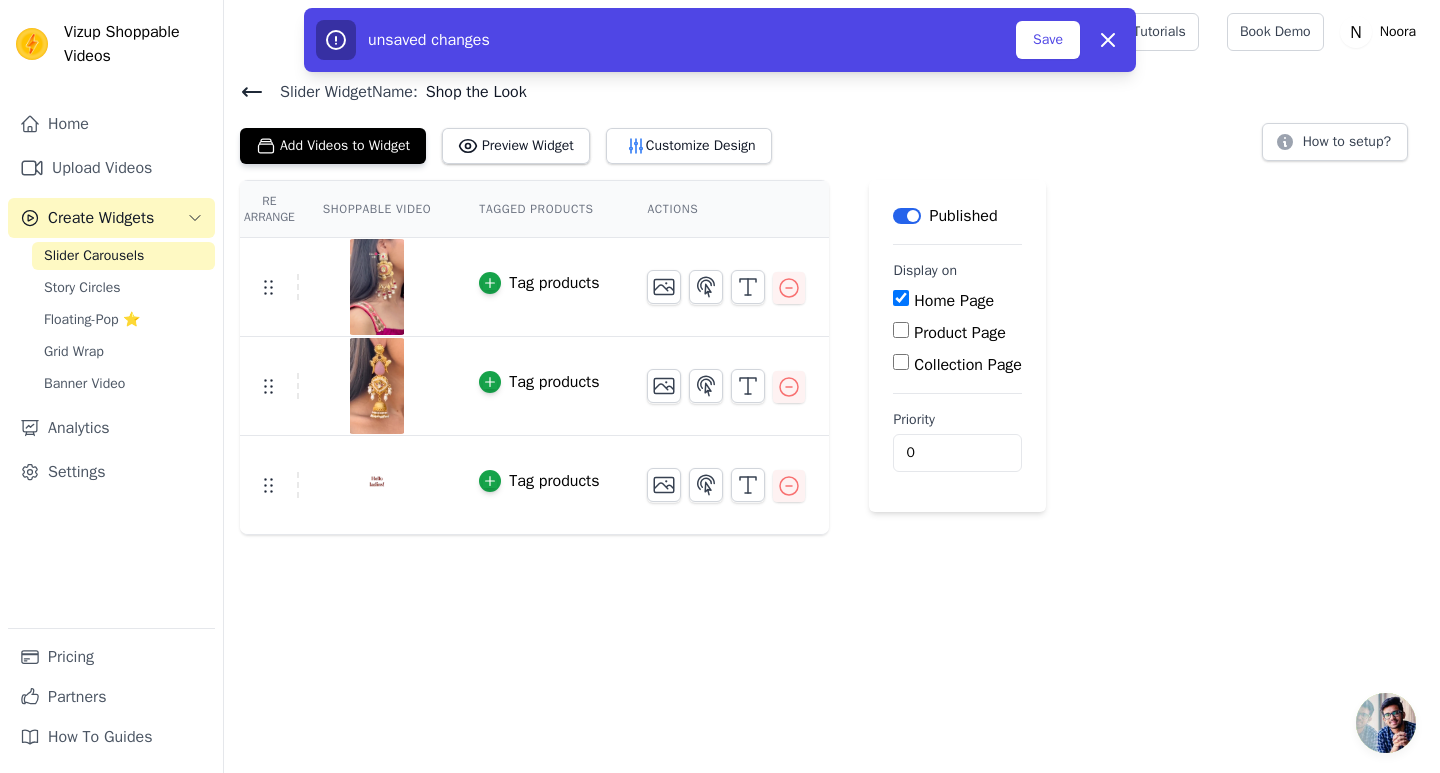 click on "Tag products" at bounding box center (554, 283) 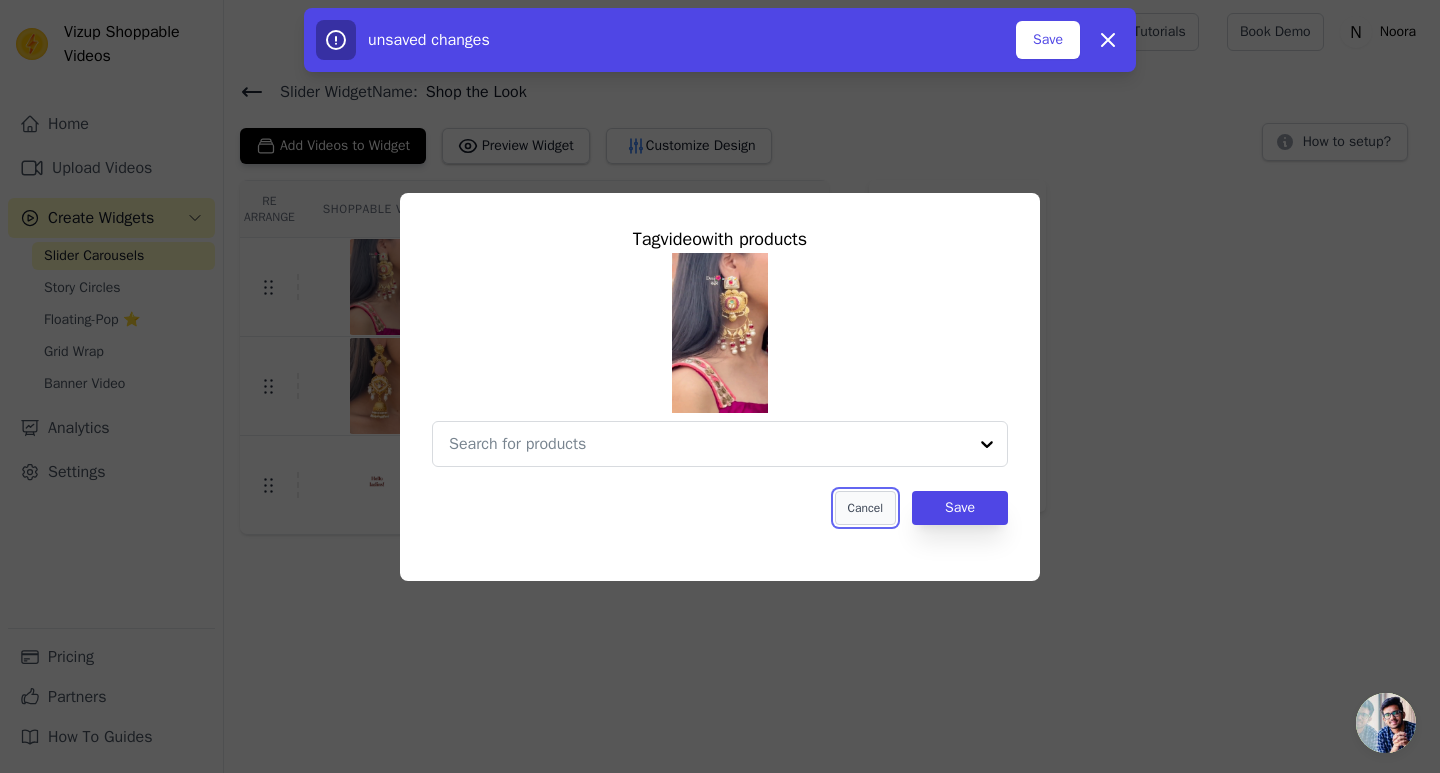 click on "Cancel" at bounding box center [865, 508] 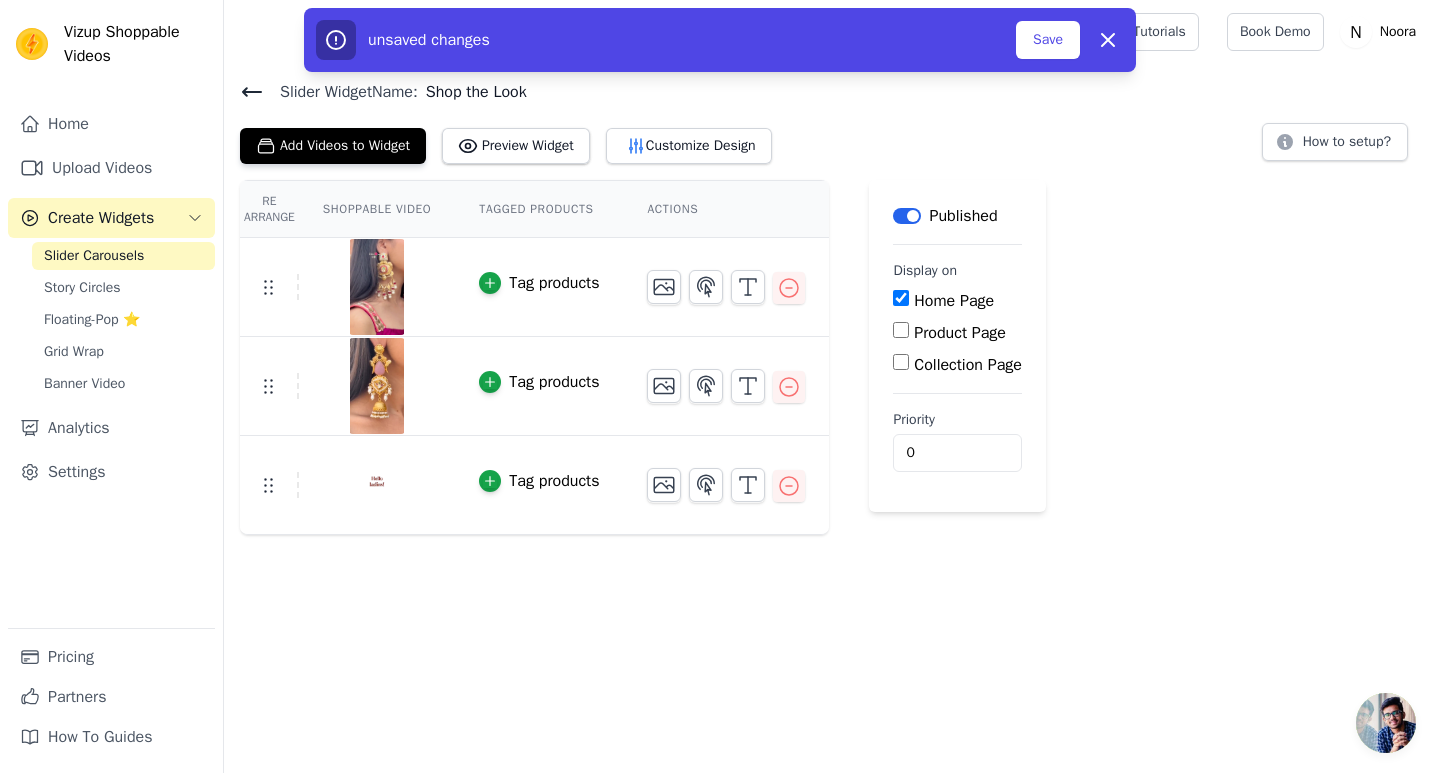 click on "Tag products" at bounding box center (554, 283) 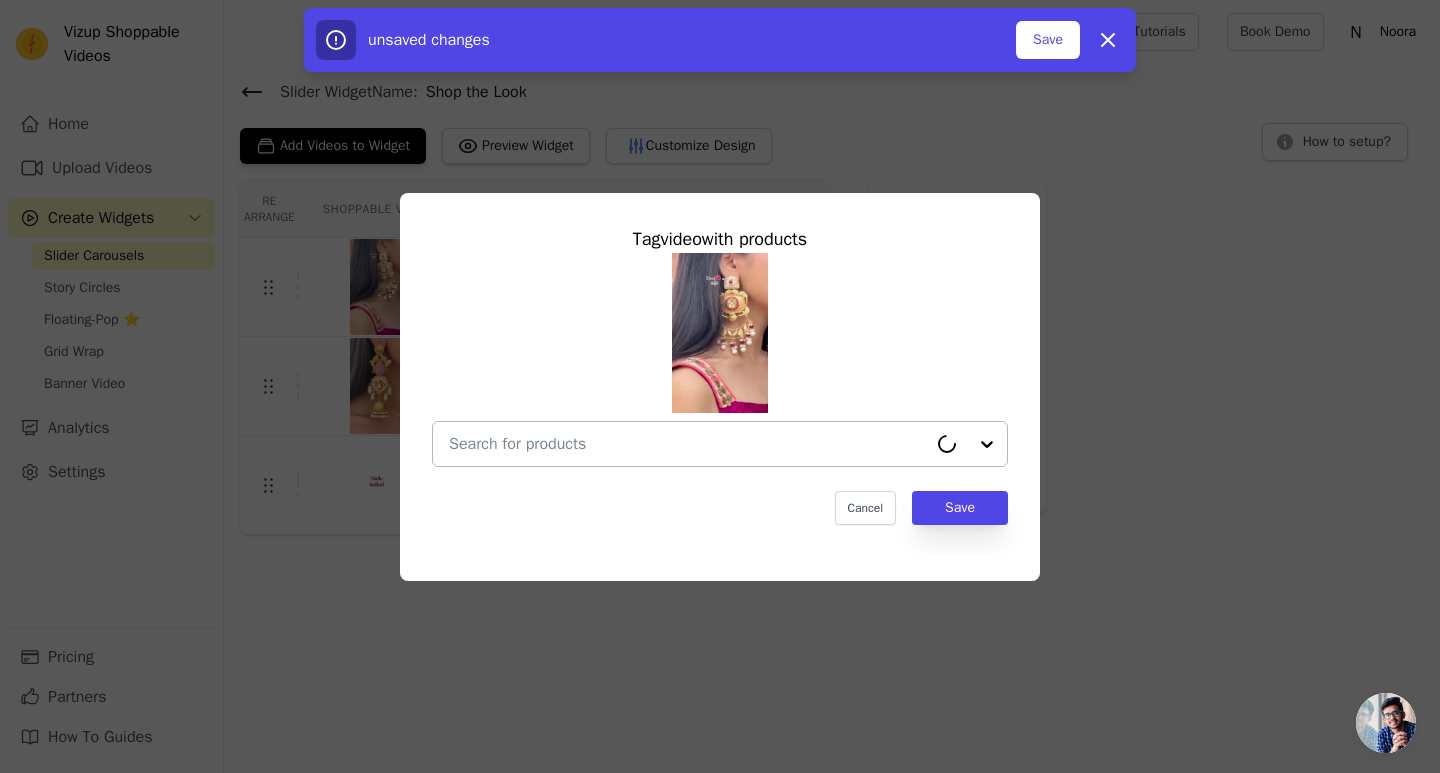 click at bounding box center [688, 444] 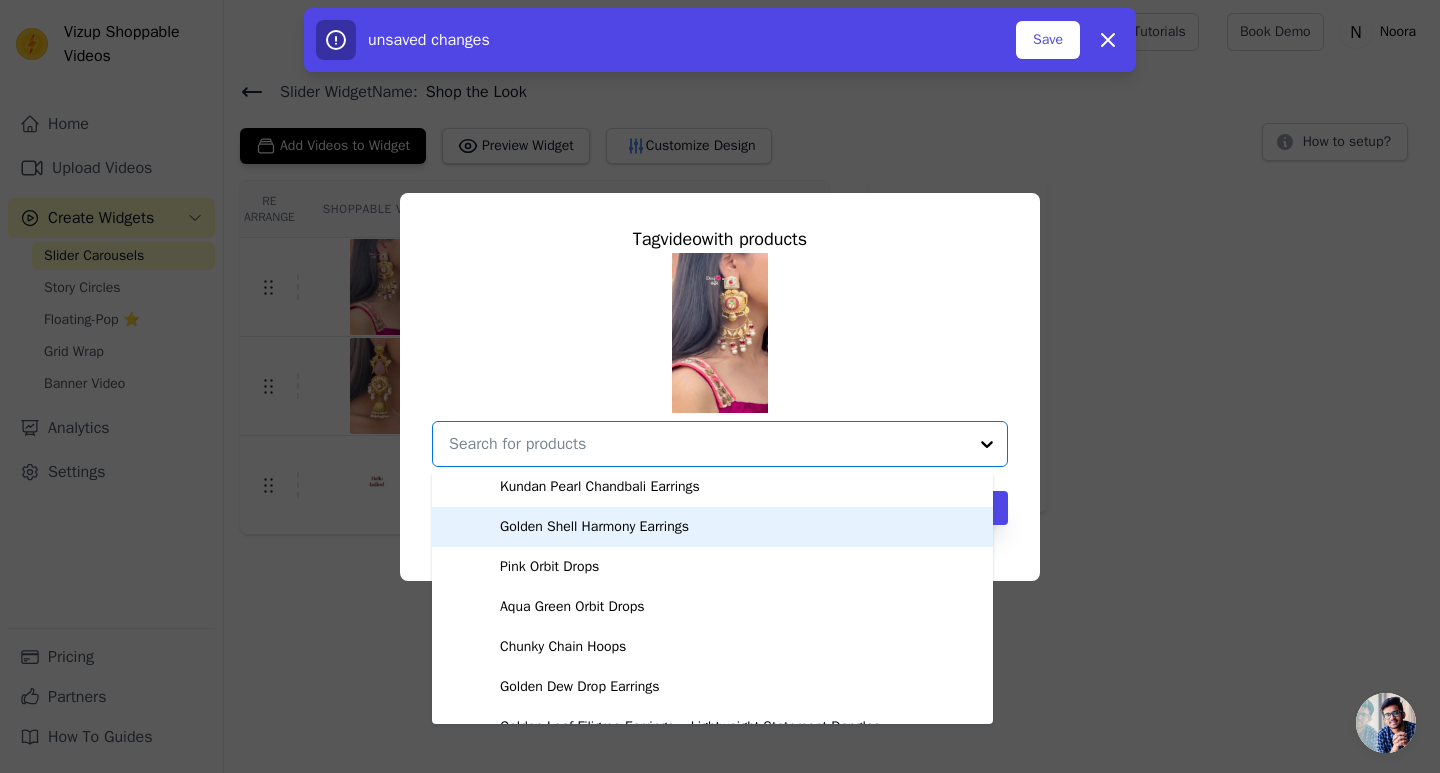 scroll, scrollTop: 400, scrollLeft: 0, axis: vertical 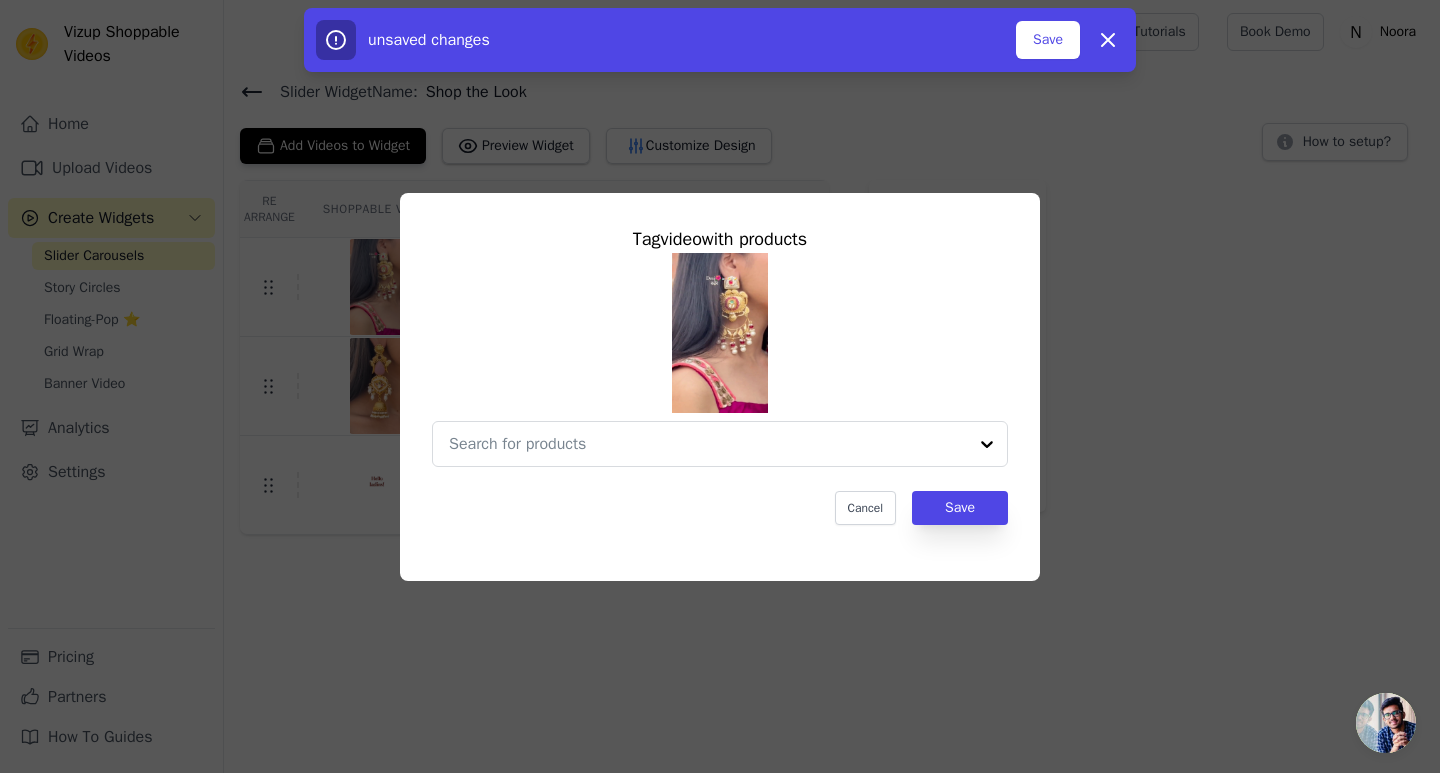 click on "Tag  video  with products                         Cancel   Save" at bounding box center [720, 386] 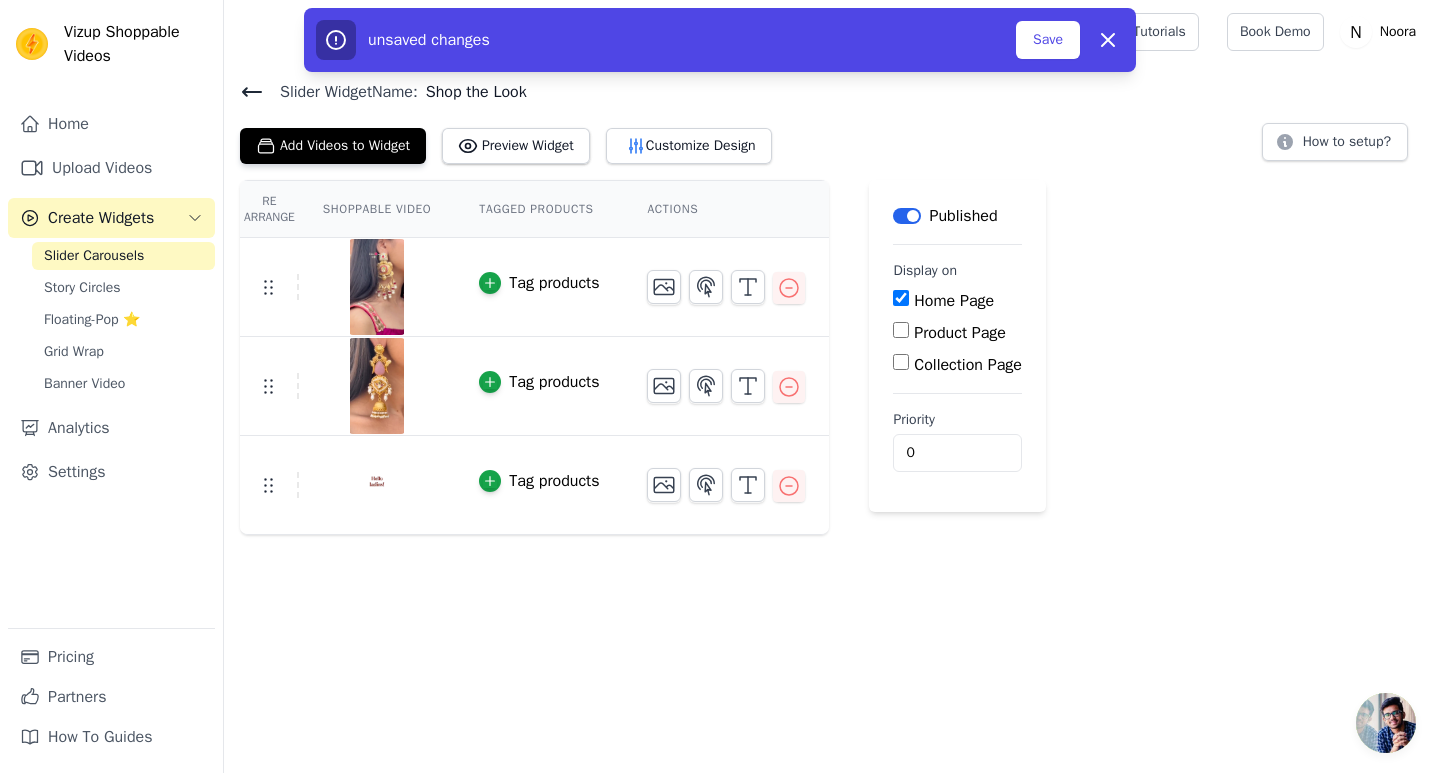 click on "Tag products" at bounding box center [554, 481] 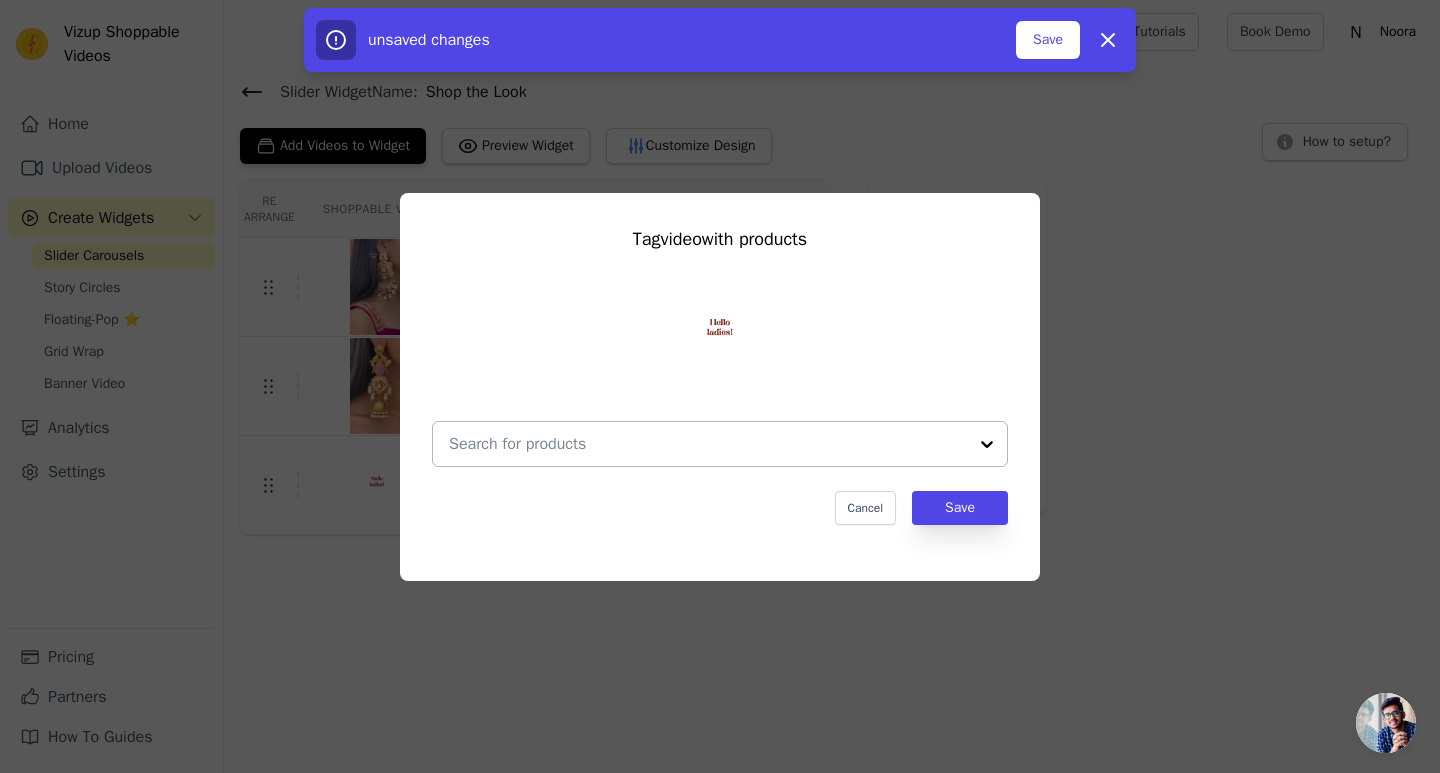 click at bounding box center (708, 444) 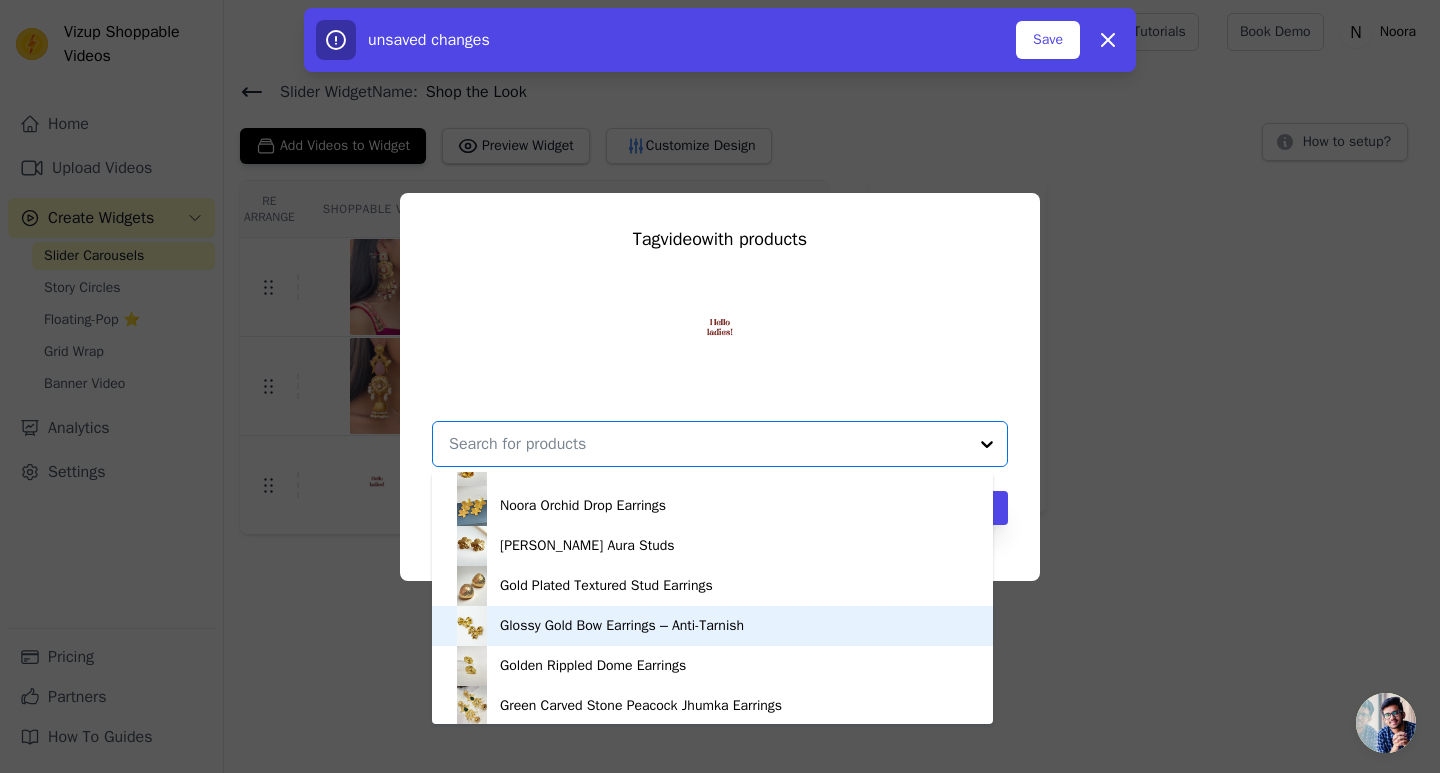scroll, scrollTop: 0, scrollLeft: 0, axis: both 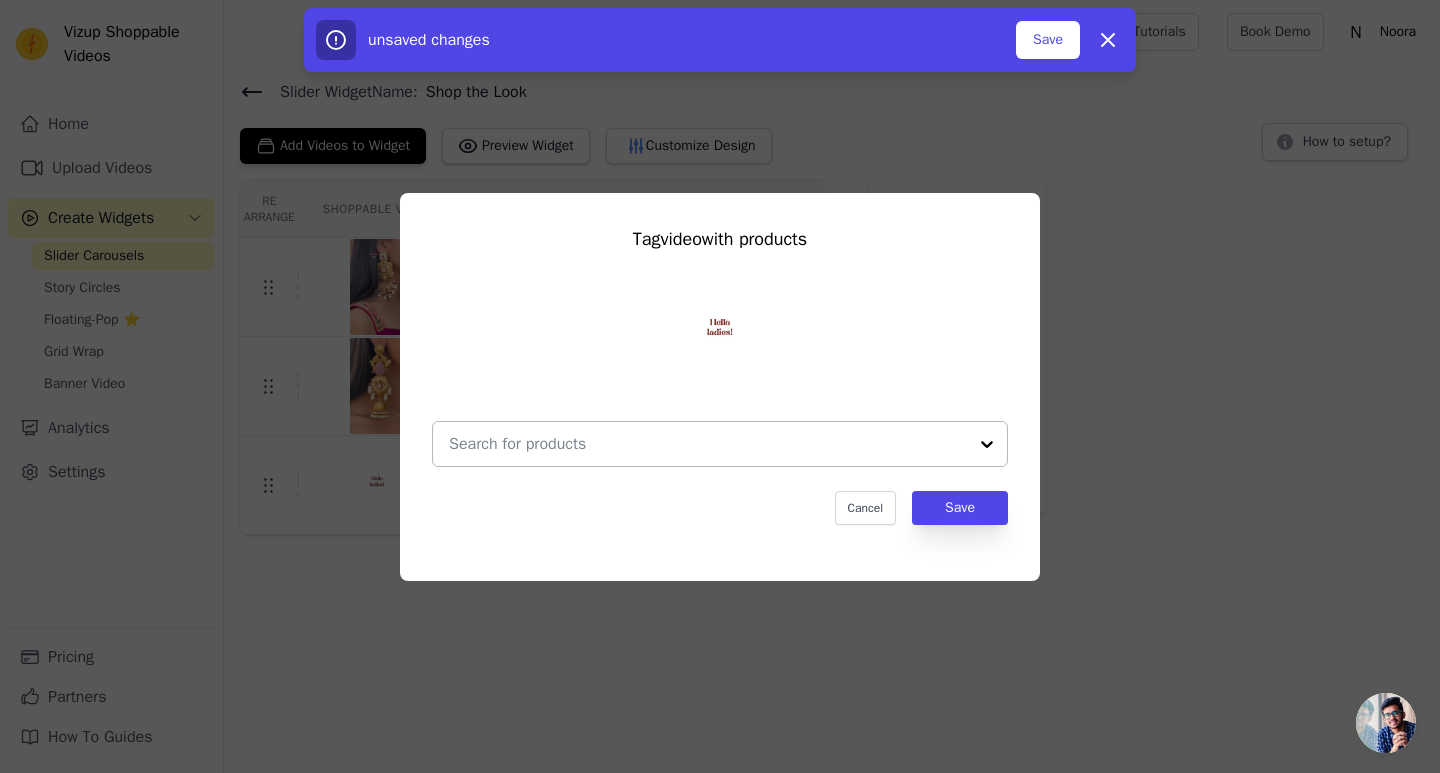 click at bounding box center [987, 444] 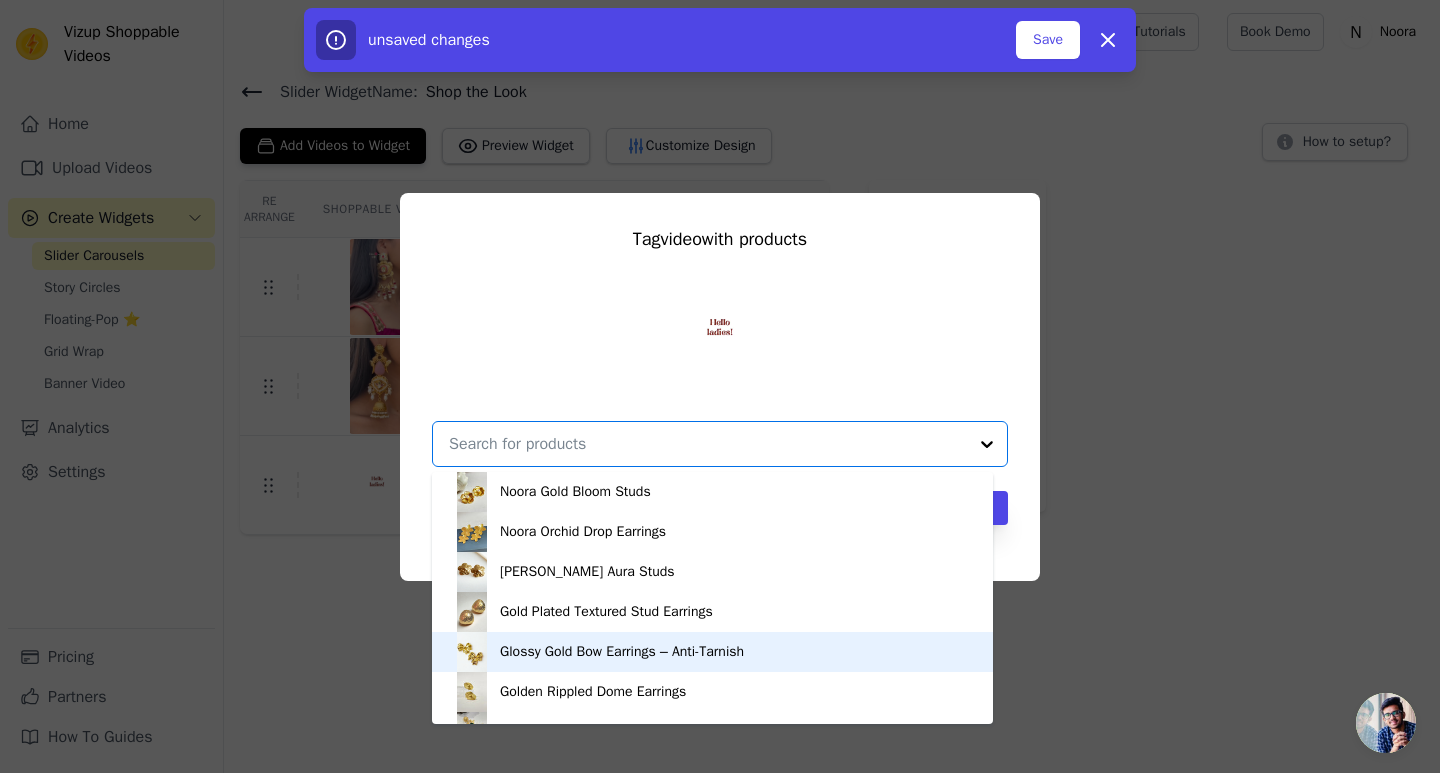 click on "Tag  video  with products         Noora Gold Bloom Studs     Noora Orchid Drop Earrings     Noora Bloom Aura Studs     Gold Plated Textured Stud Earrings     Glossy Gold Bow Earrings – Anti-Tarnish     Golden Rippled Dome Earrings     Green Carved Stone Peacock Jhumka Earrings     Meenakari Pink Blossom Jhumka Earrings     Divine Love Meenakari Chandba     Kundan Pearl Chandbali Earrings     Golden Shell Harmony Earrings     Pink Orbit Drops     Aqua Green Orbit Drops     Chunky Chain Hoops     Golden Dew Drop Earrings     Golden Leaf Filigree Earrings – Lightweight Statement Dangles     Stylish twisted earrings     Pearl Zirconia Open Ring Elegant Gold Plated Layered CZ Stone Single Pearl Adjustable Ring     Love Heart Earrings Shiny Round Zircon Stud Earrings     Mohani Earrings     Vintage Peacock Earrings     Beautiful Brass Gold Gemstone Statement Earrings     Rainbow Bloom – Handmade Beaded Earrings     Noora Multicolor Beaded Bird Earrings     Noora Beaded Butterfly Earrings – Lavender Multi" at bounding box center [720, 386] 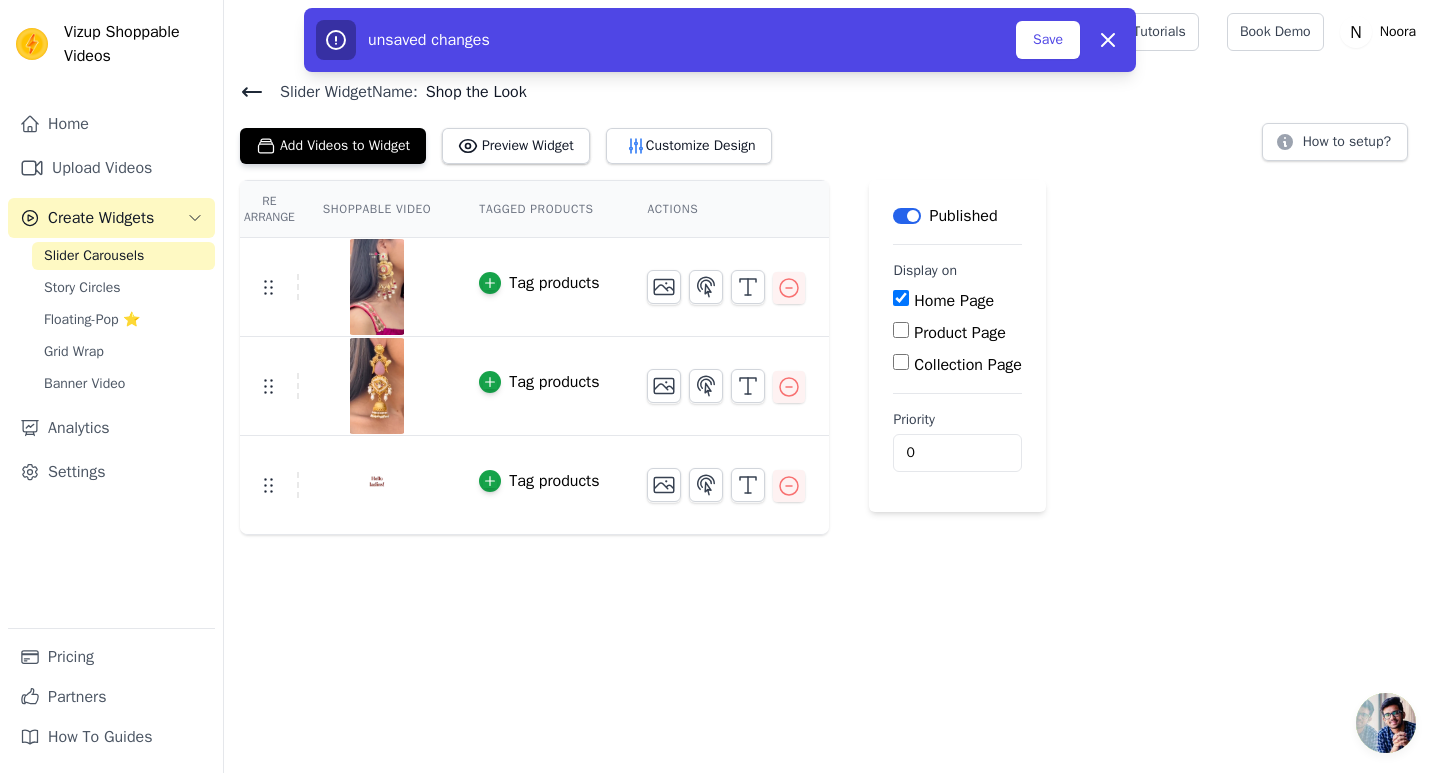 click on "Tag products" at bounding box center [554, 481] 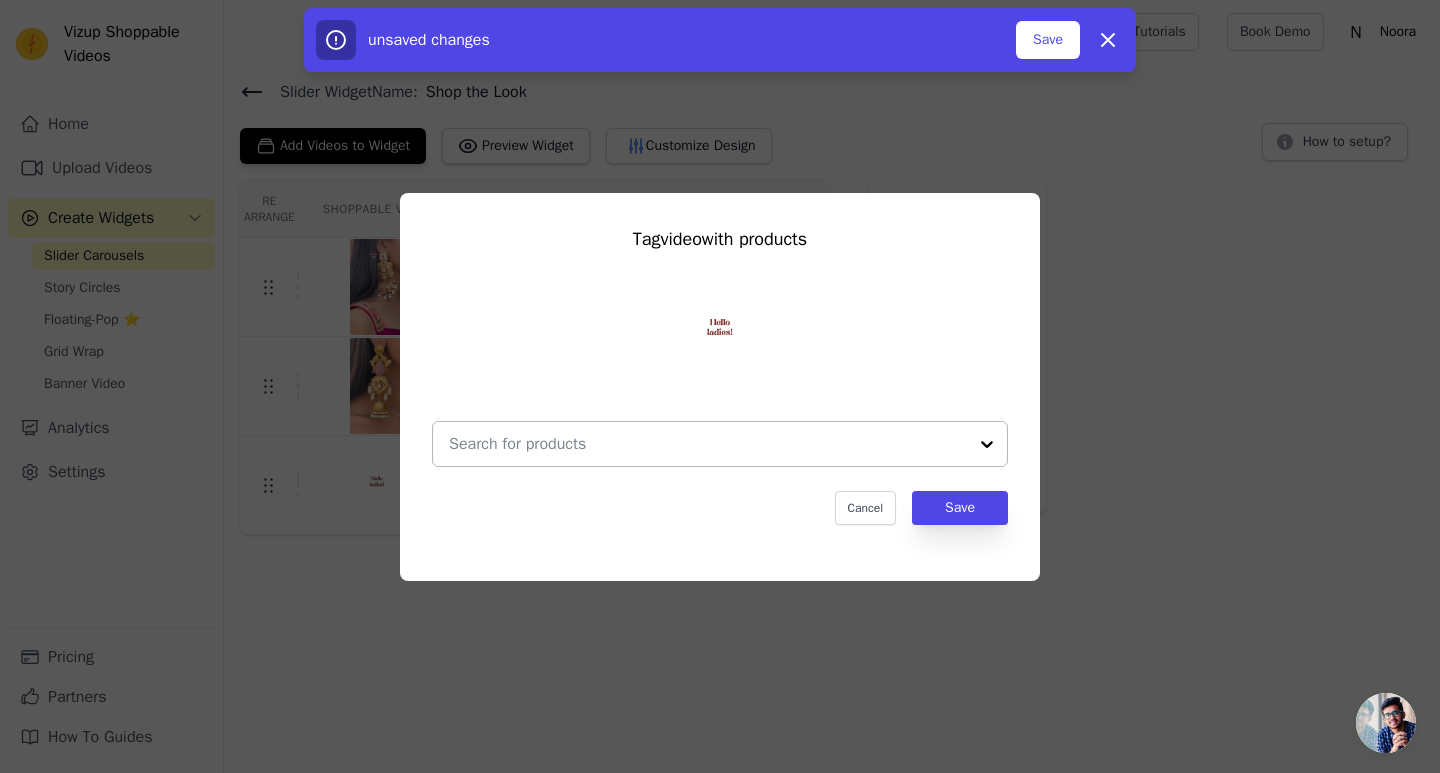 click at bounding box center (708, 444) 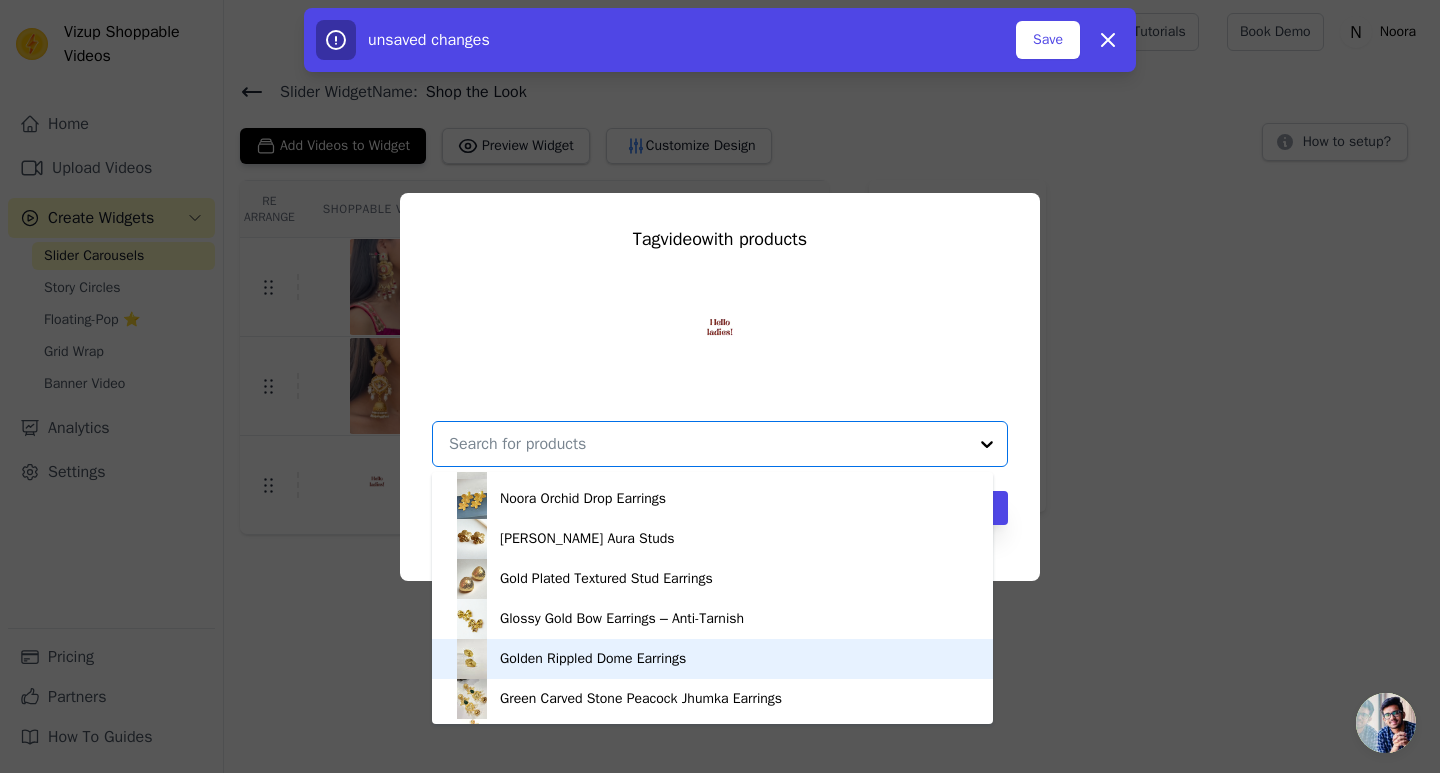 scroll, scrollTop: 0, scrollLeft: 0, axis: both 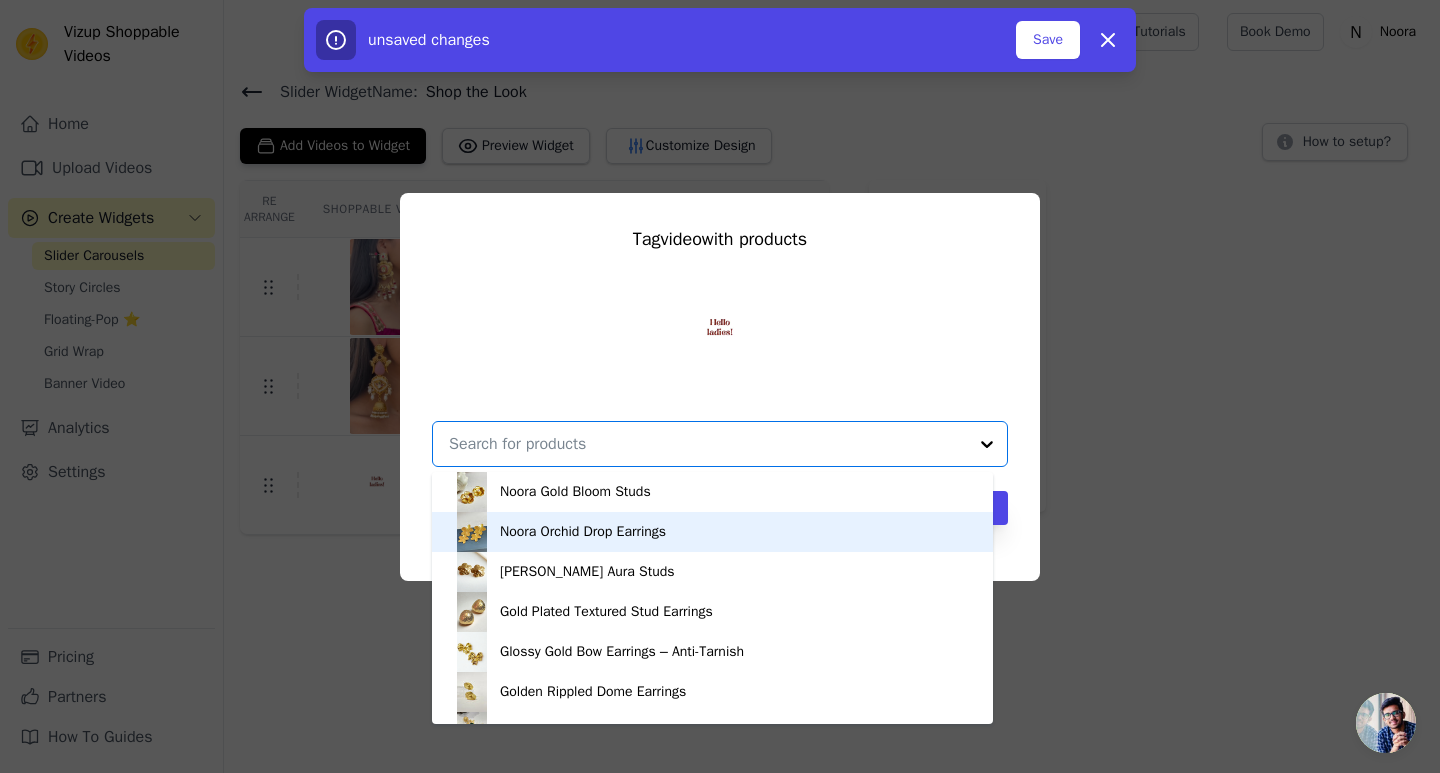 click on "Noora Orchid Drop Earrings" at bounding box center (583, 532) 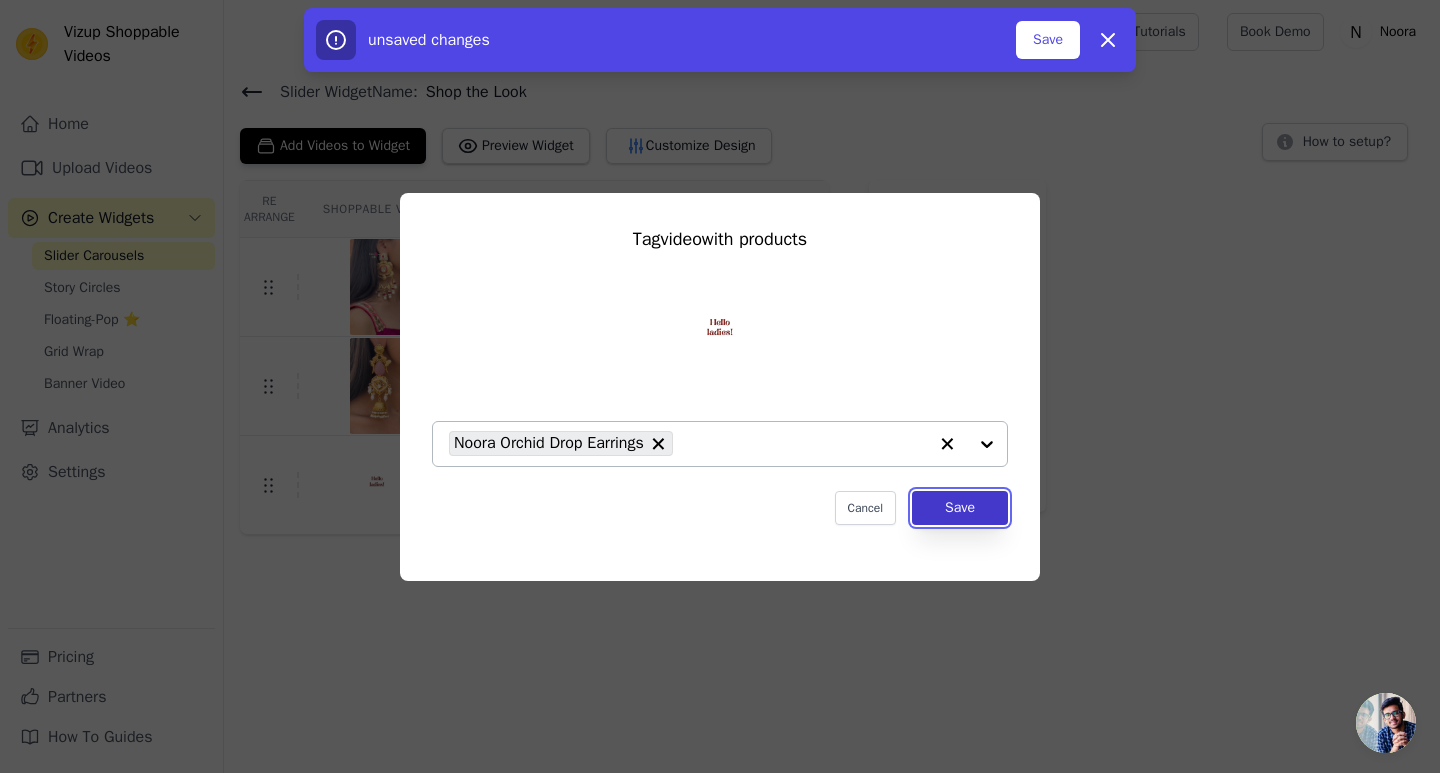 click on "Save" at bounding box center (960, 508) 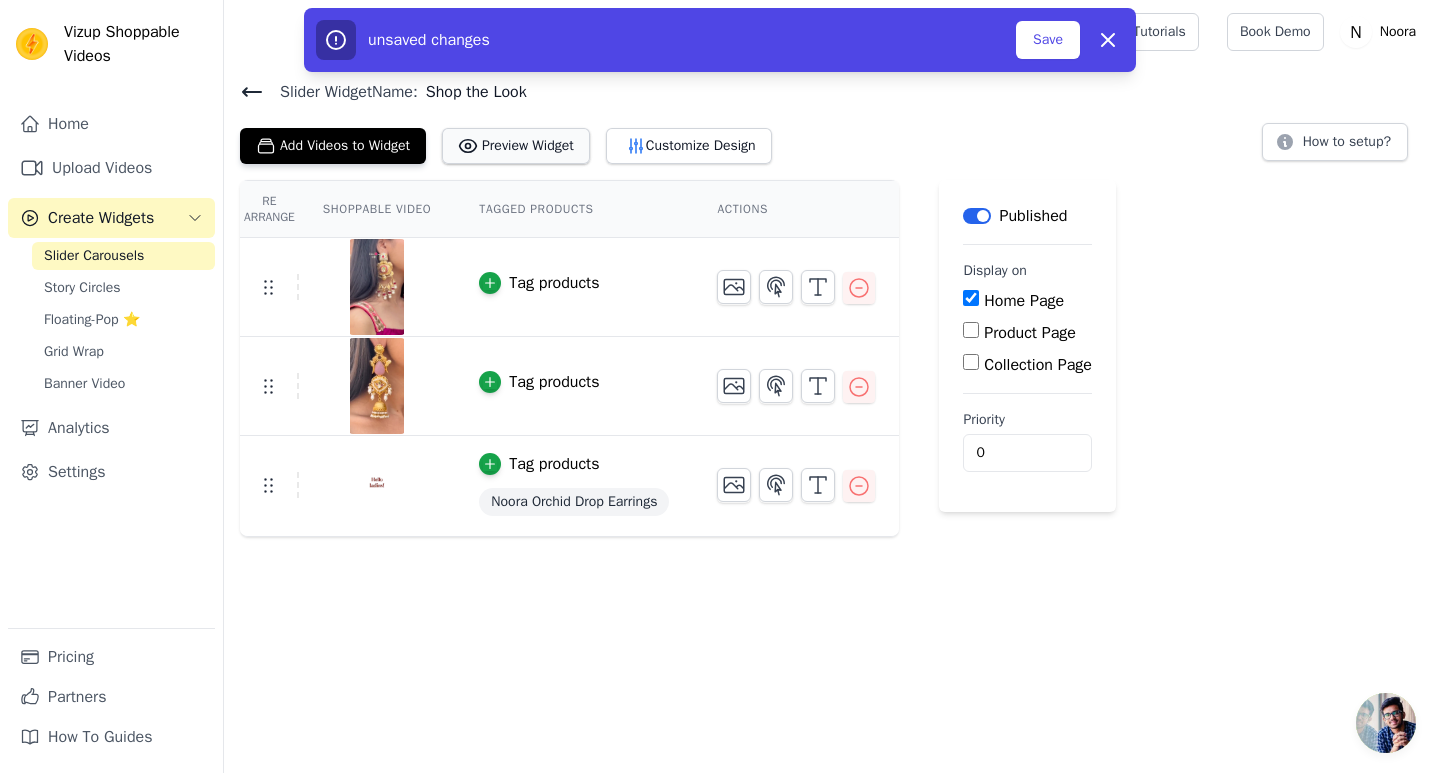 click on "Preview Widget" at bounding box center (516, 146) 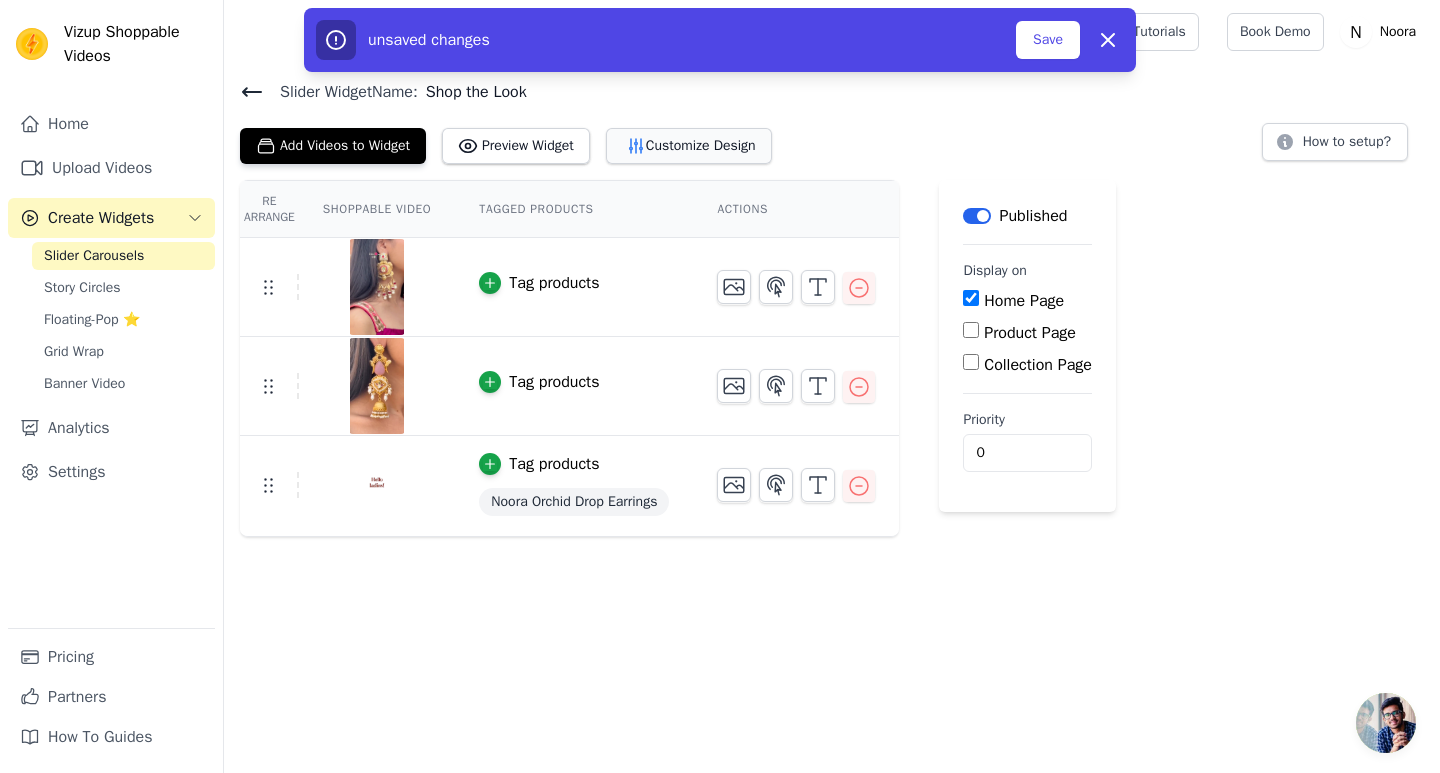 click on "Customize Design" at bounding box center (689, 146) 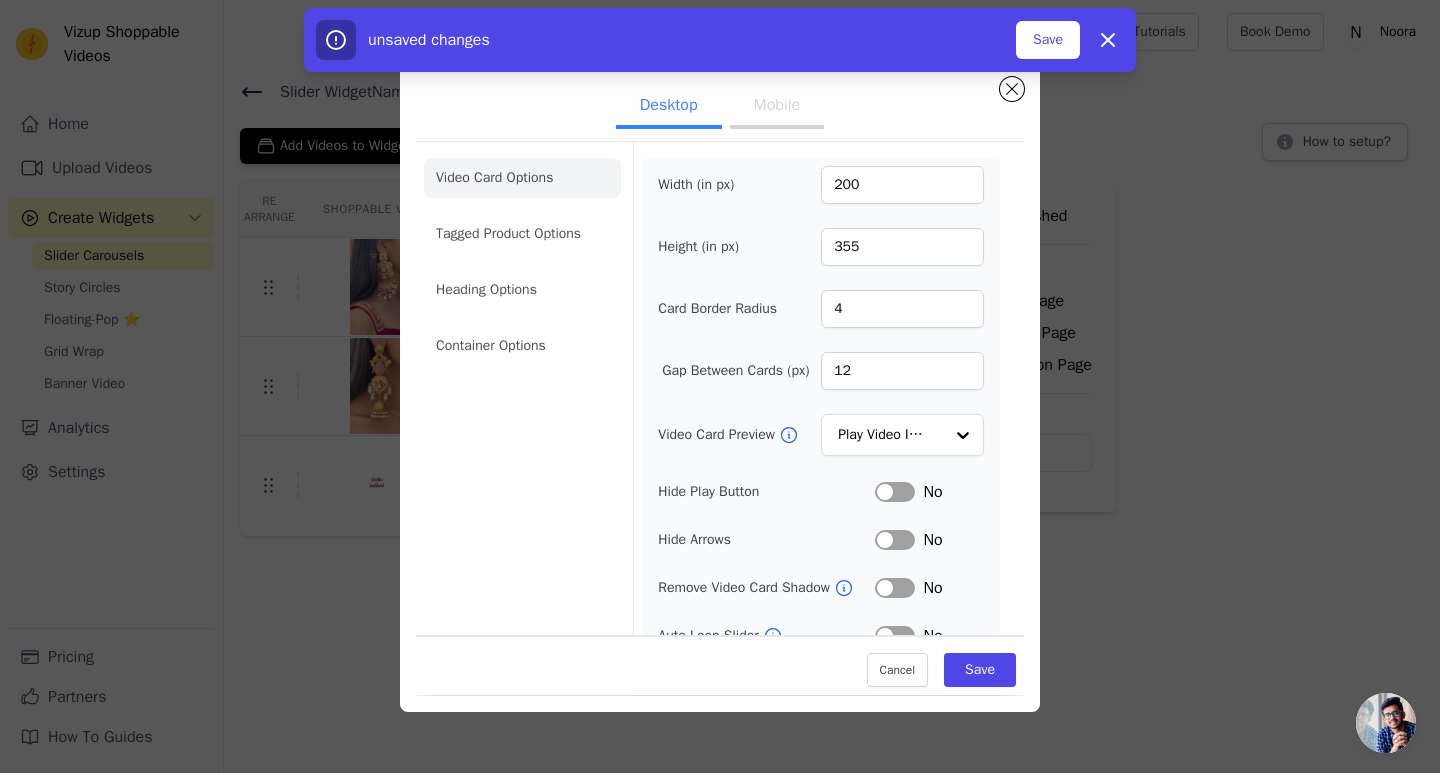 type 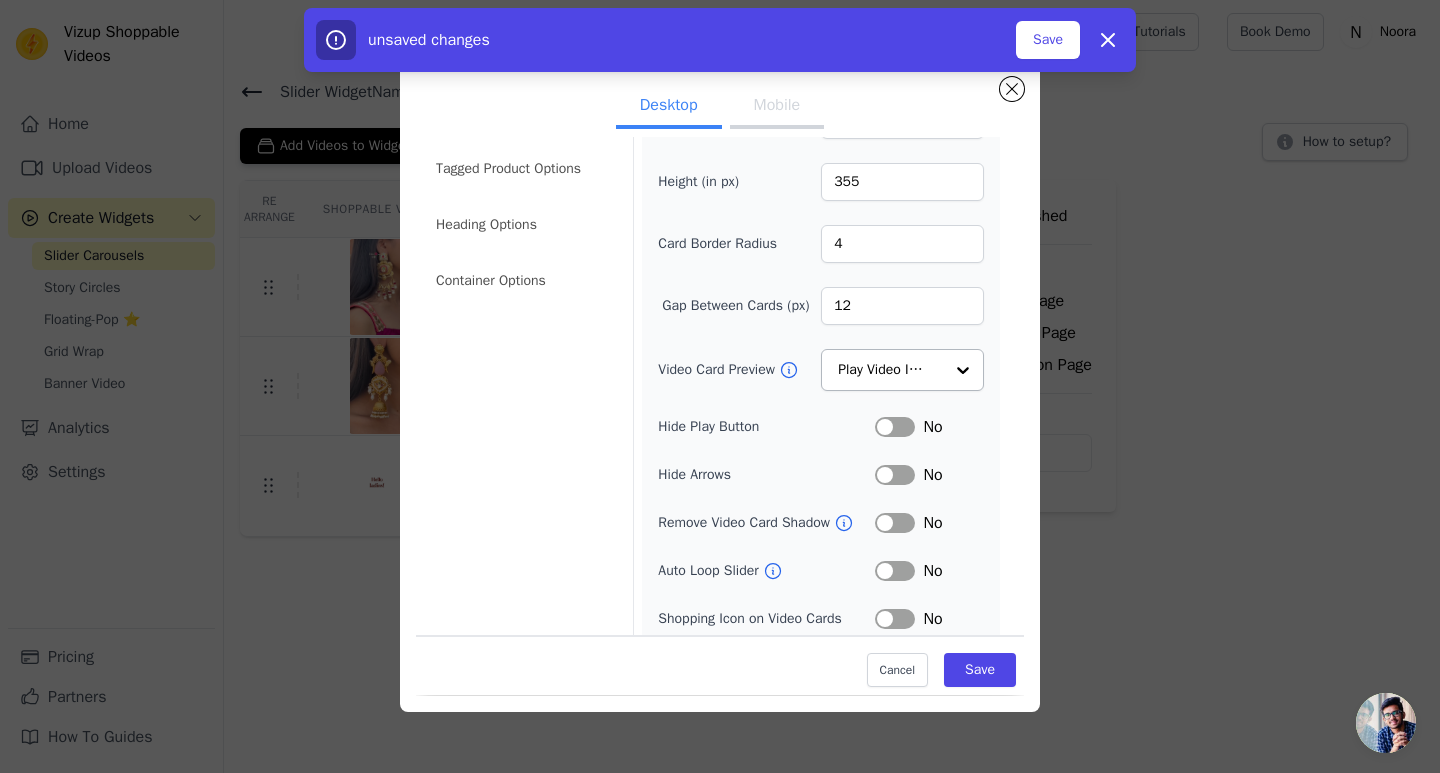 scroll, scrollTop: 124, scrollLeft: 0, axis: vertical 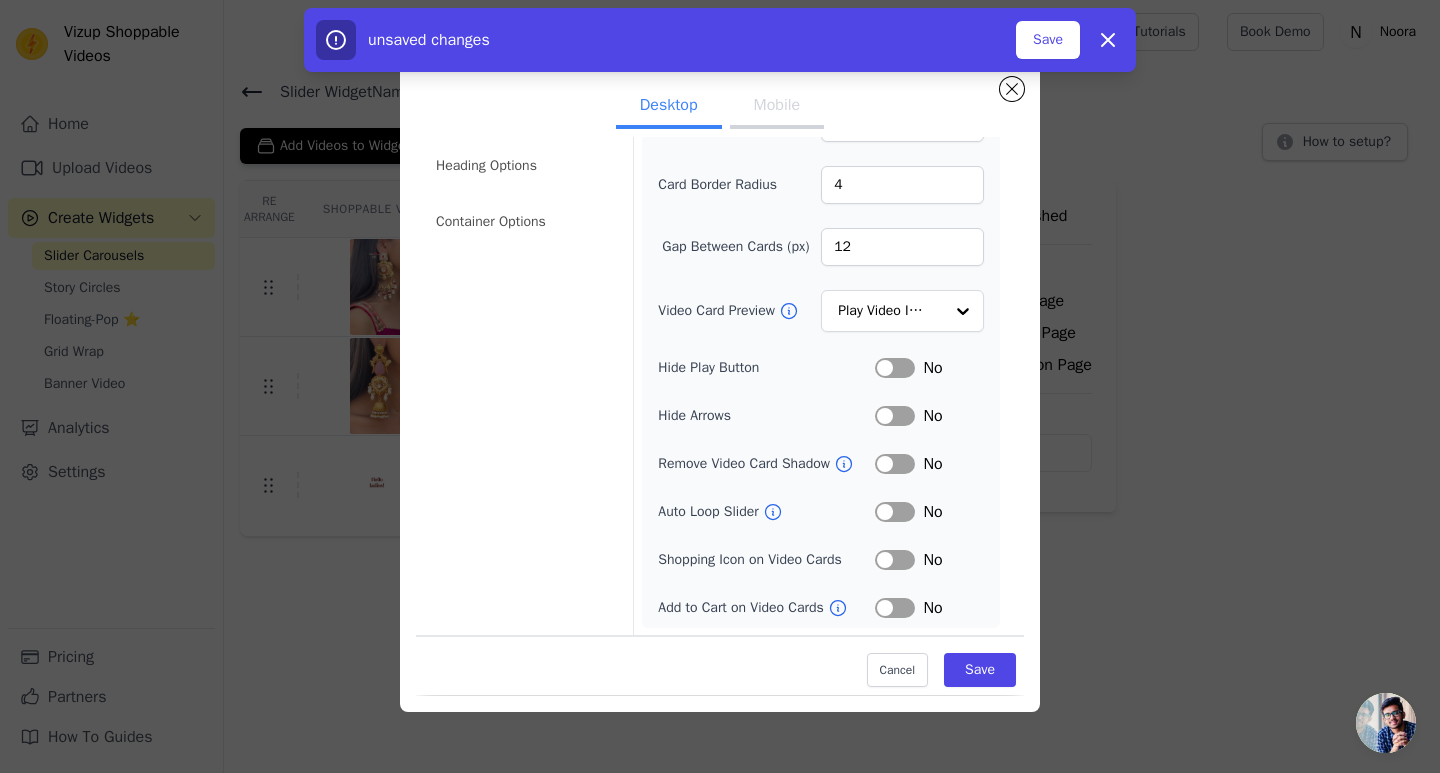 click on "Label" at bounding box center (895, 512) 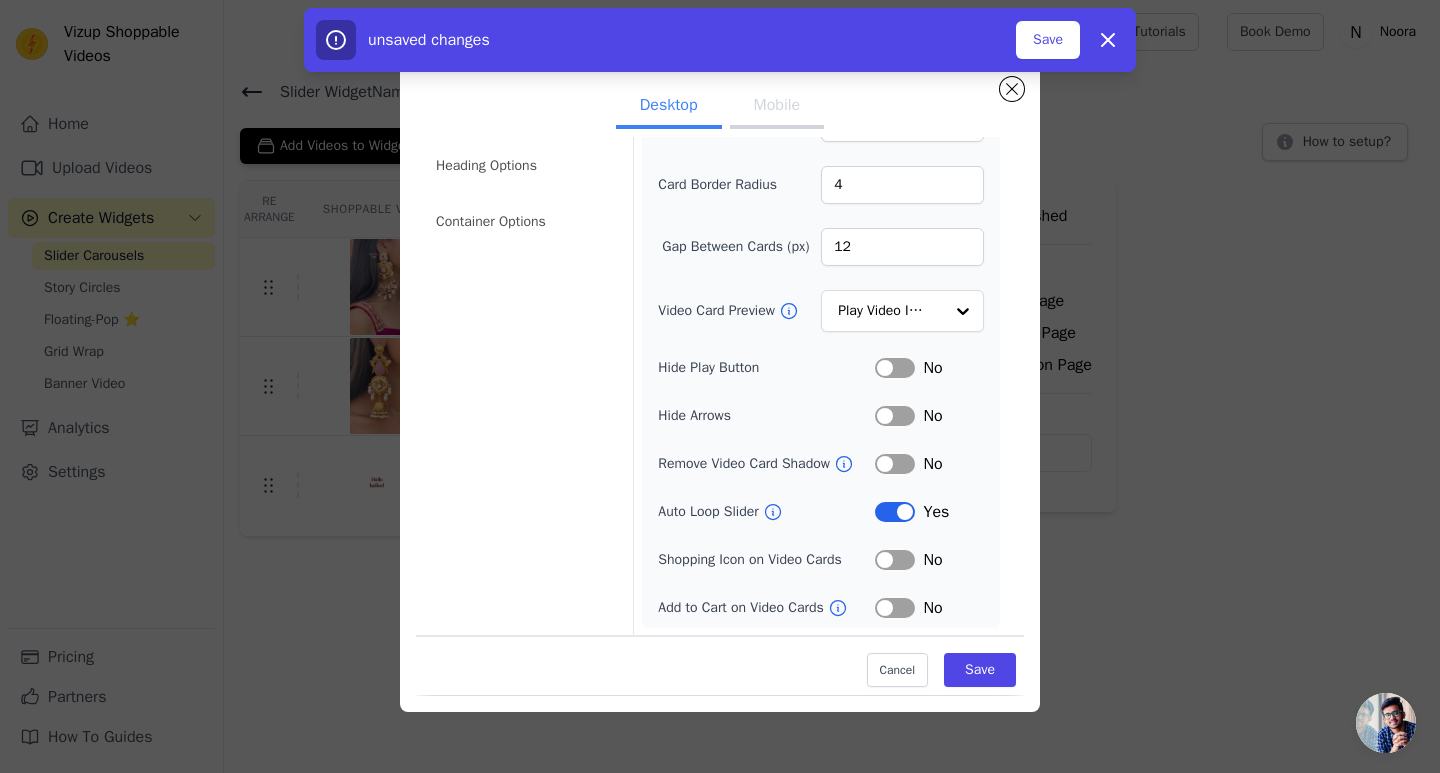 click on "Mobile" at bounding box center (777, 107) 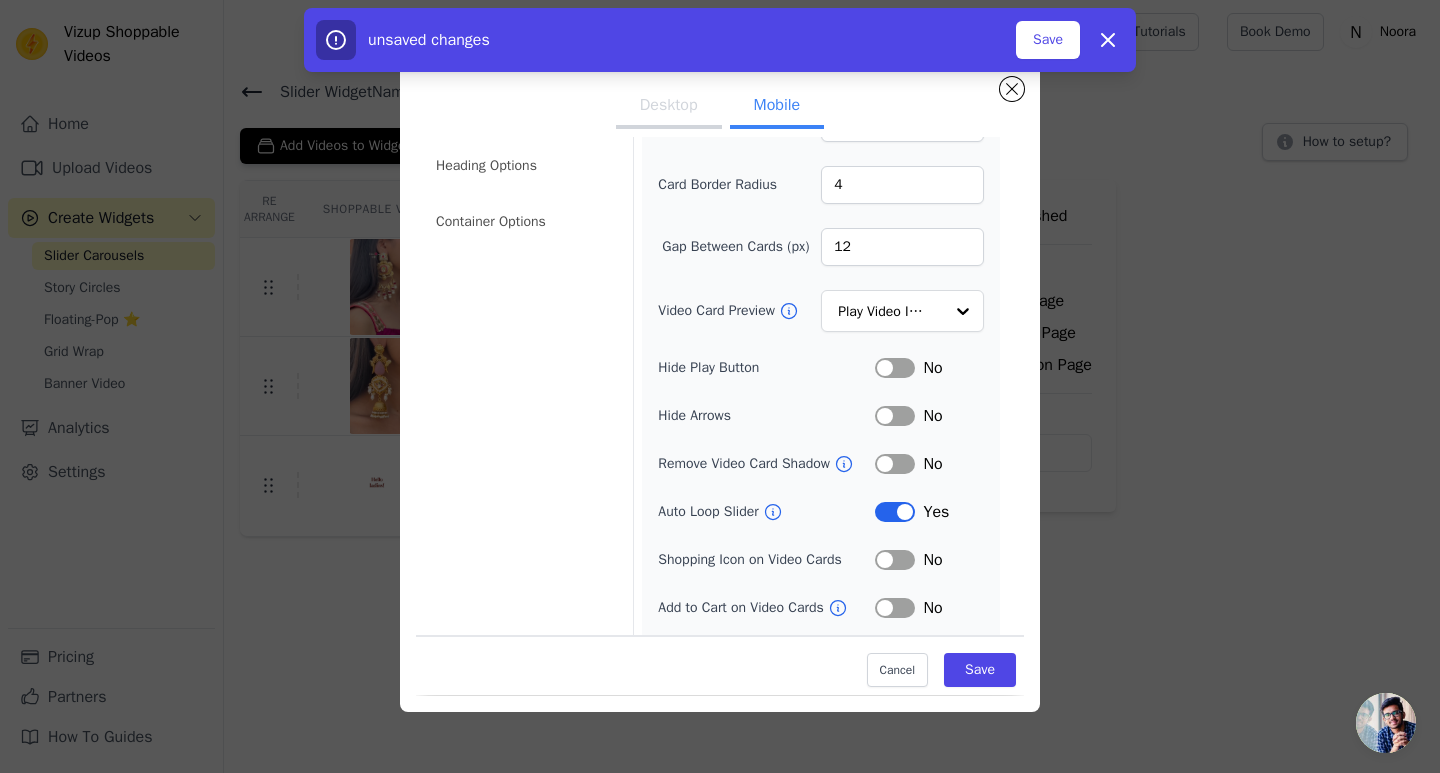 scroll, scrollTop: 172, scrollLeft: 0, axis: vertical 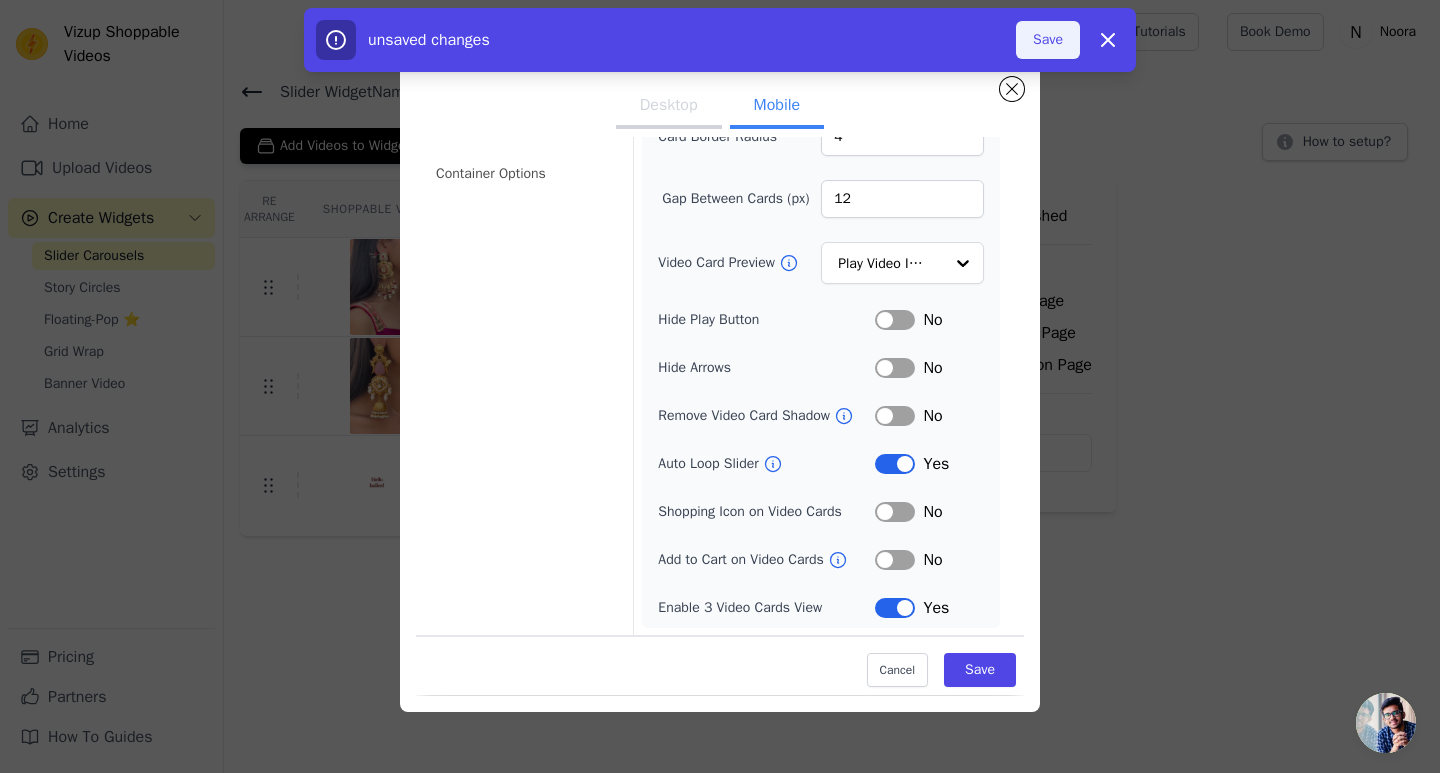 click on "Save" at bounding box center [1048, 40] 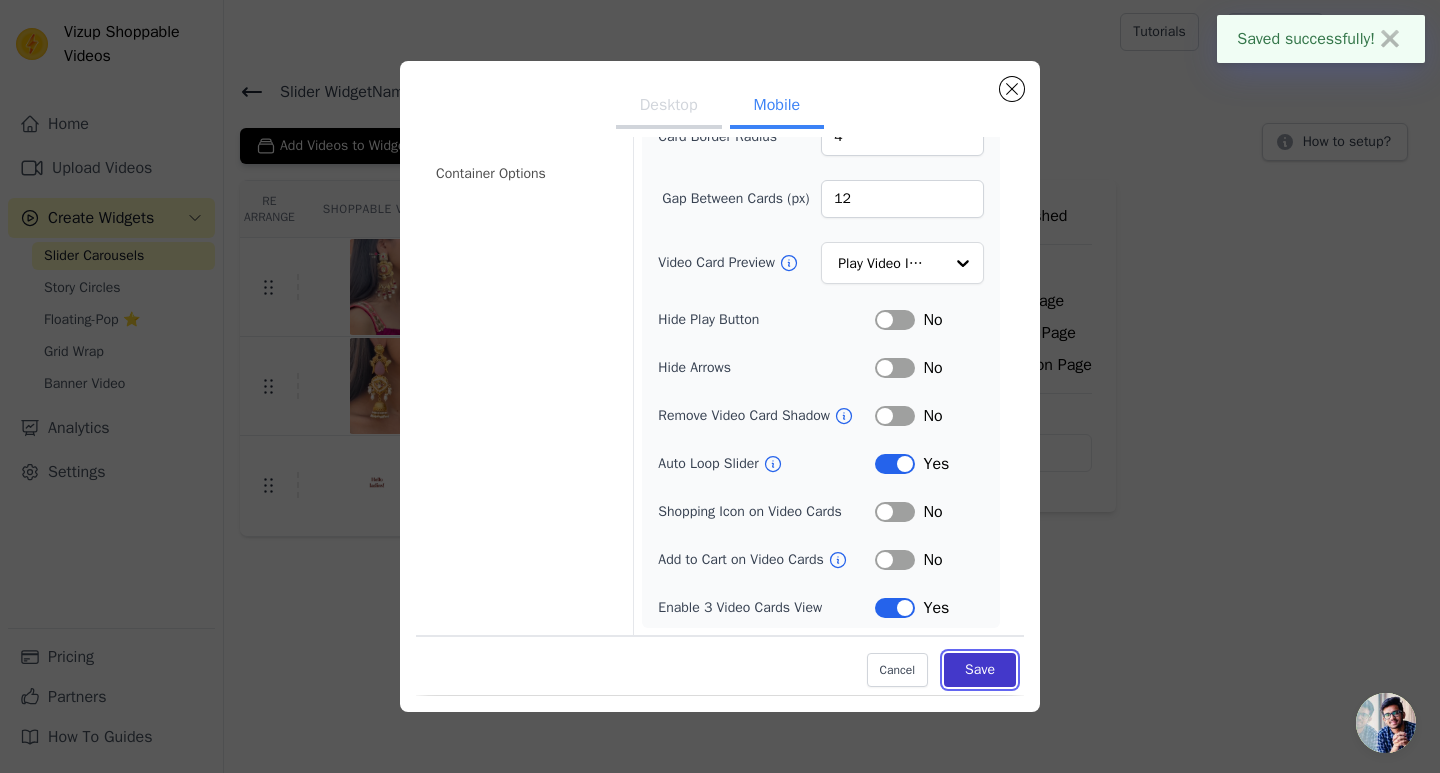 click on "Save" at bounding box center [980, 671] 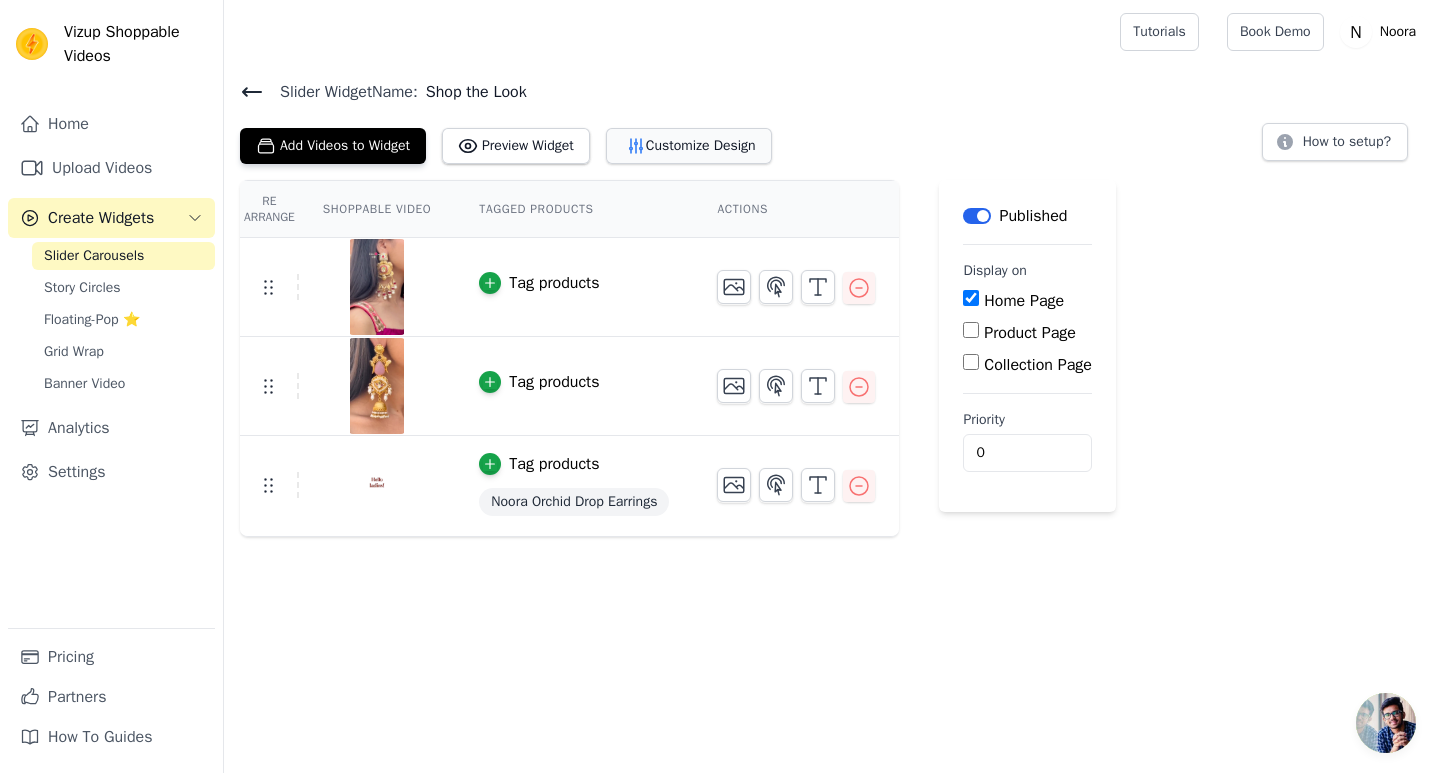 click on "Customize Design" at bounding box center [689, 146] 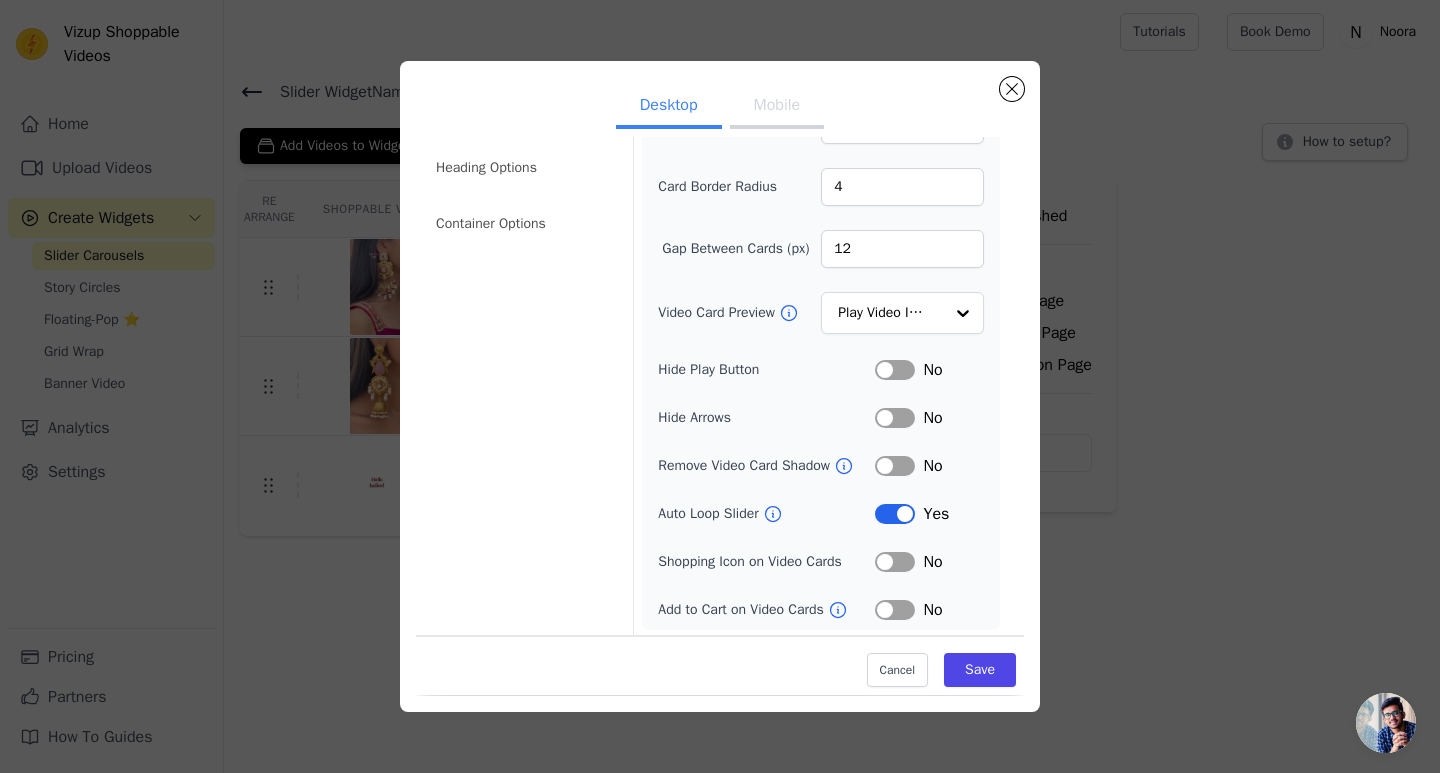 scroll, scrollTop: 124, scrollLeft: 0, axis: vertical 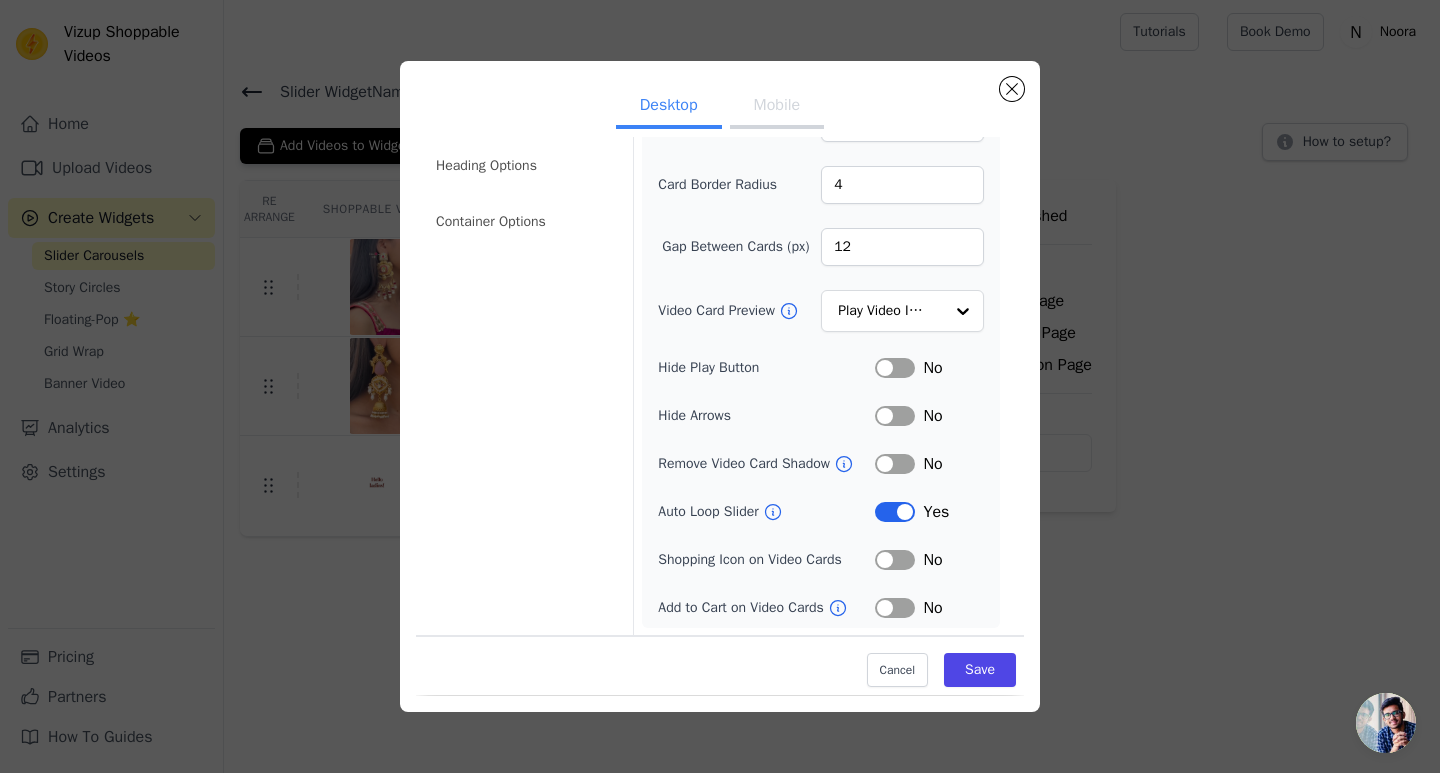 click on "Label" at bounding box center [895, 512] 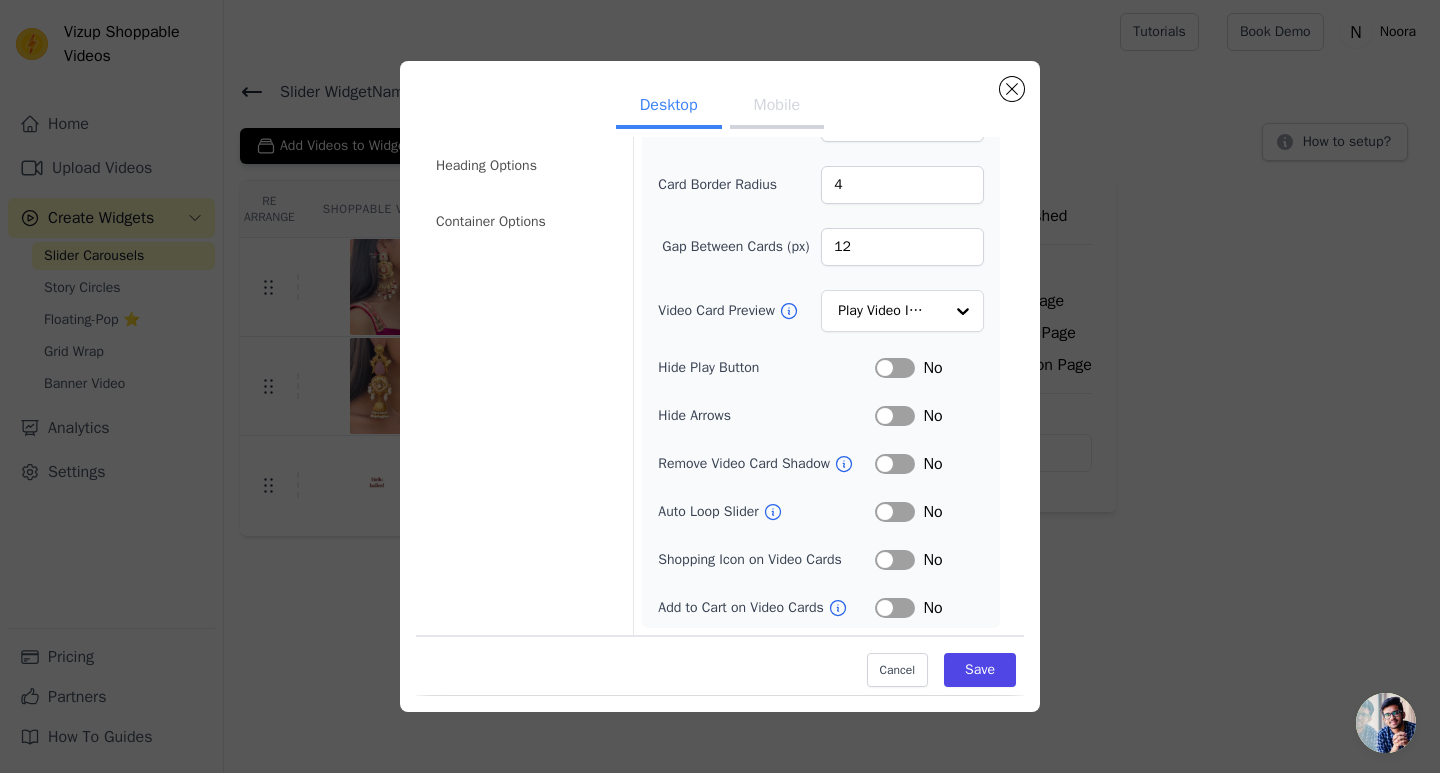 click on "Mobile" at bounding box center (777, 107) 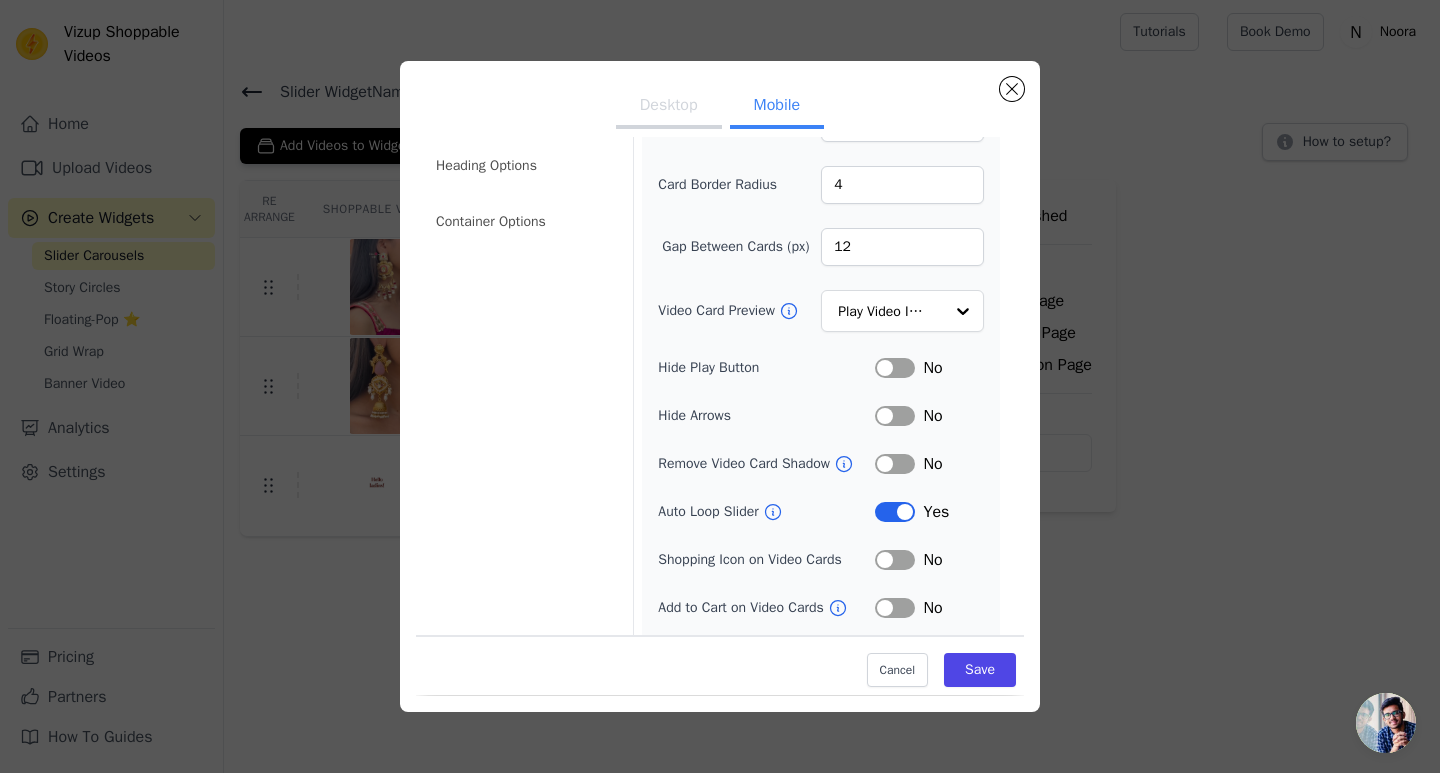 click on "Label" at bounding box center (895, 512) 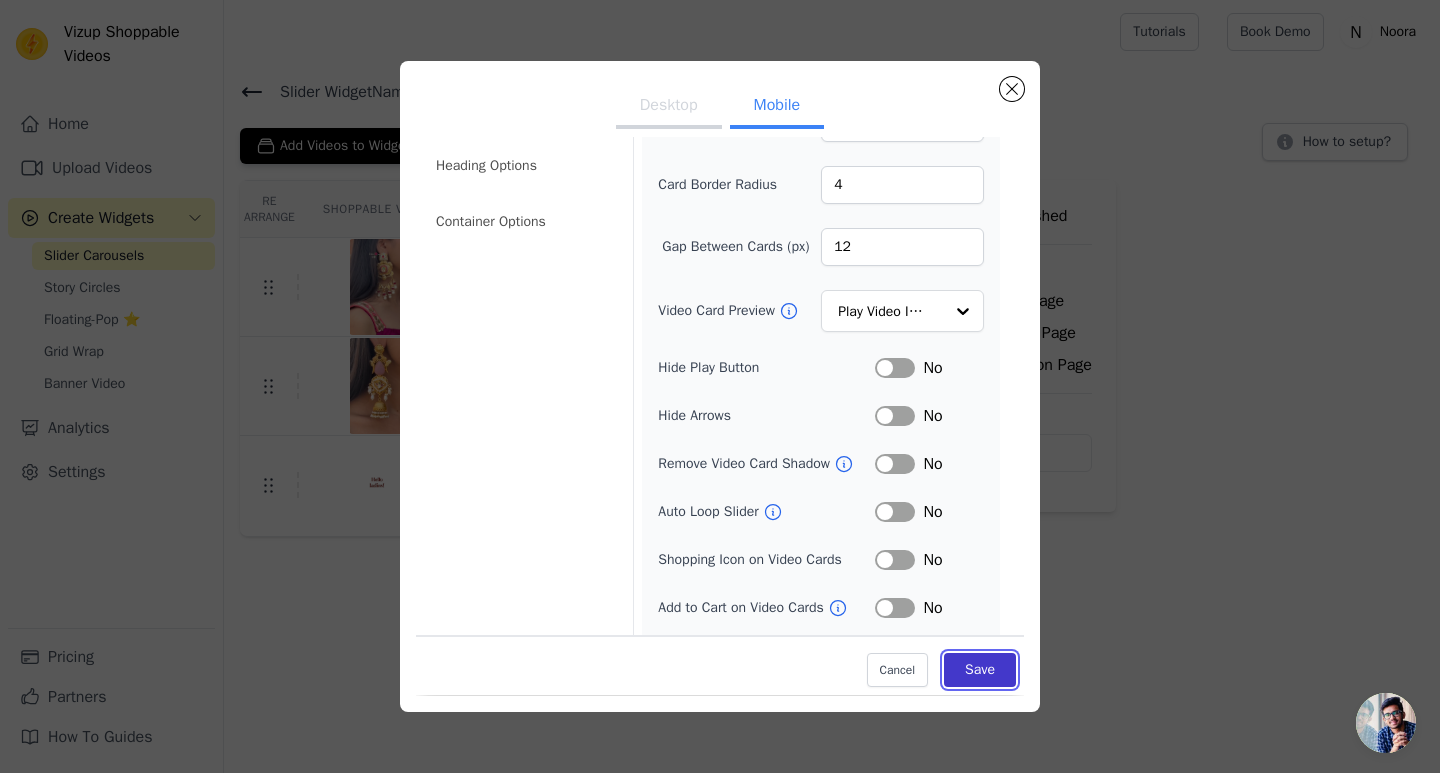 click on "Save" at bounding box center (980, 671) 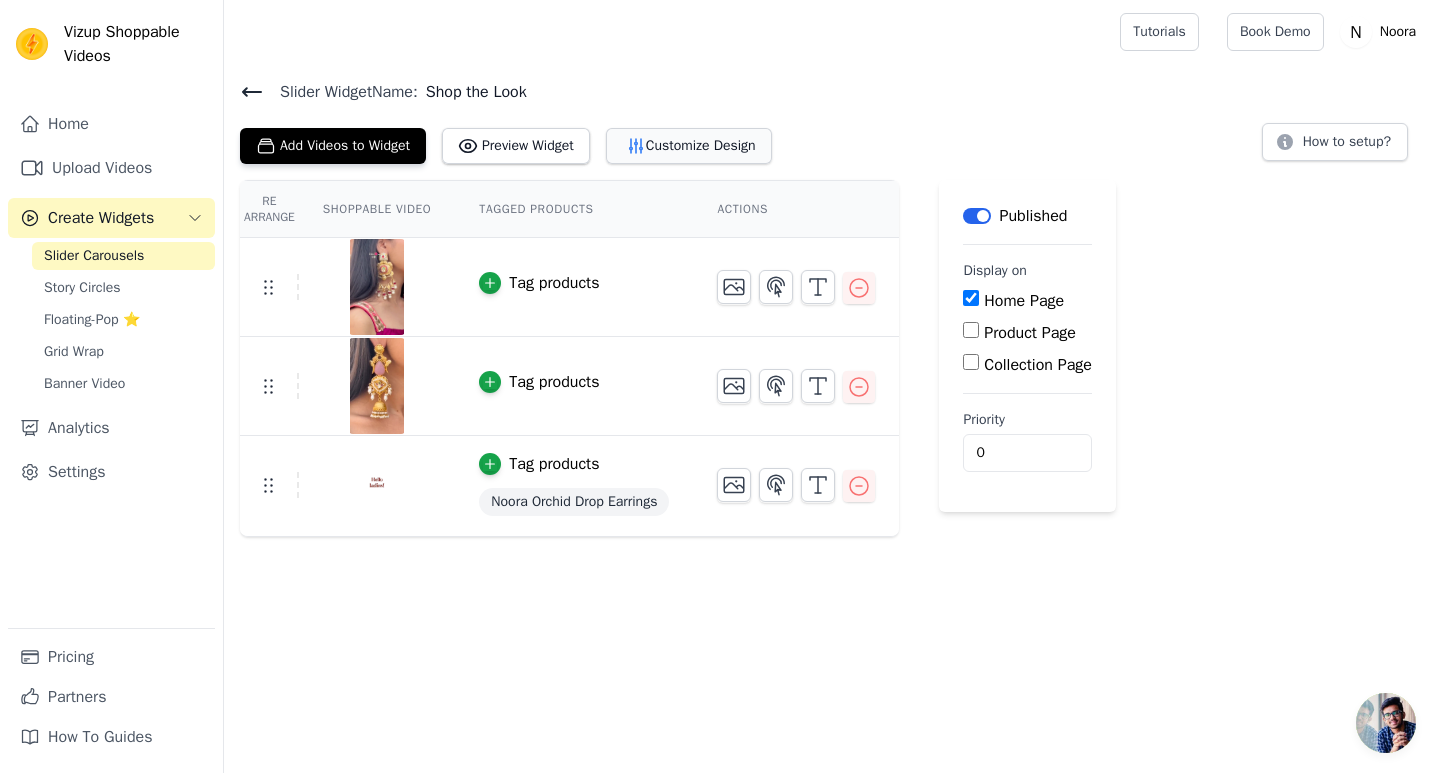 click on "Customize Design" at bounding box center [689, 146] 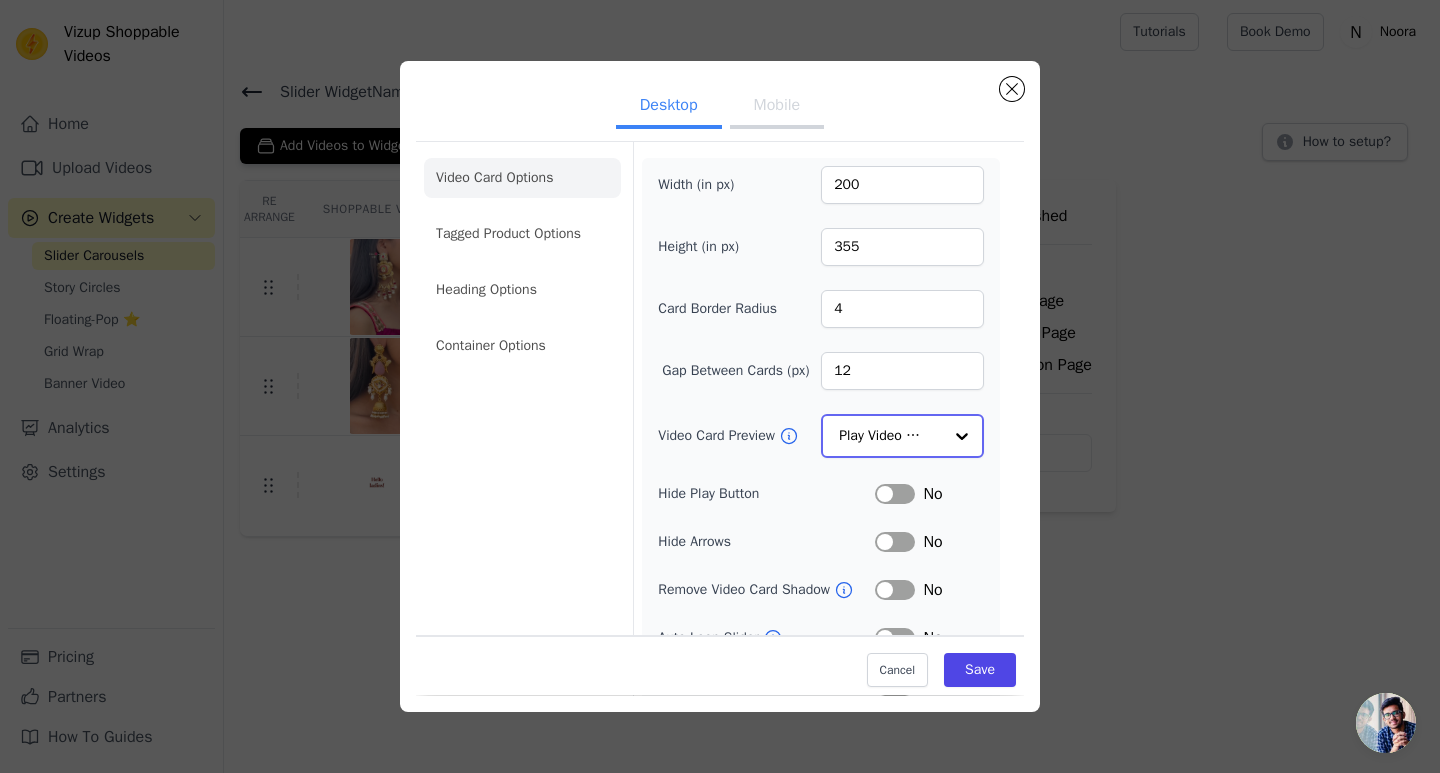 click on "Video Card Preview" 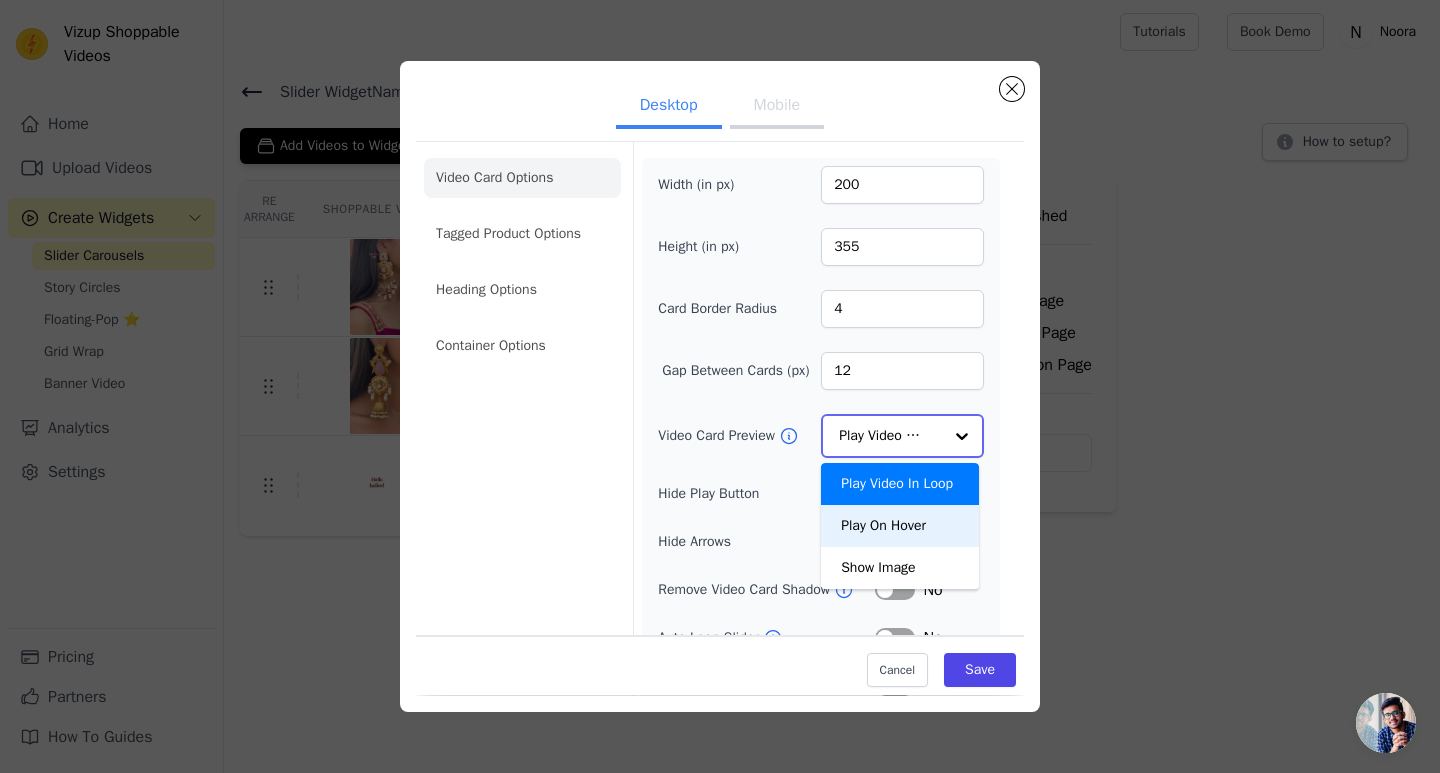 click on "Play On Hover" at bounding box center [900, 526] 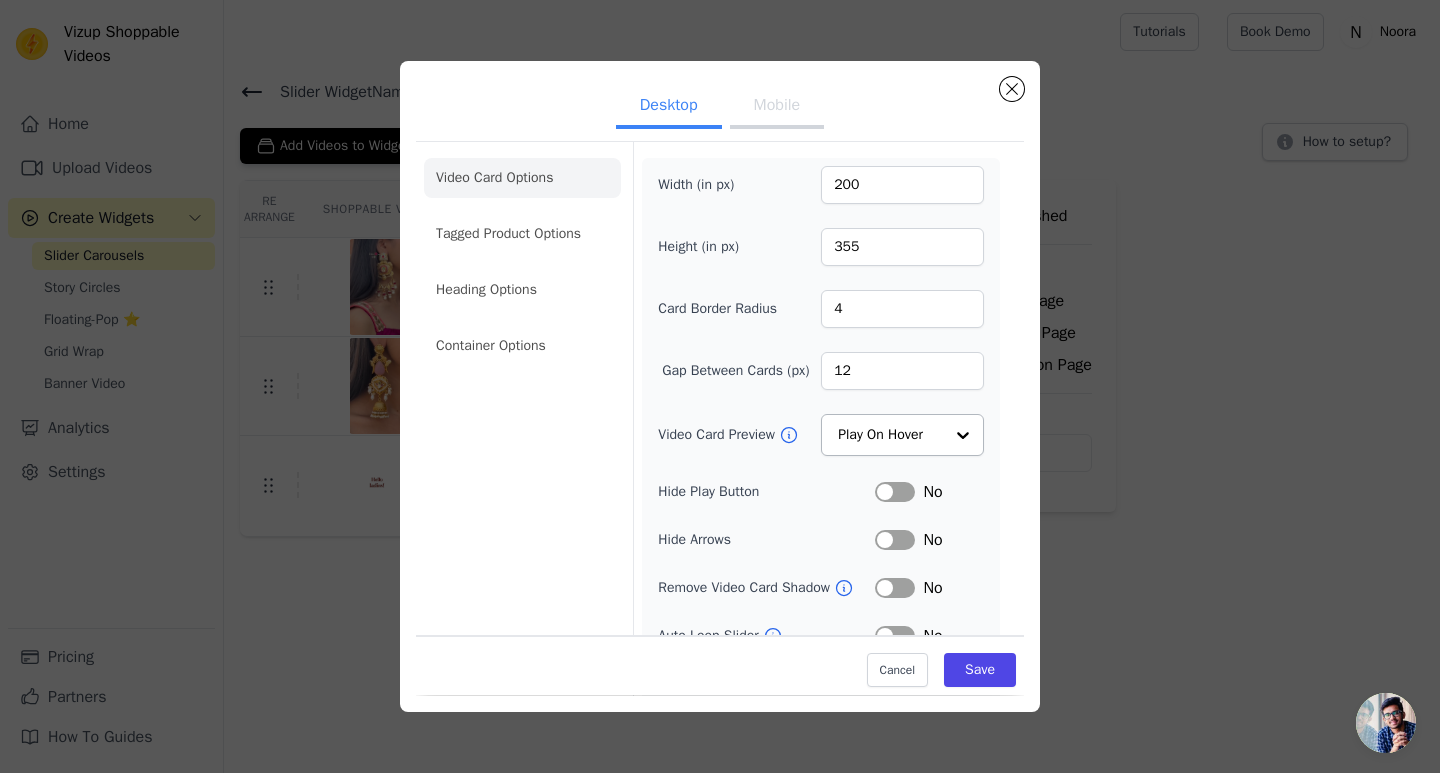 click on "Label" at bounding box center [895, 492] 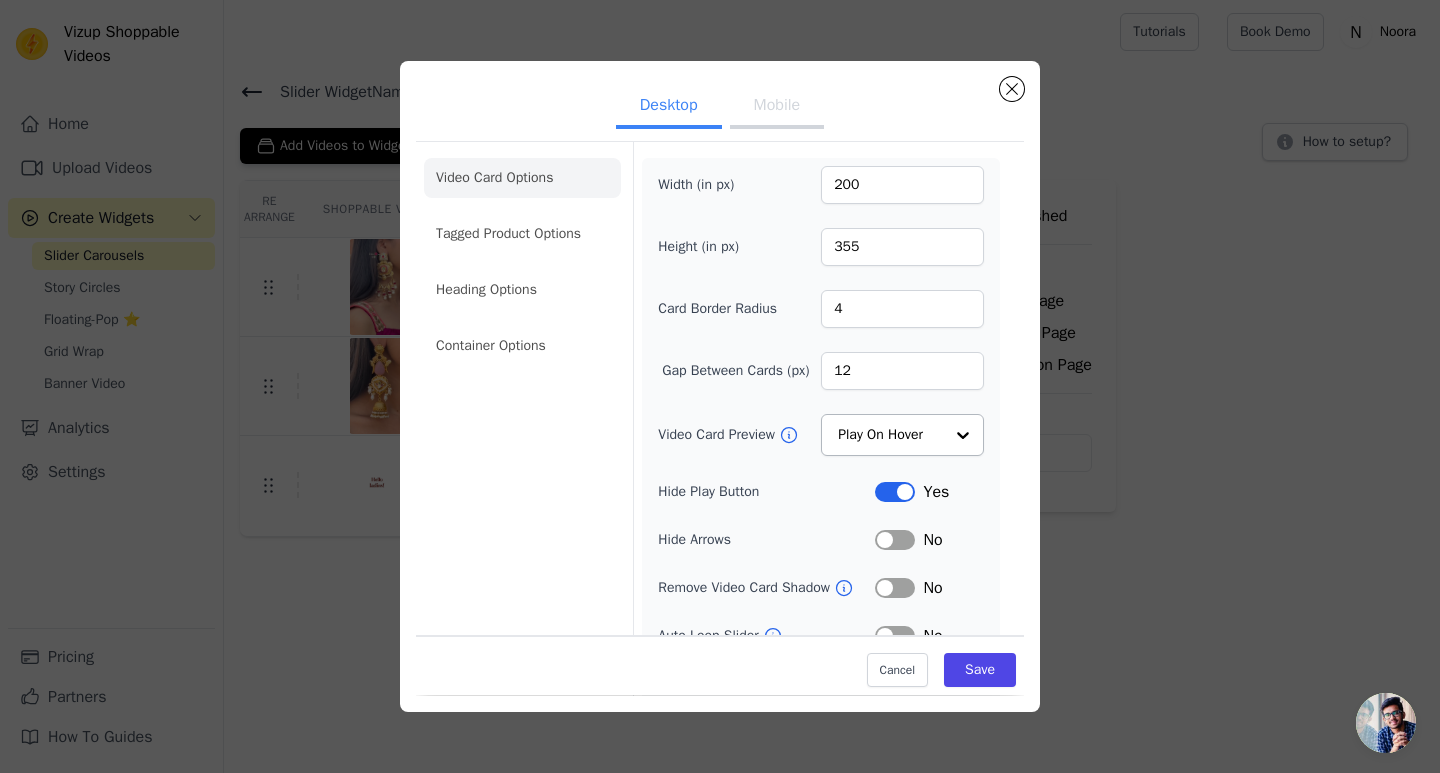 click on "Label" at bounding box center (895, 540) 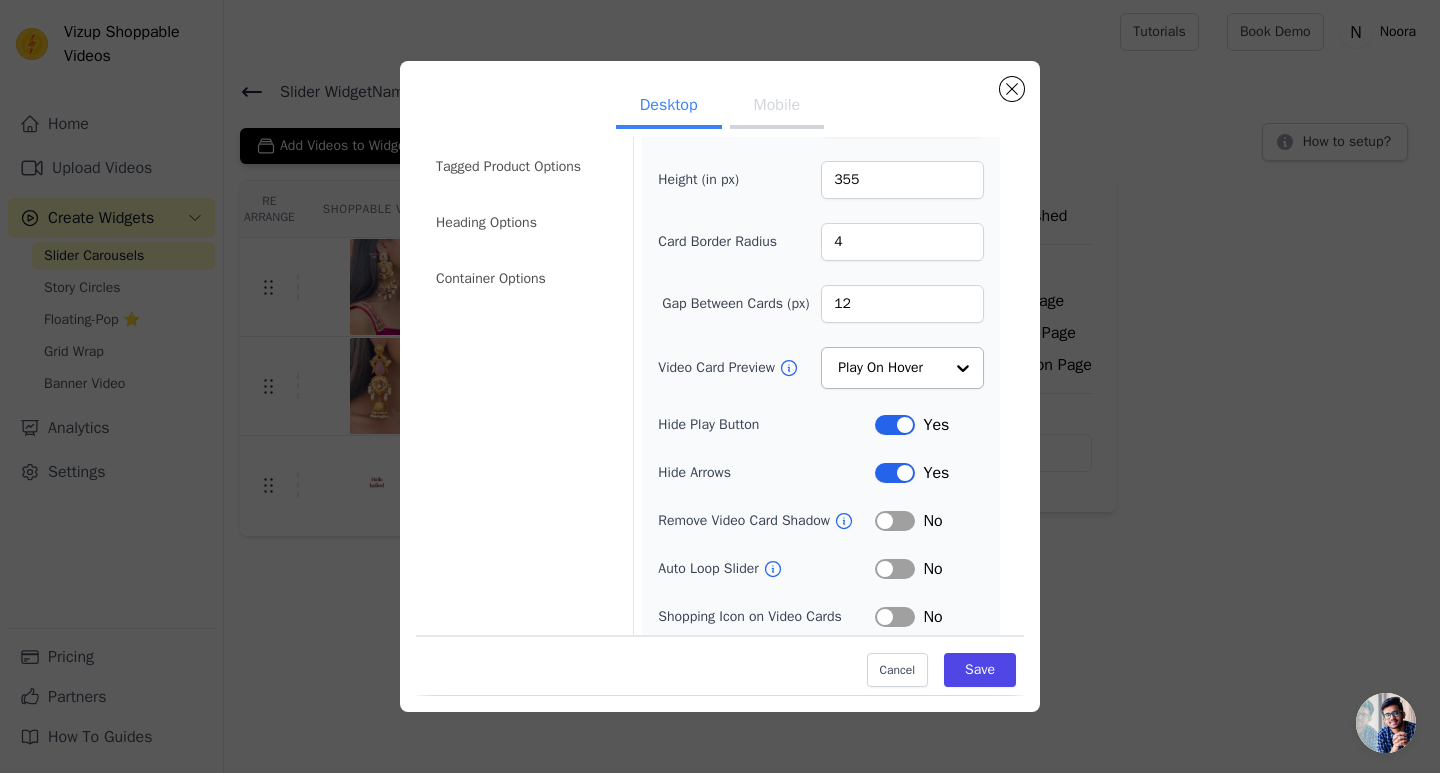 scroll, scrollTop: 100, scrollLeft: 0, axis: vertical 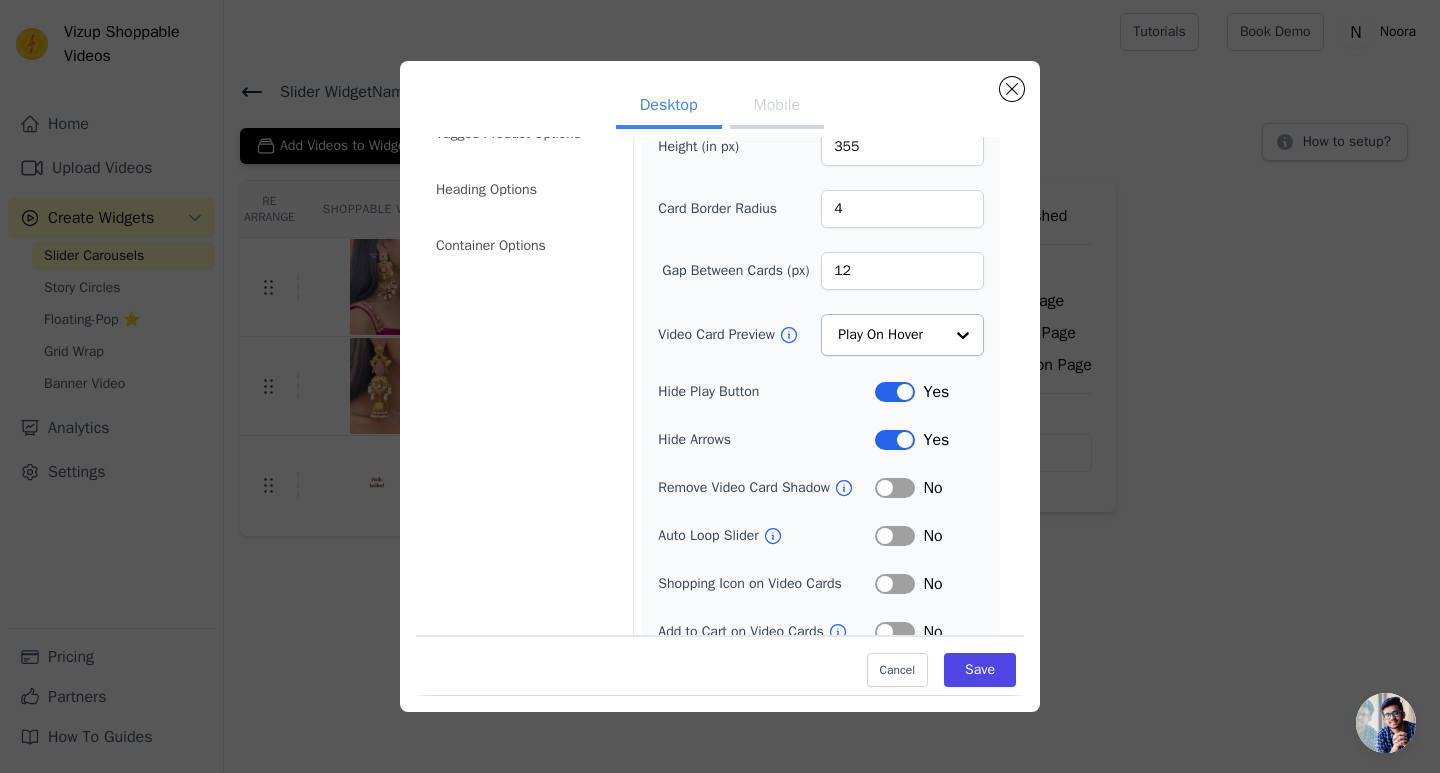 click on "Label" at bounding box center (895, 488) 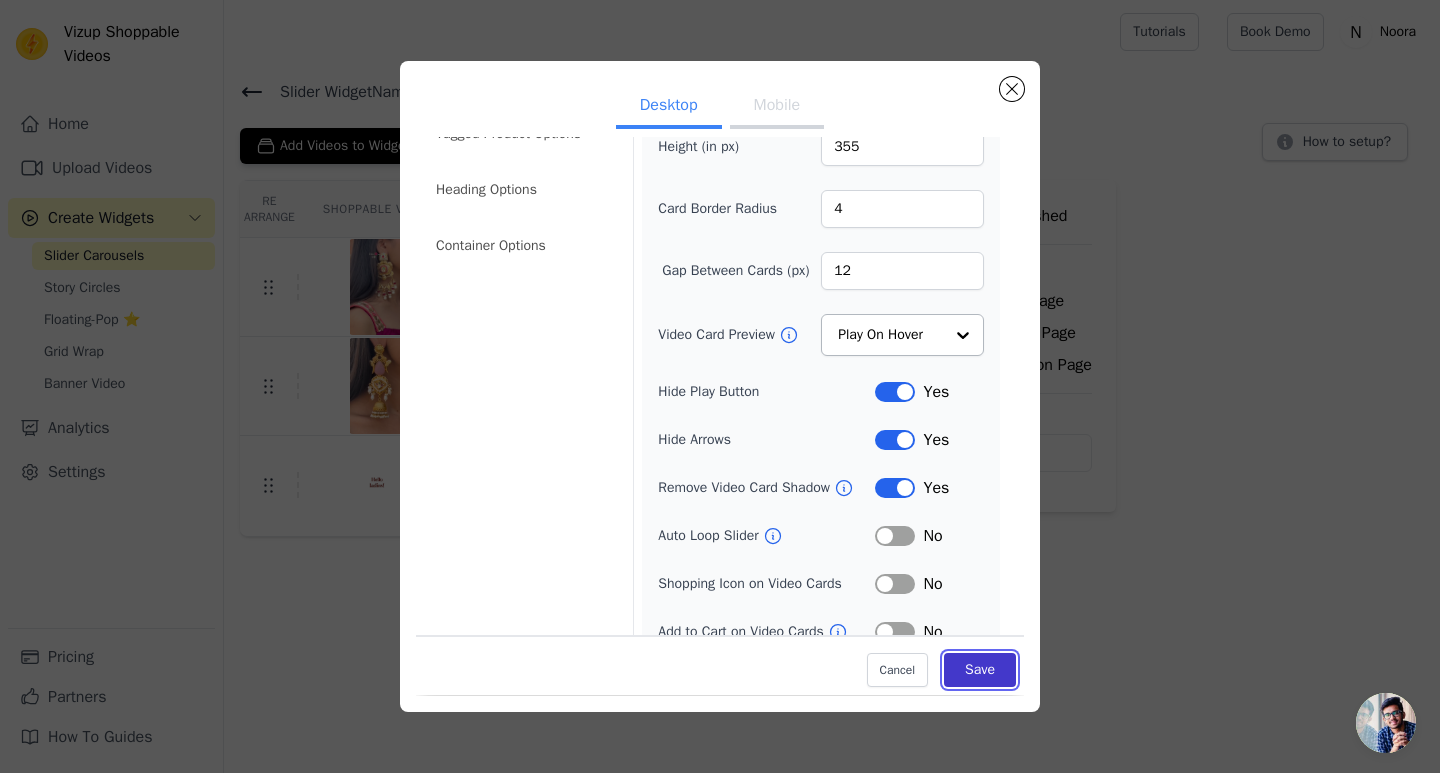 click on "Save" at bounding box center (980, 671) 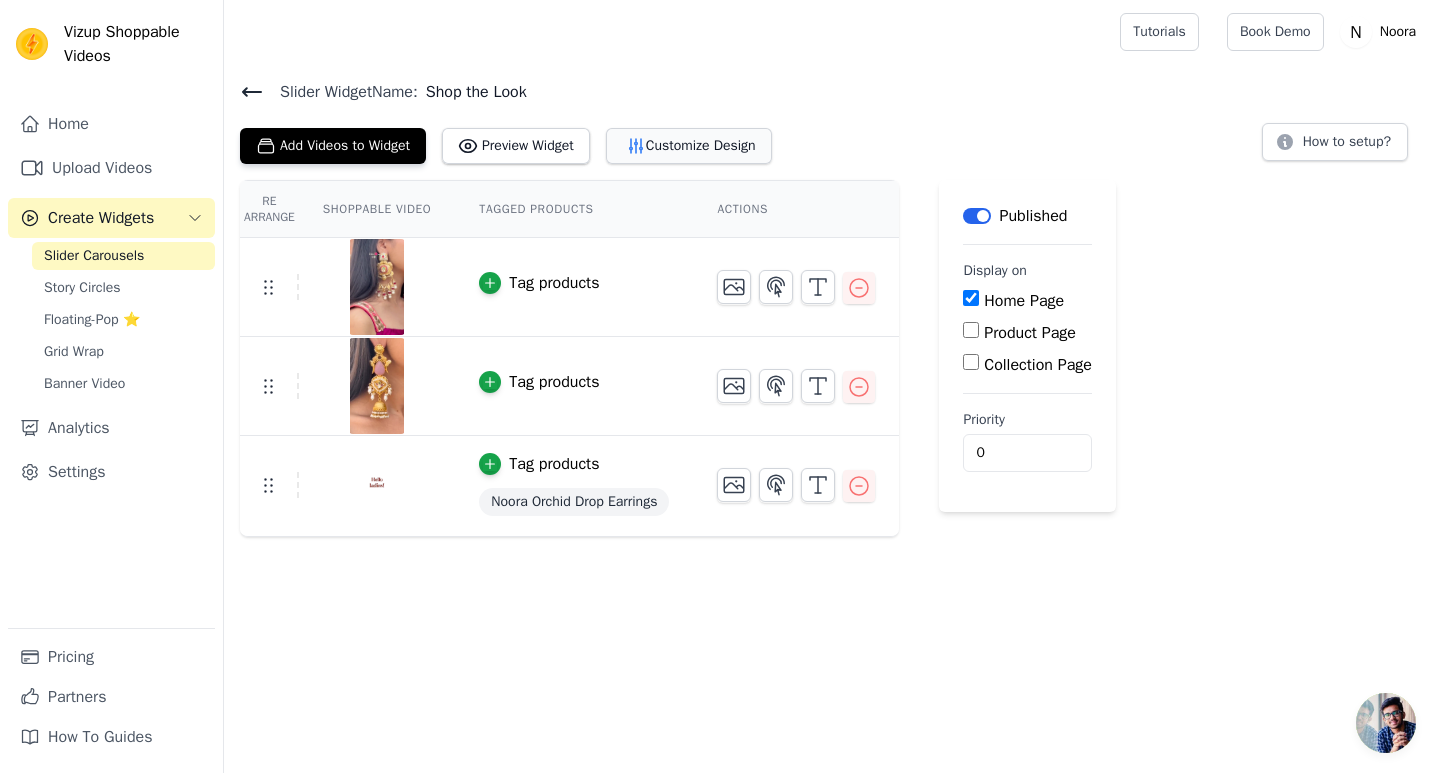 click on "Customize Design" at bounding box center [689, 146] 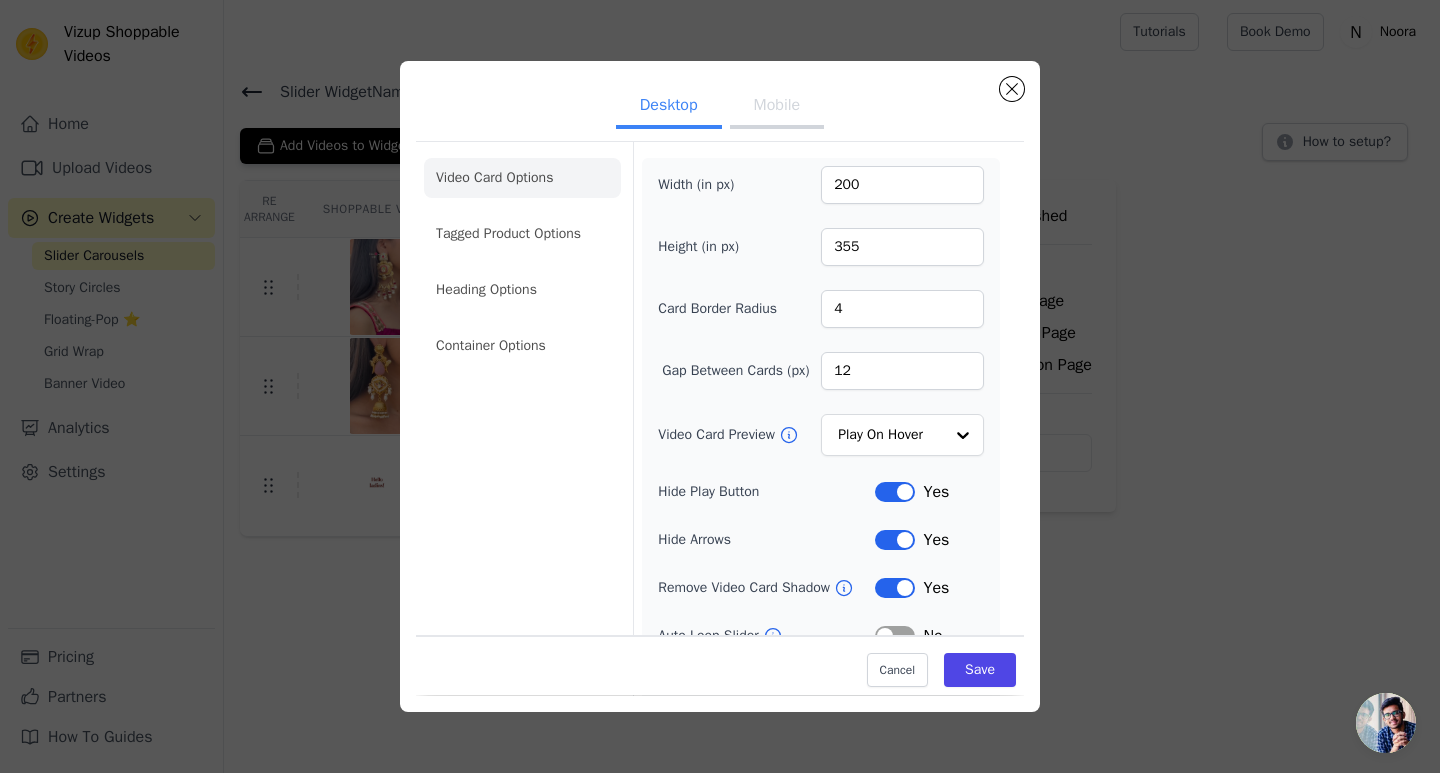 click on "Mobile" at bounding box center (777, 107) 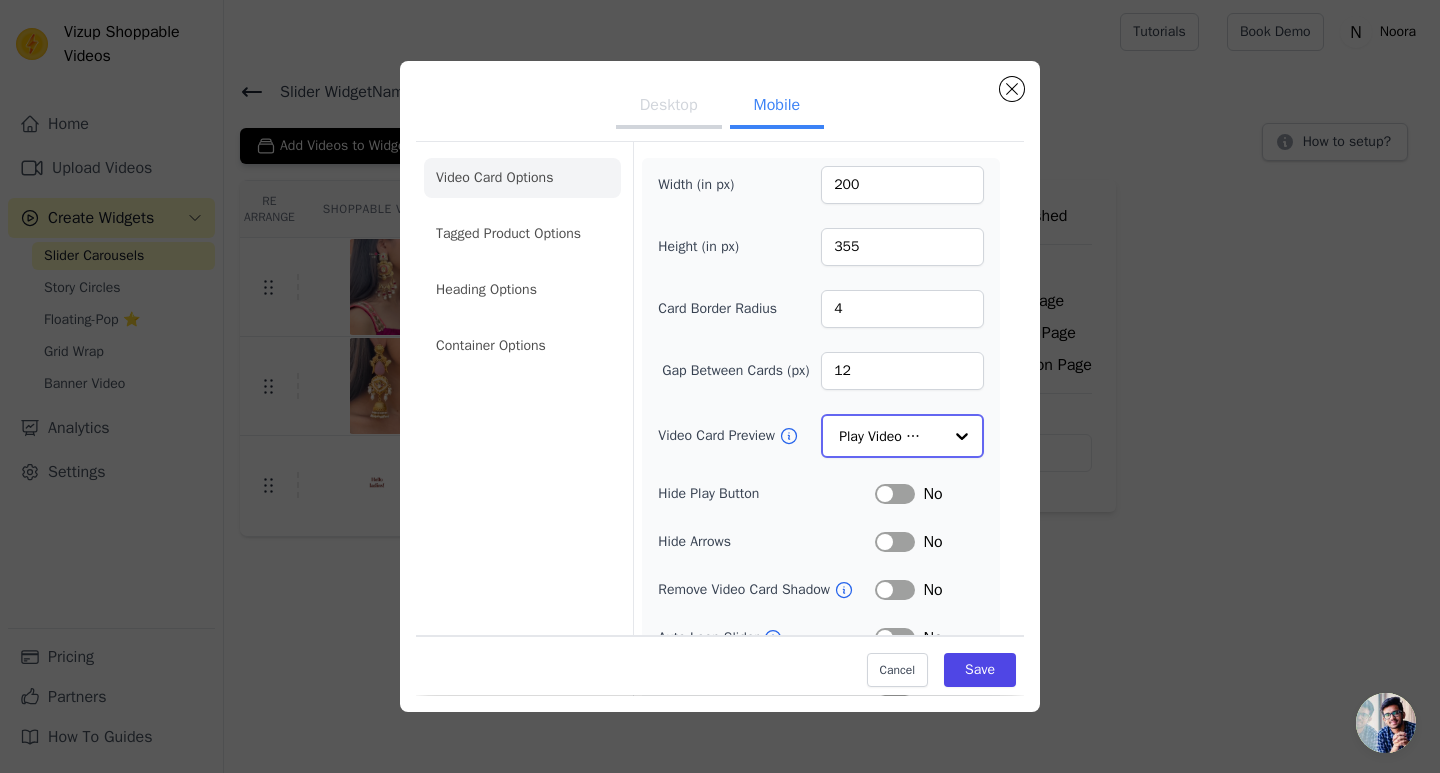 click on "Video Card Preview" 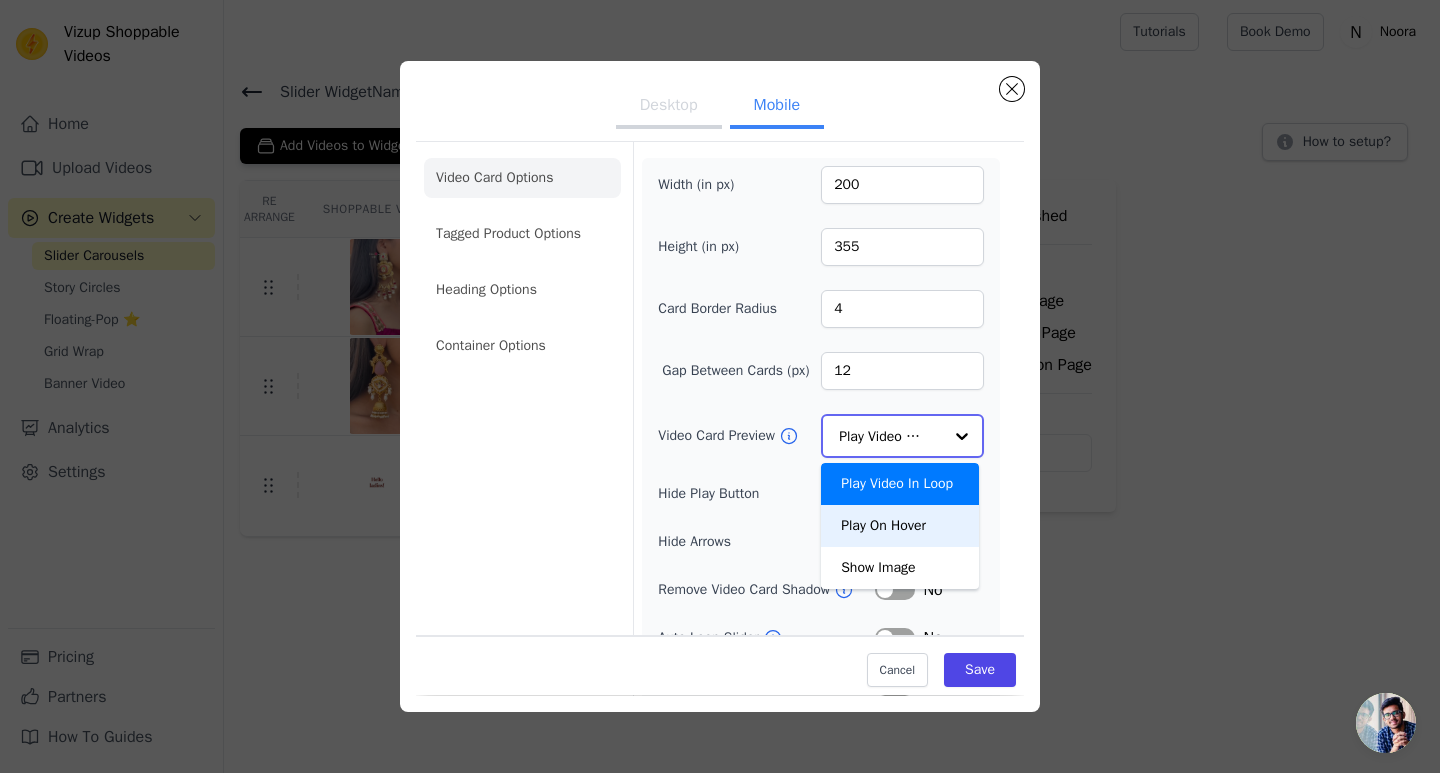 click on "Play On Hover" at bounding box center [900, 526] 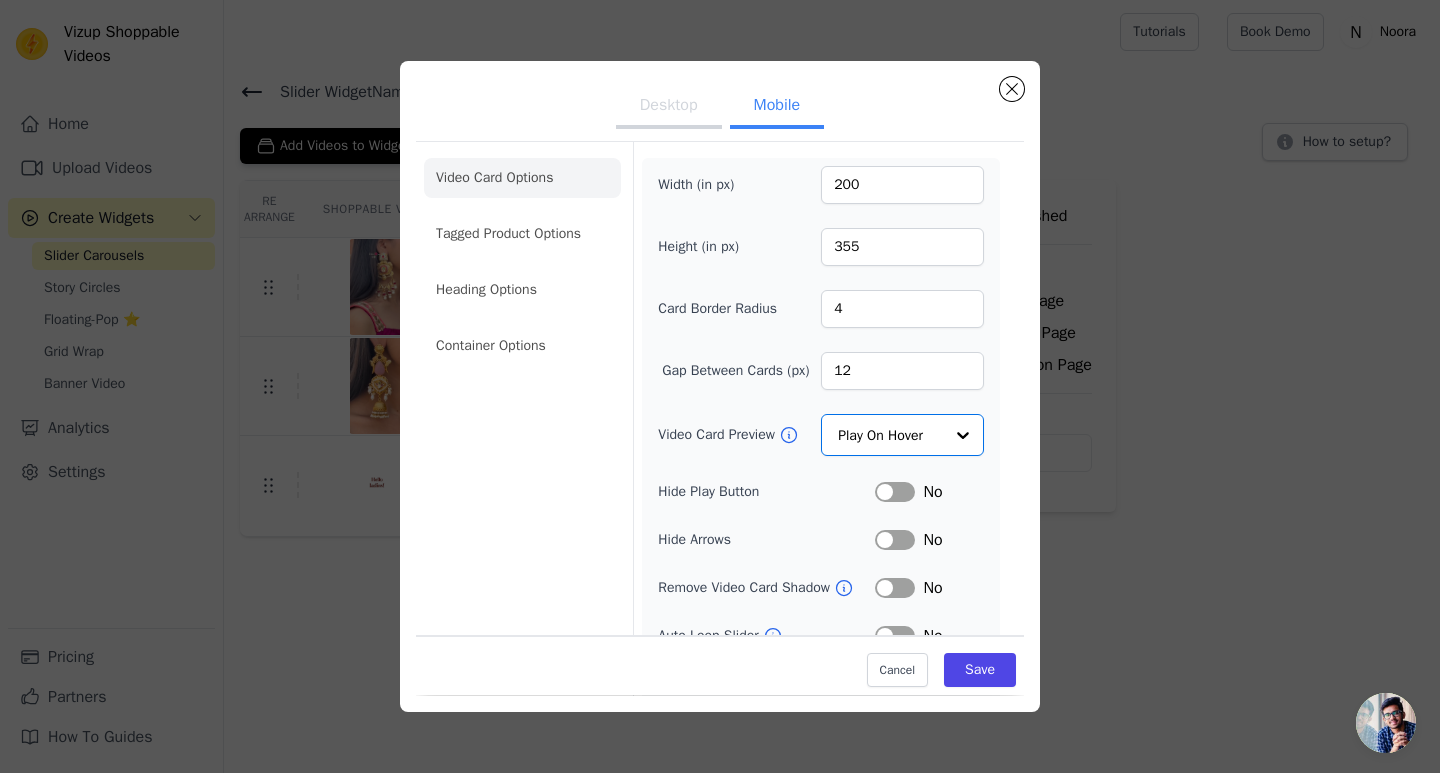 click on "Label" at bounding box center (895, 492) 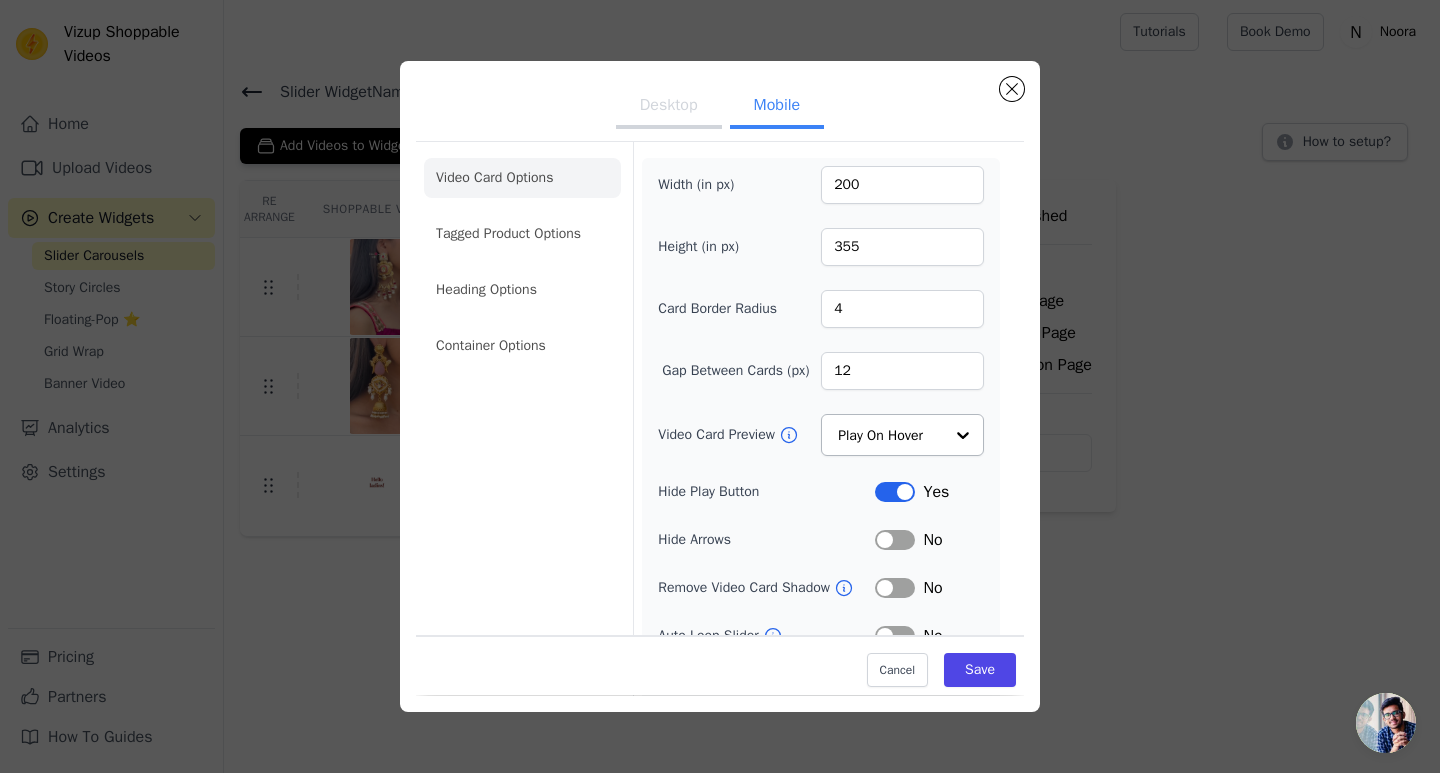click on "Label" at bounding box center [895, 540] 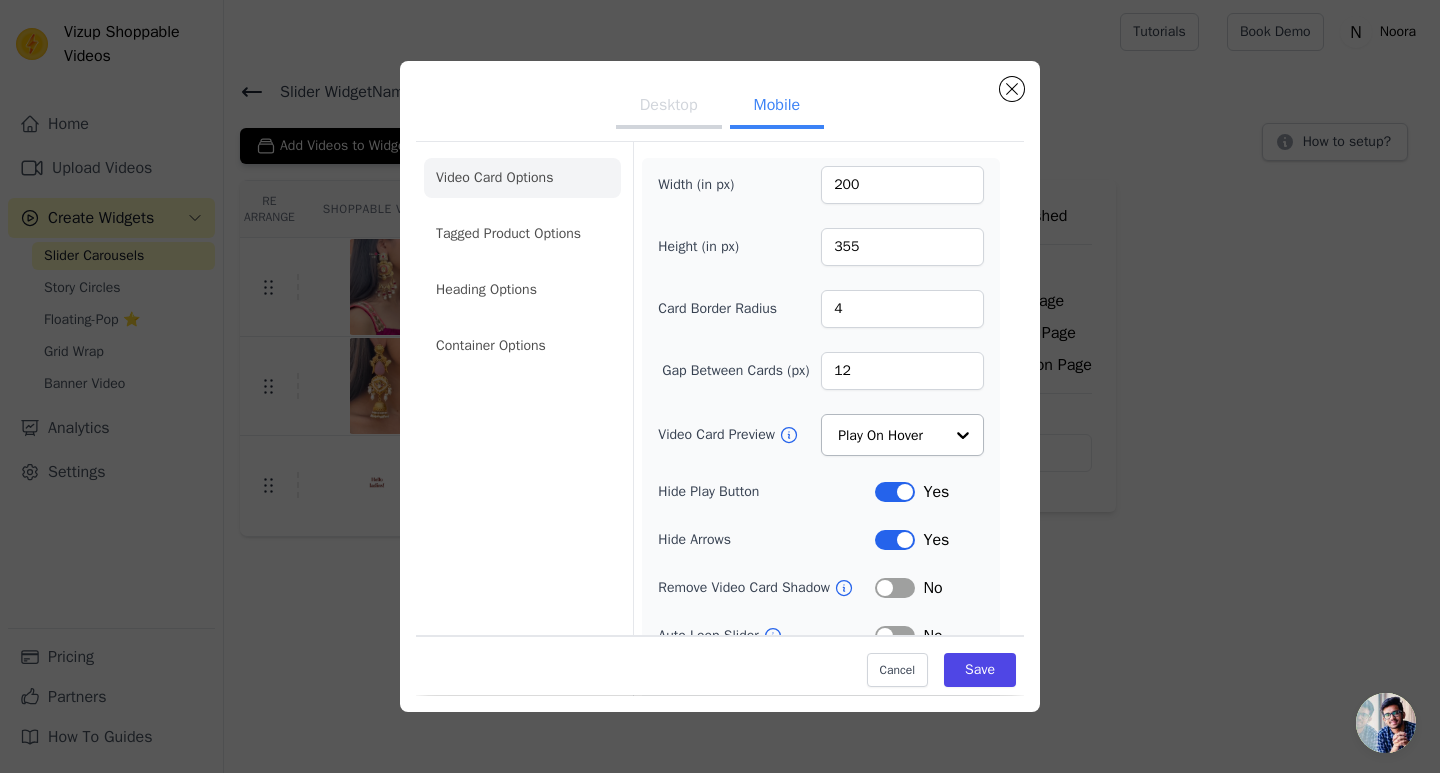click on "Label" at bounding box center (895, 588) 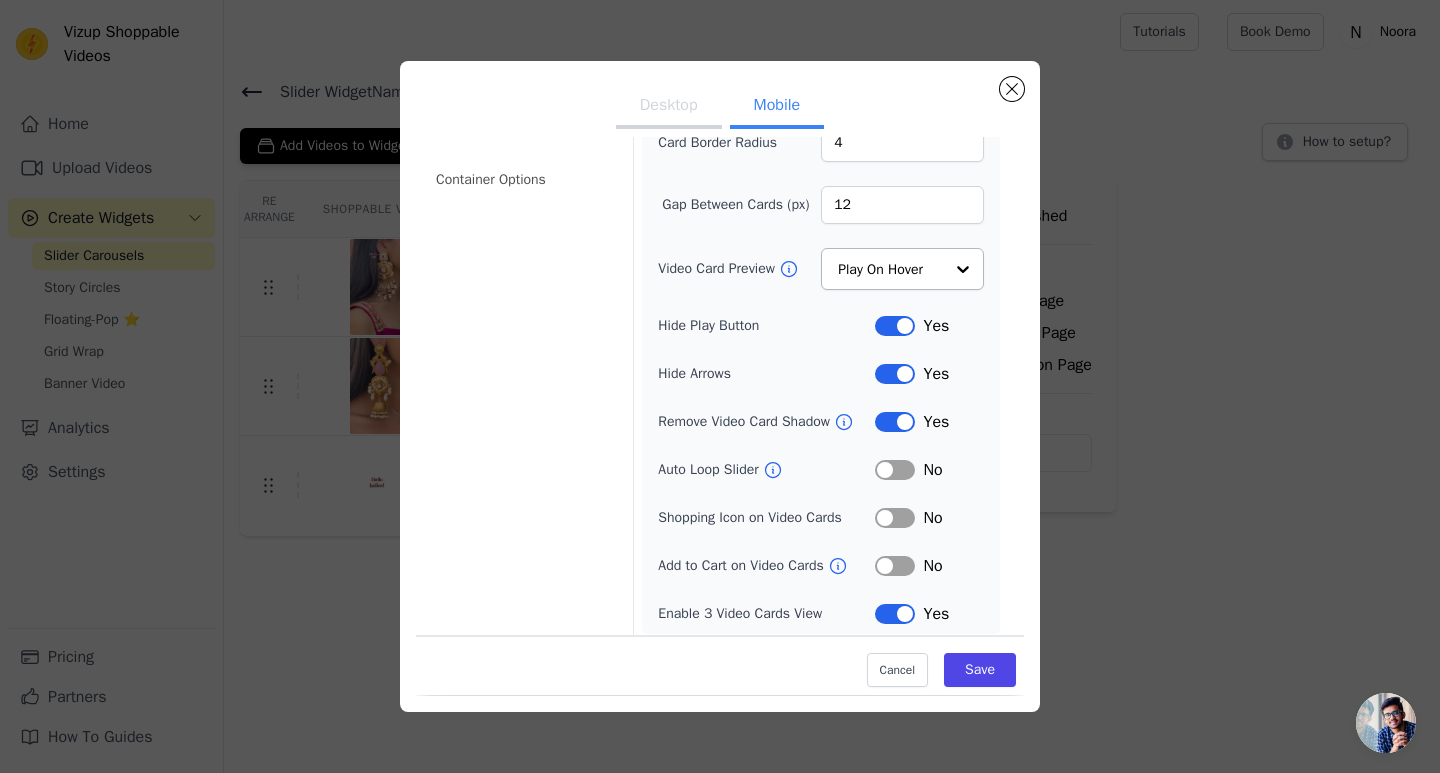 scroll, scrollTop: 172, scrollLeft: 0, axis: vertical 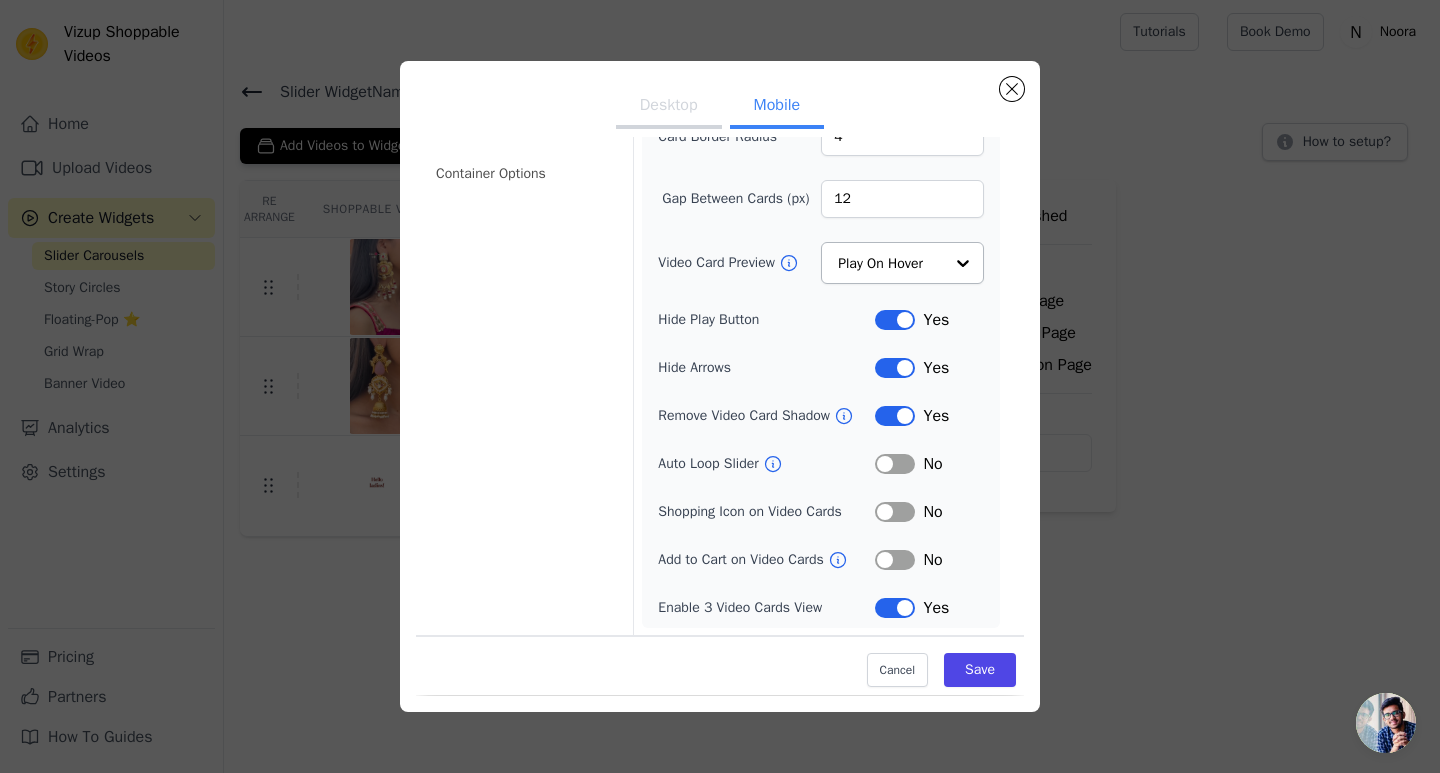 click on "Desktop" at bounding box center [669, 107] 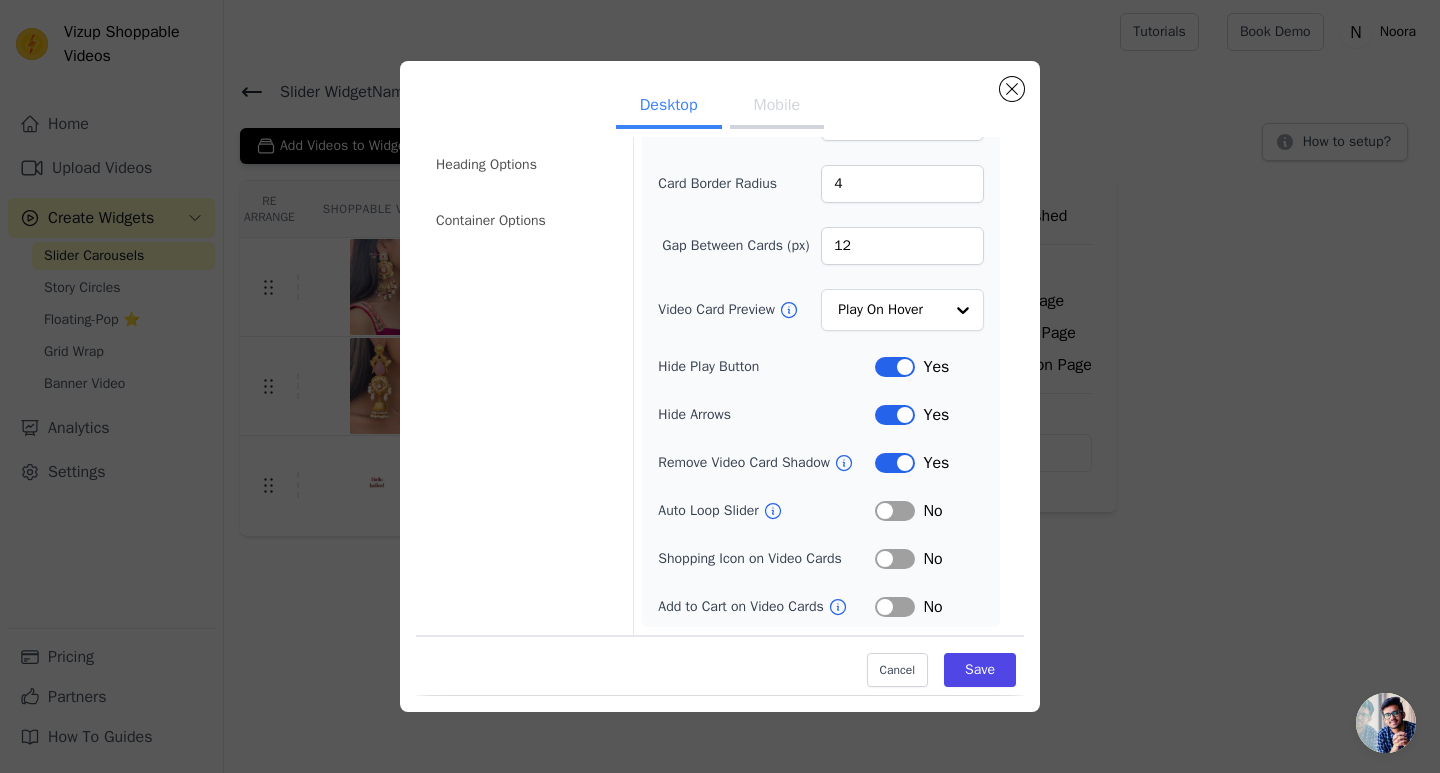 click on "Mobile" at bounding box center [777, 107] 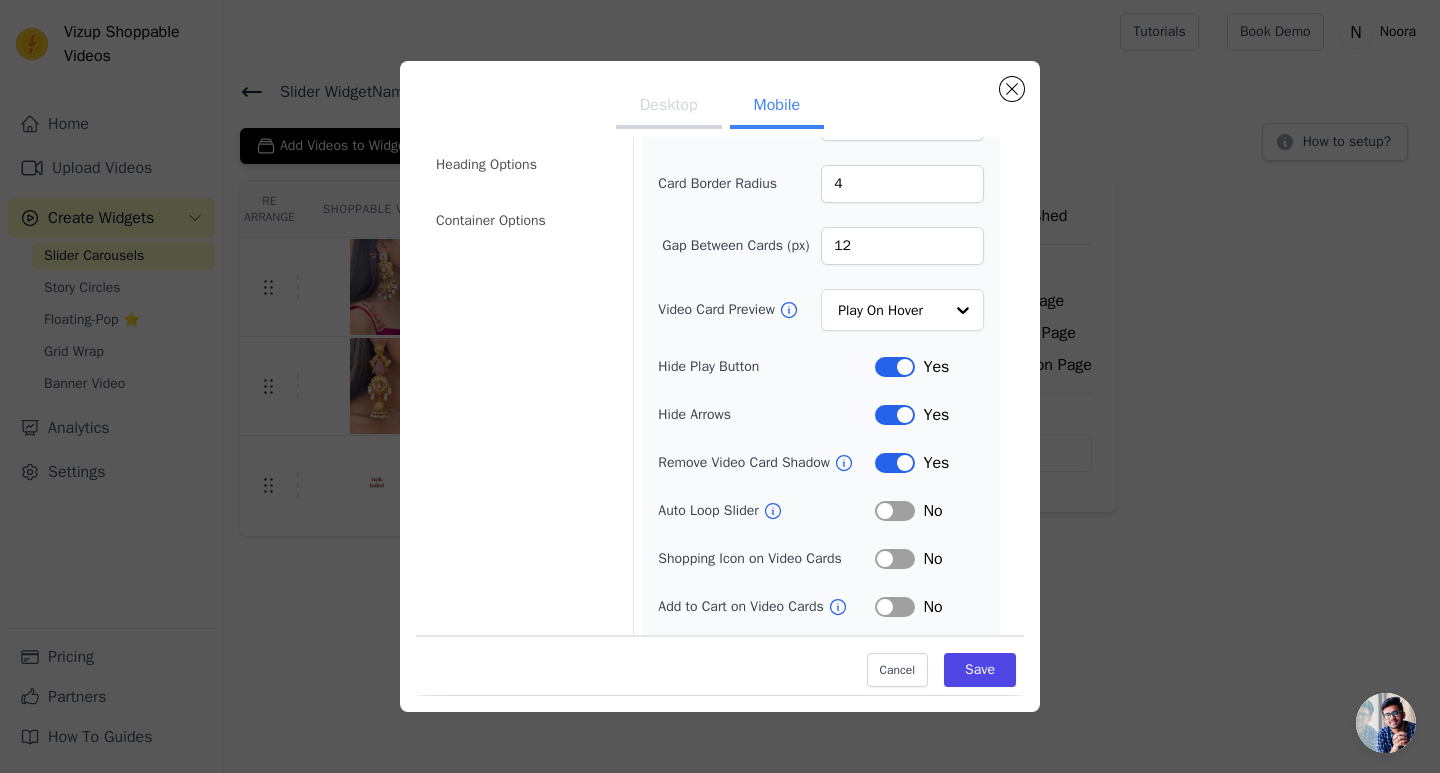 click on "Cancel     Save" at bounding box center [720, 666] 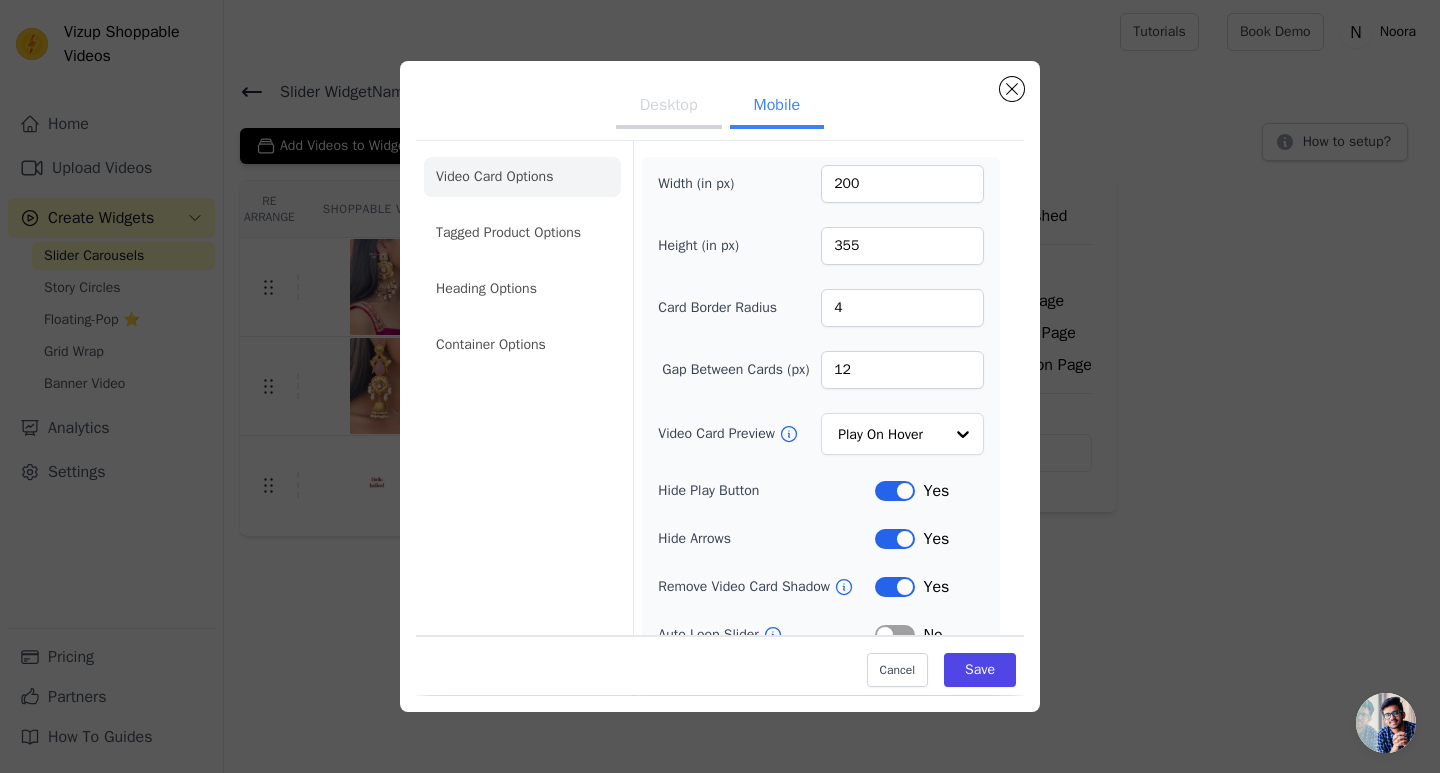 scroll, scrollTop: 0, scrollLeft: 0, axis: both 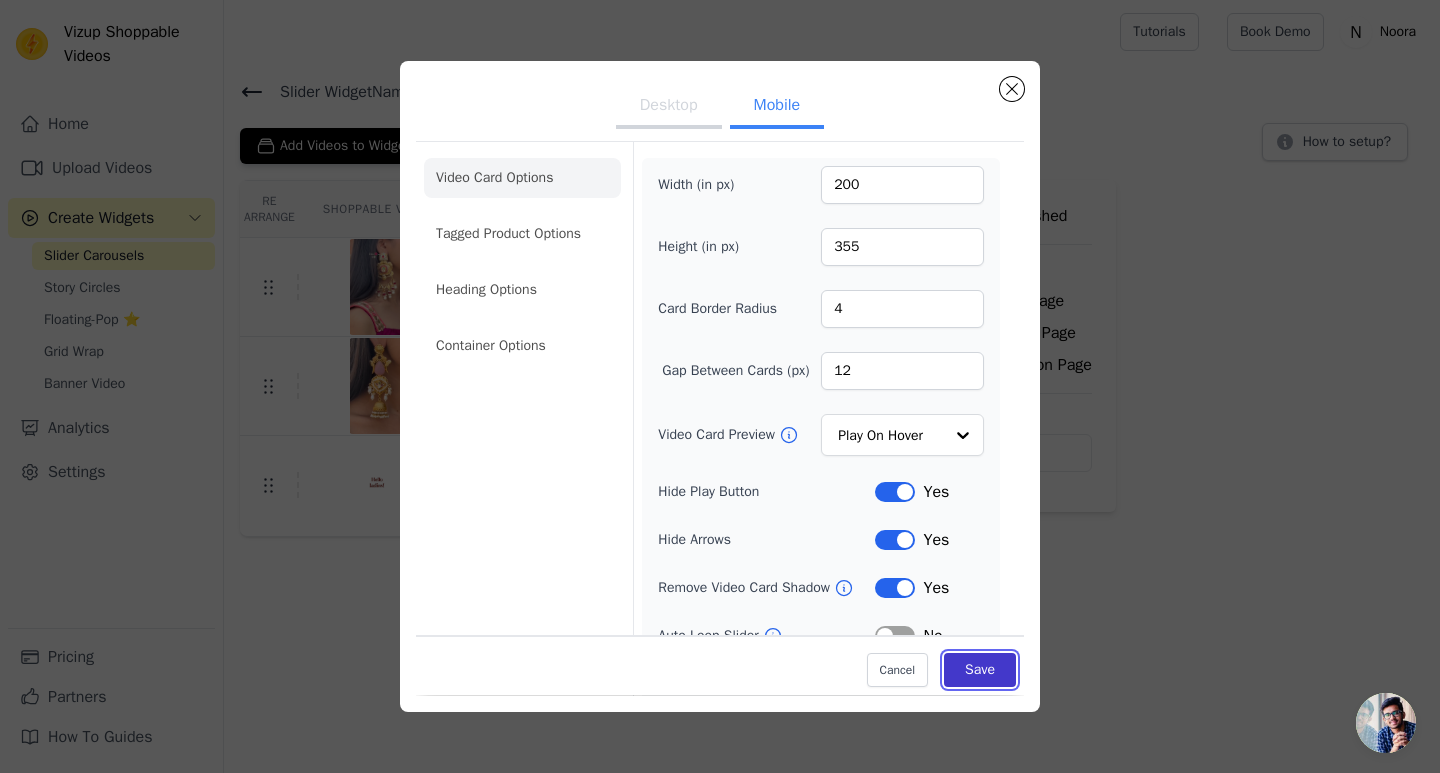 click on "Save" at bounding box center (980, 671) 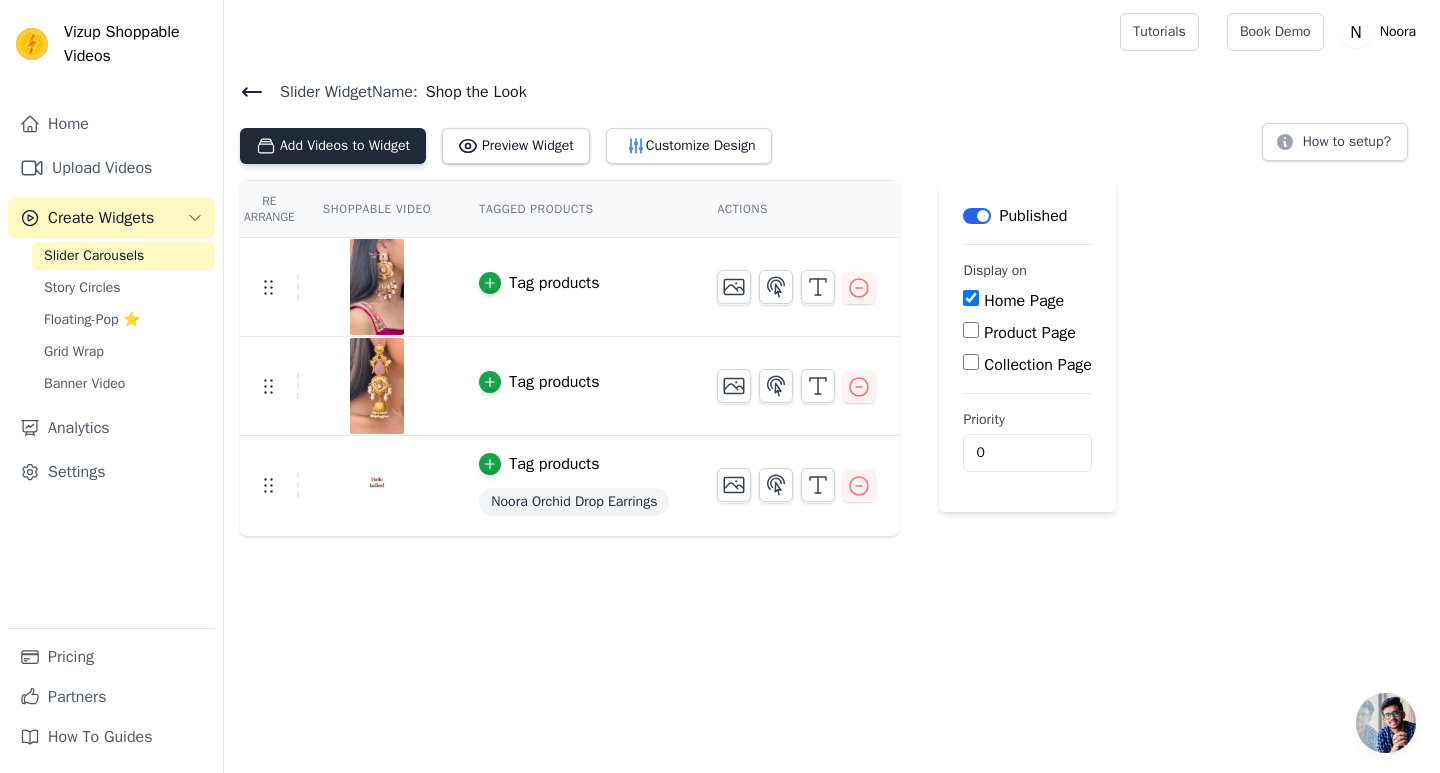 click on "Add Videos to Widget" at bounding box center (333, 146) 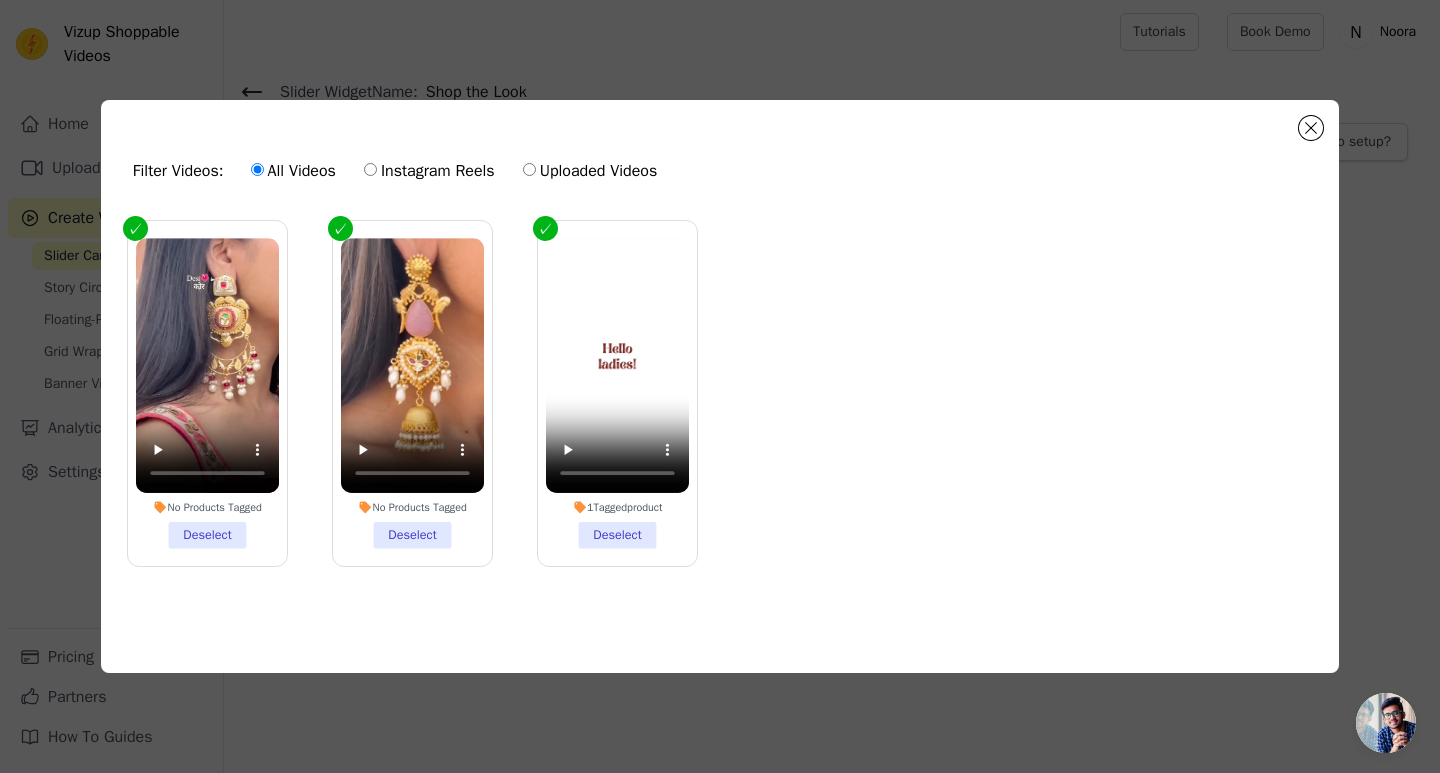 click on "Instagram Reels" at bounding box center [429, 171] 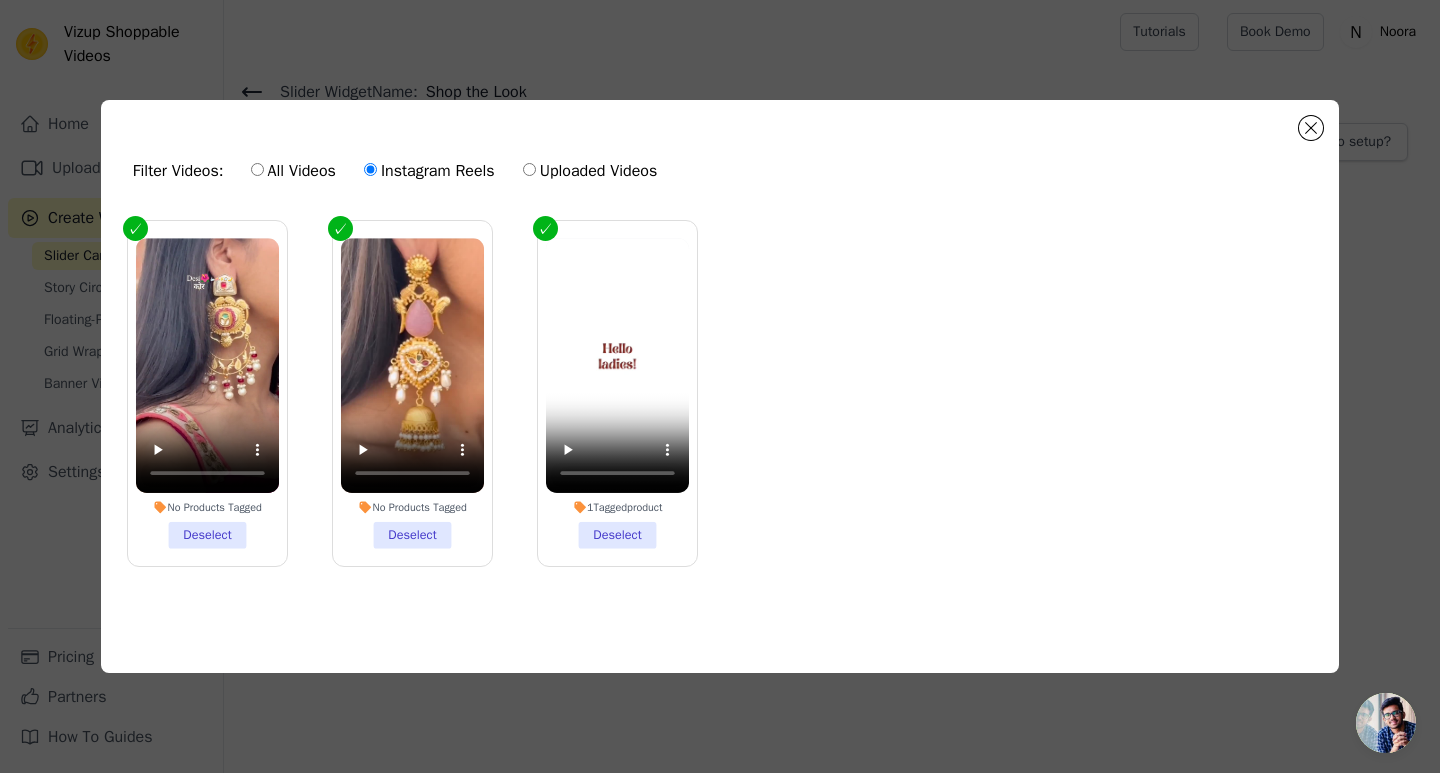click on "Instagram Reels" at bounding box center (429, 171) 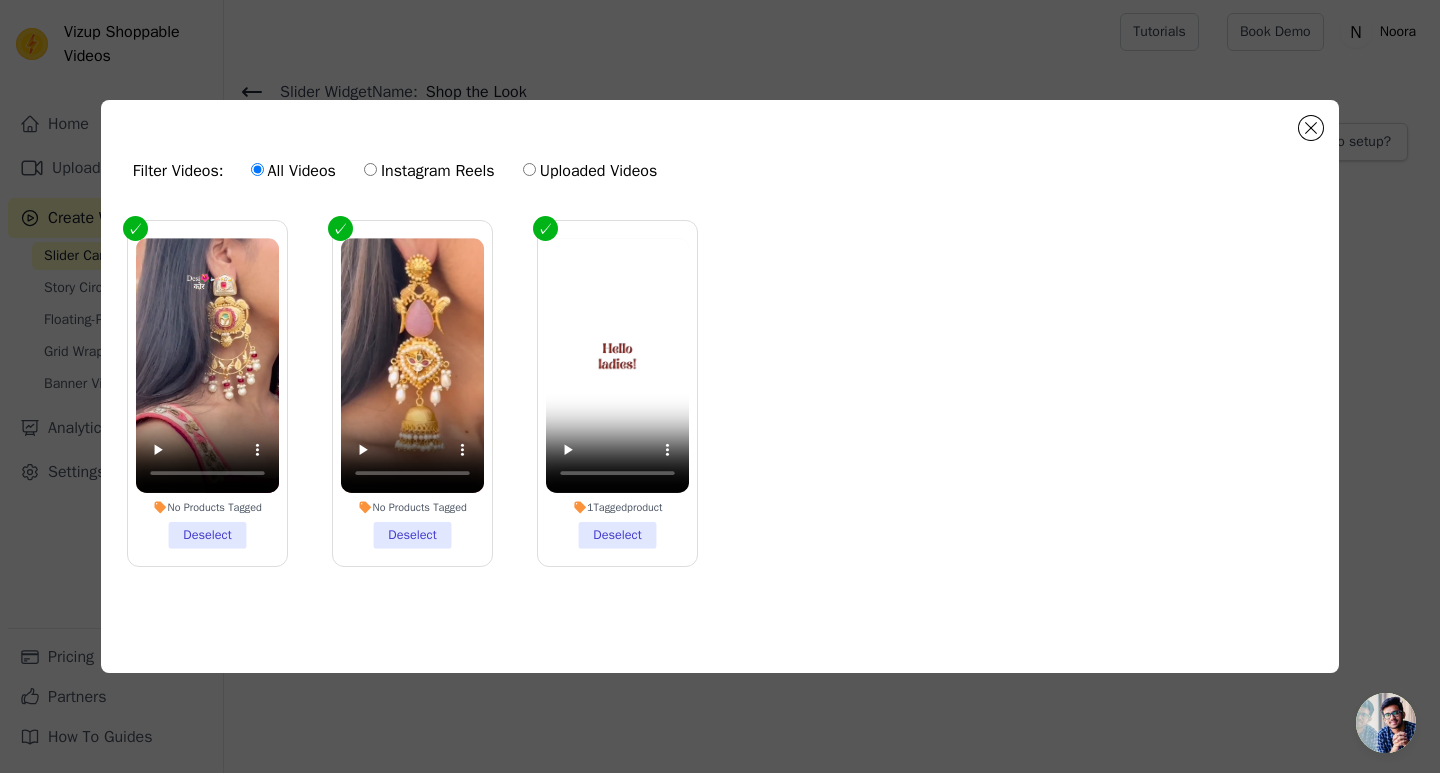 click on "Uploaded Videos" at bounding box center (590, 171) 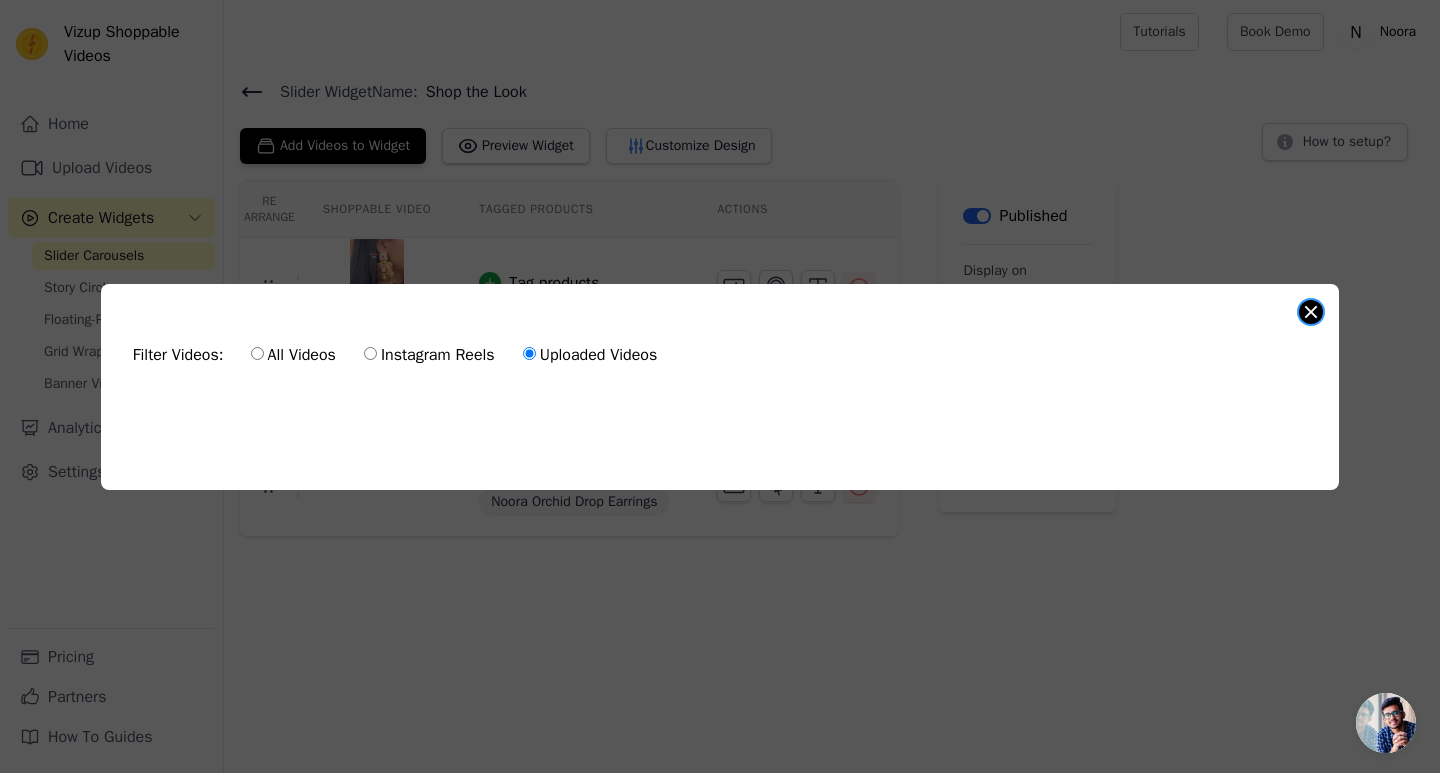 click at bounding box center (1311, 312) 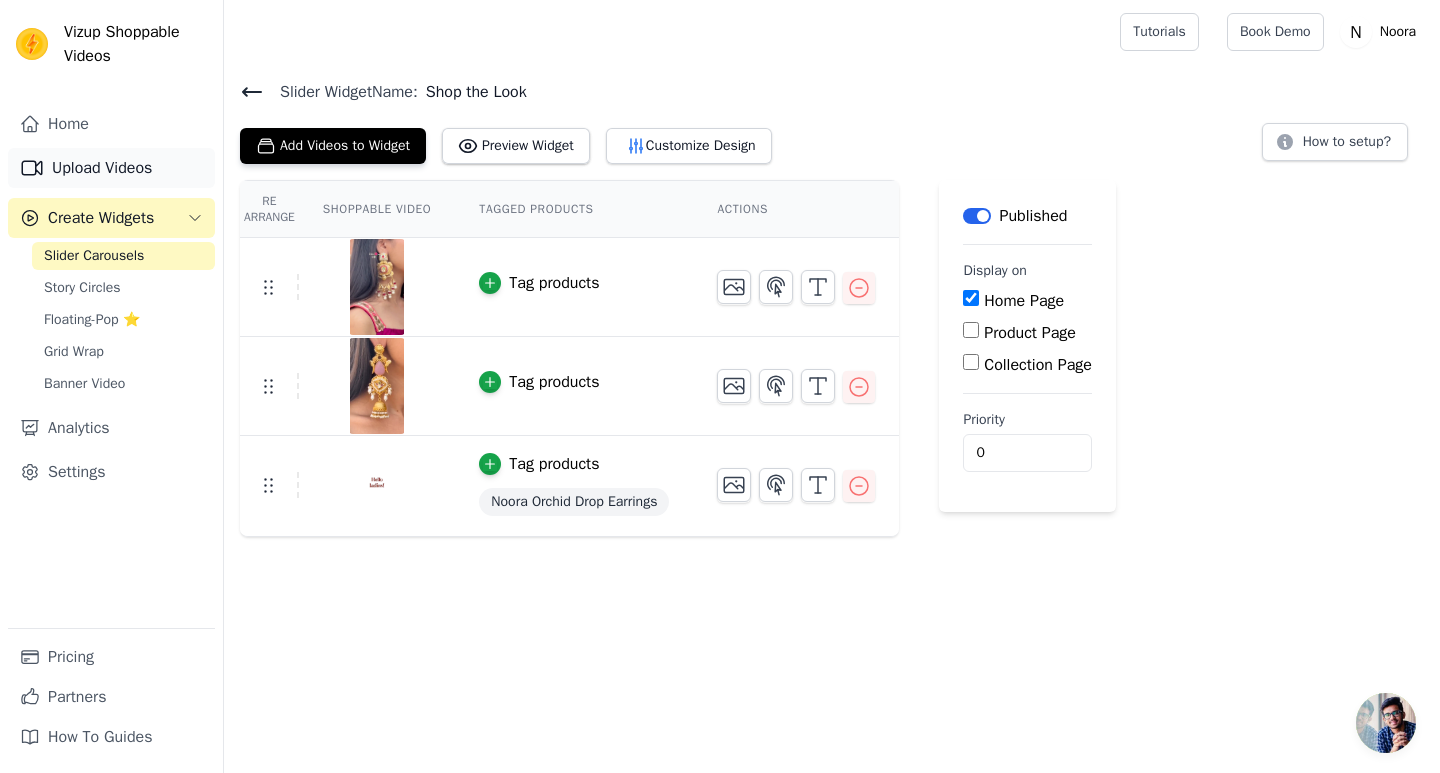 click on "Upload Videos" at bounding box center (111, 168) 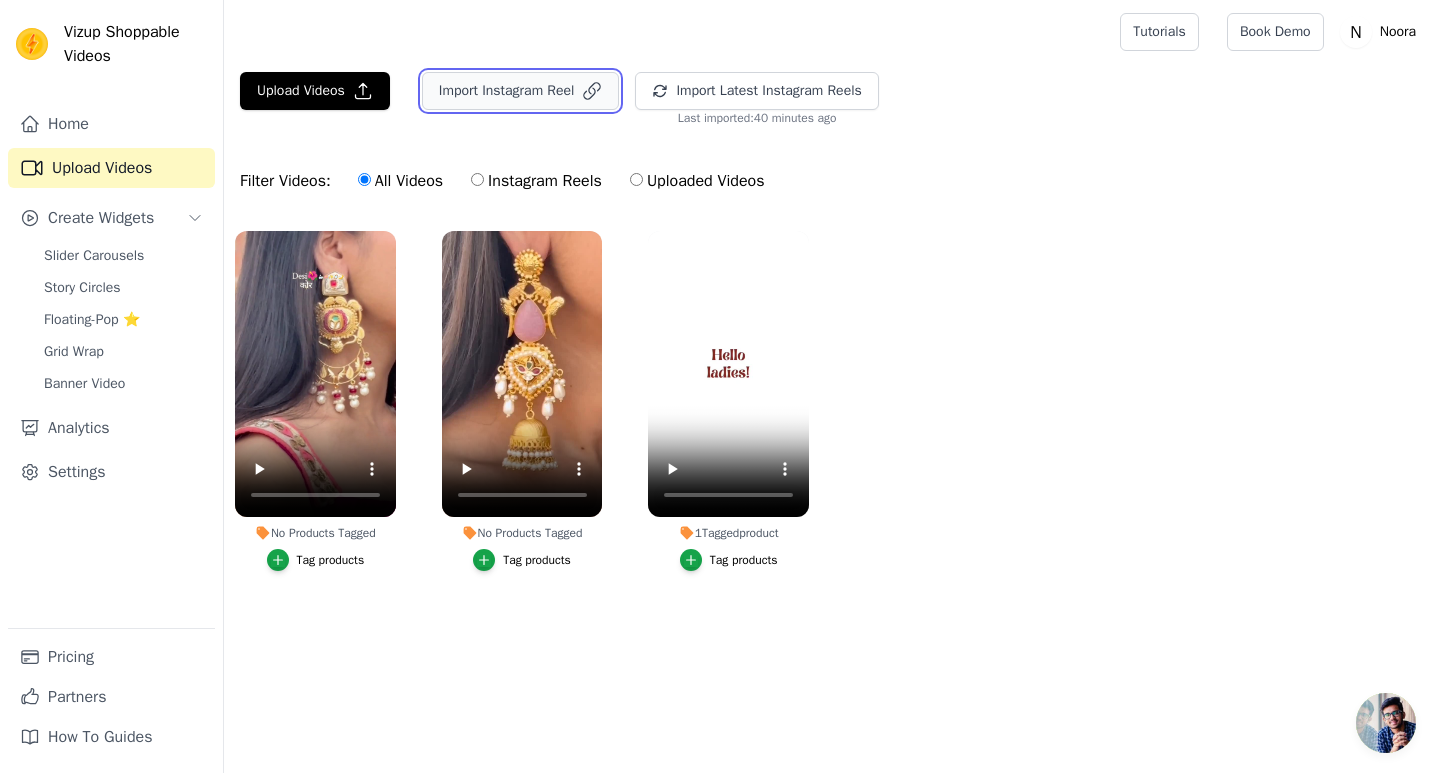 click on "Import Instagram Reel" at bounding box center (521, 91) 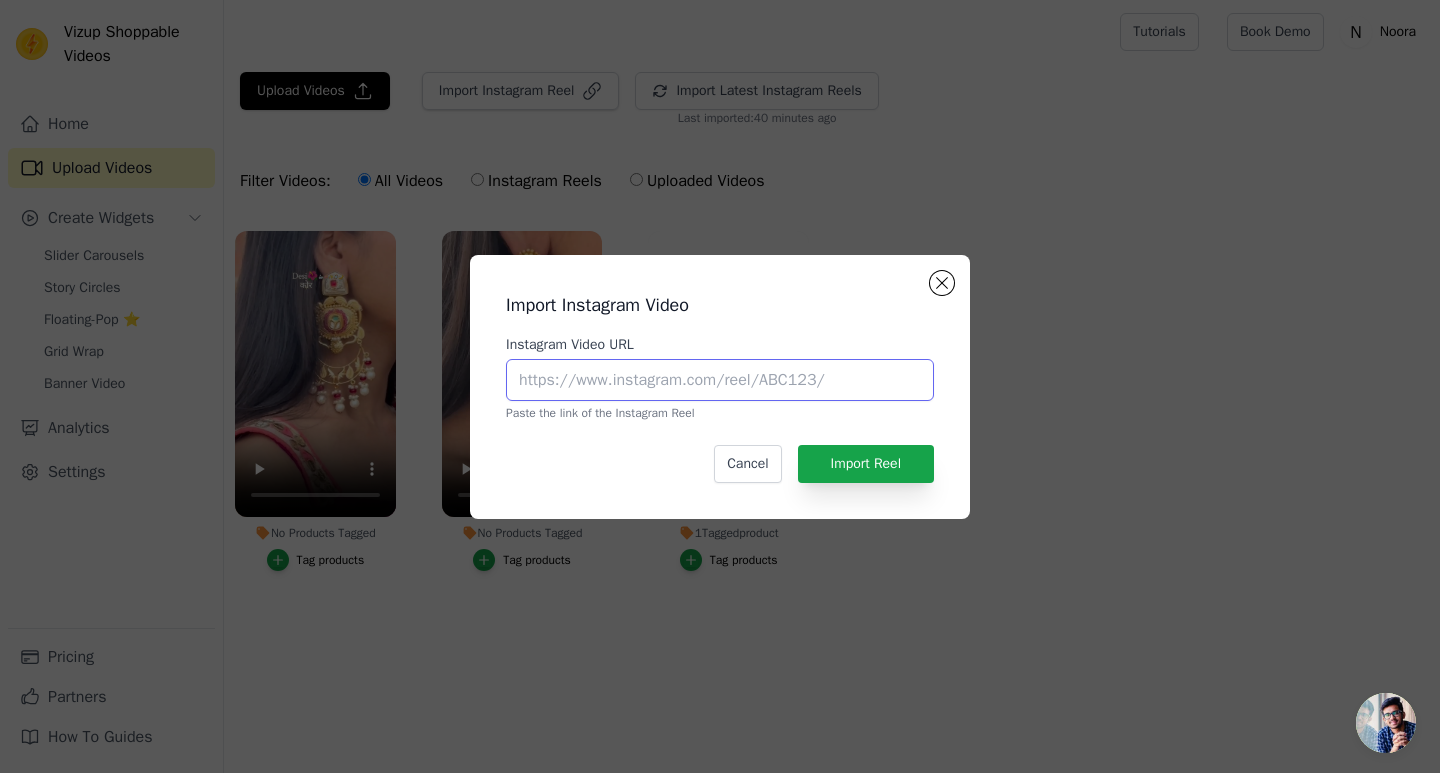 click on "Instagram Video URL" at bounding box center [720, 380] 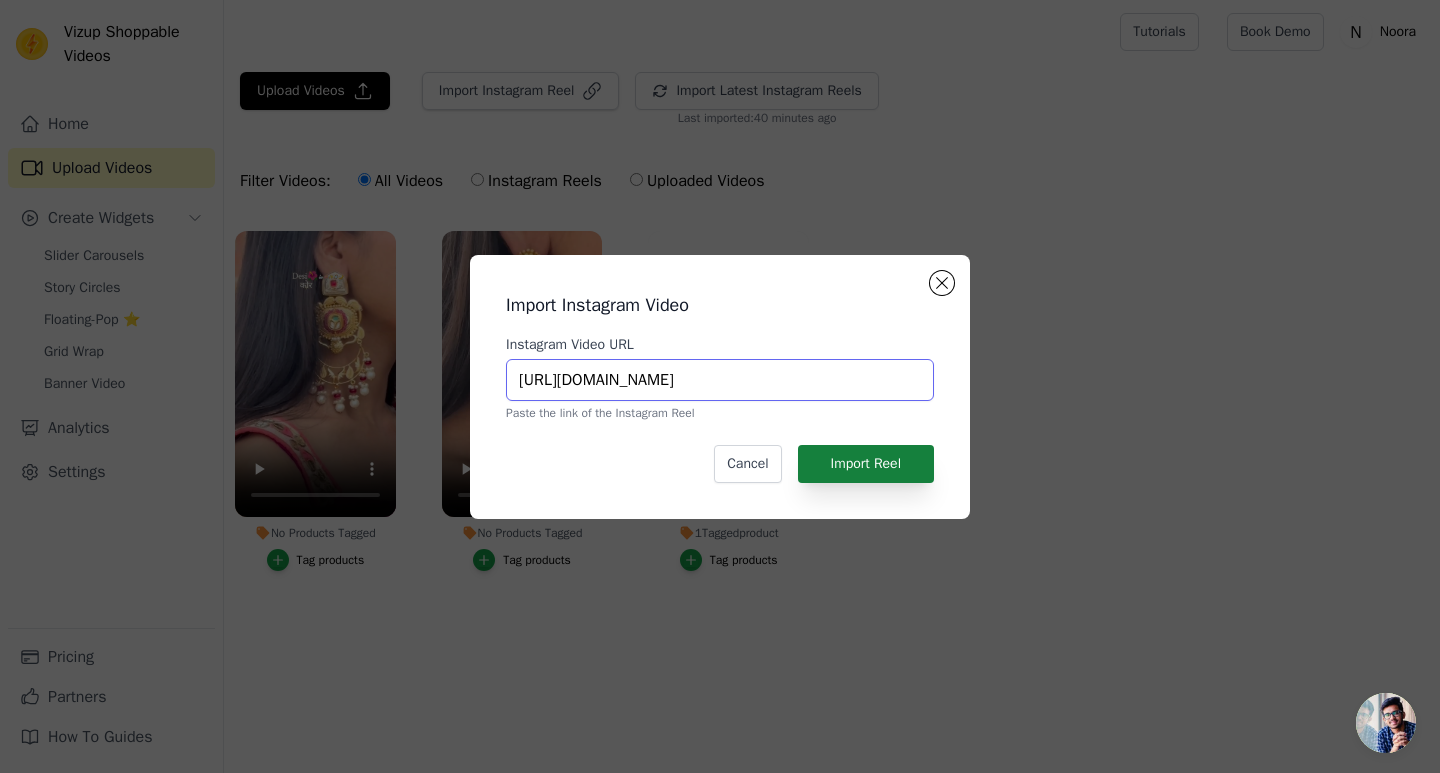 type on "https://www.instagram.com/p/DLeXAfrRk4e/" 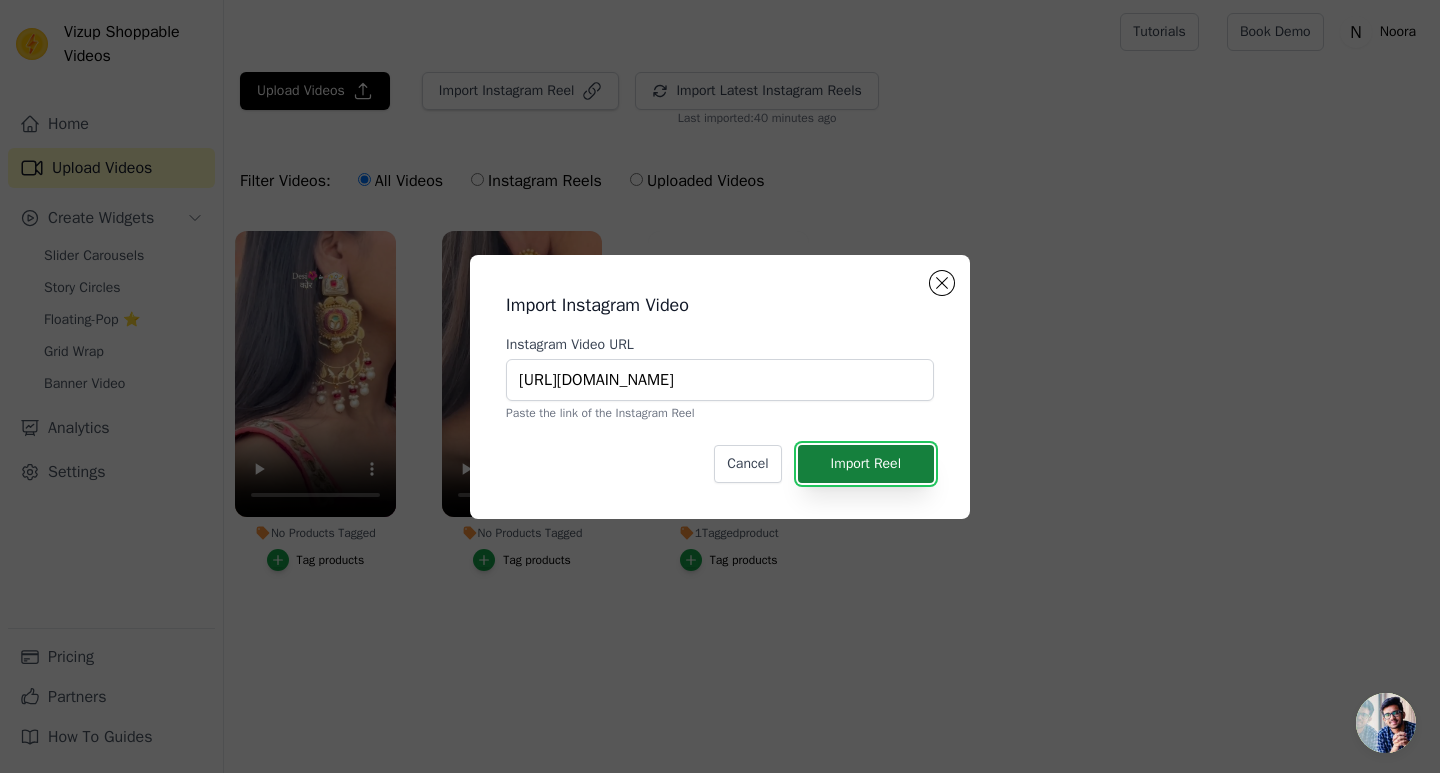 click on "Import Reel" at bounding box center [866, 464] 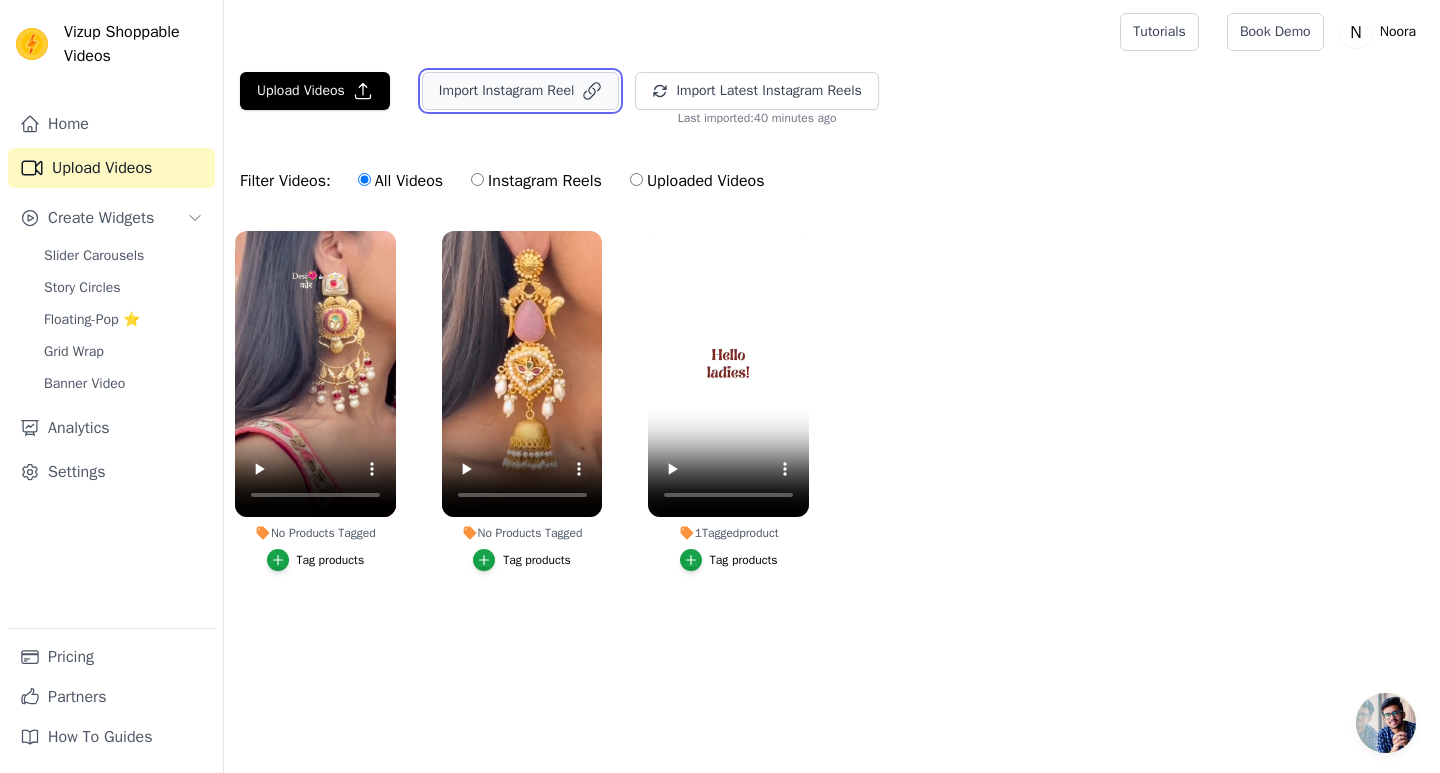 click on "Import Instagram Reel" at bounding box center [521, 91] 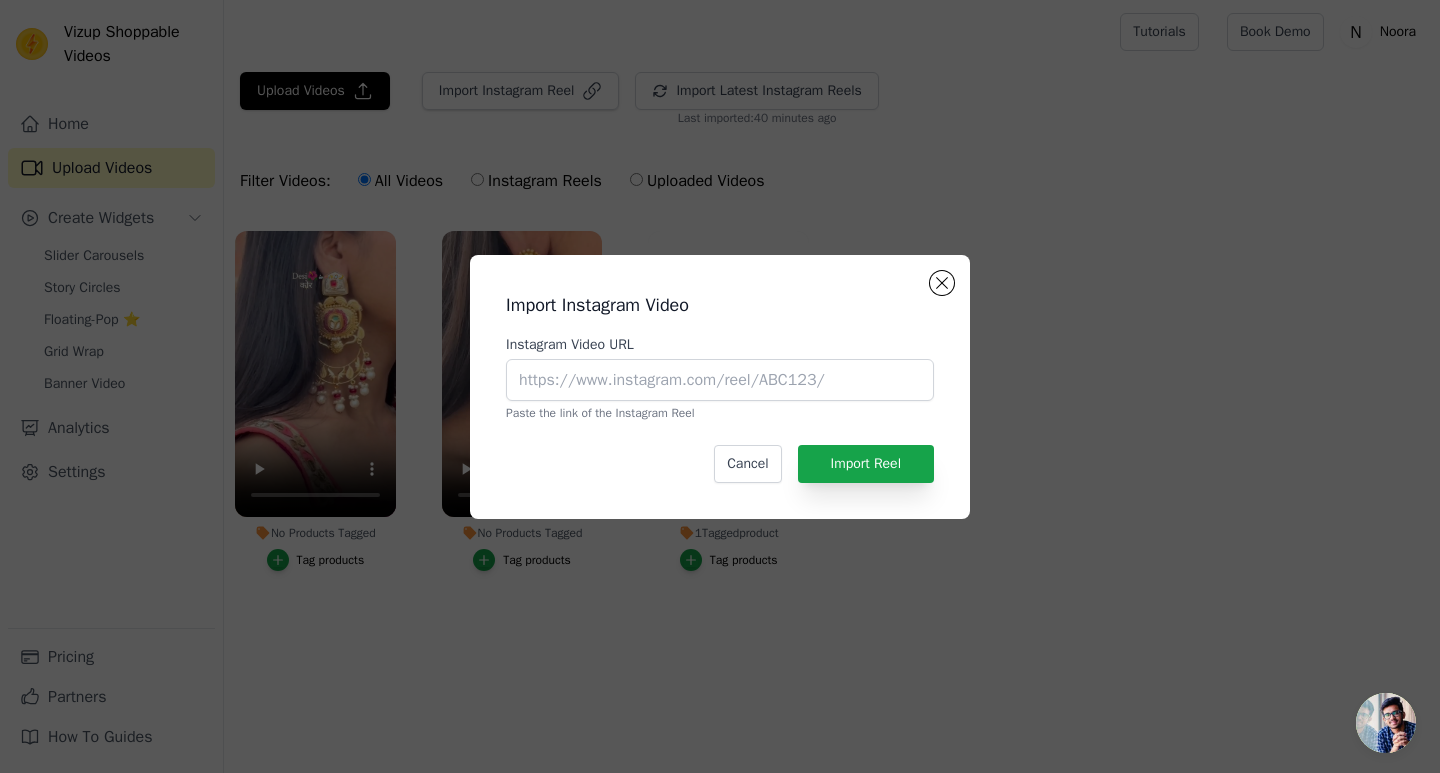 click on "Import Instagram Video   Instagram Video URL       Paste the link of the Instagram Reel   Cancel   Import Reel" at bounding box center [720, 387] 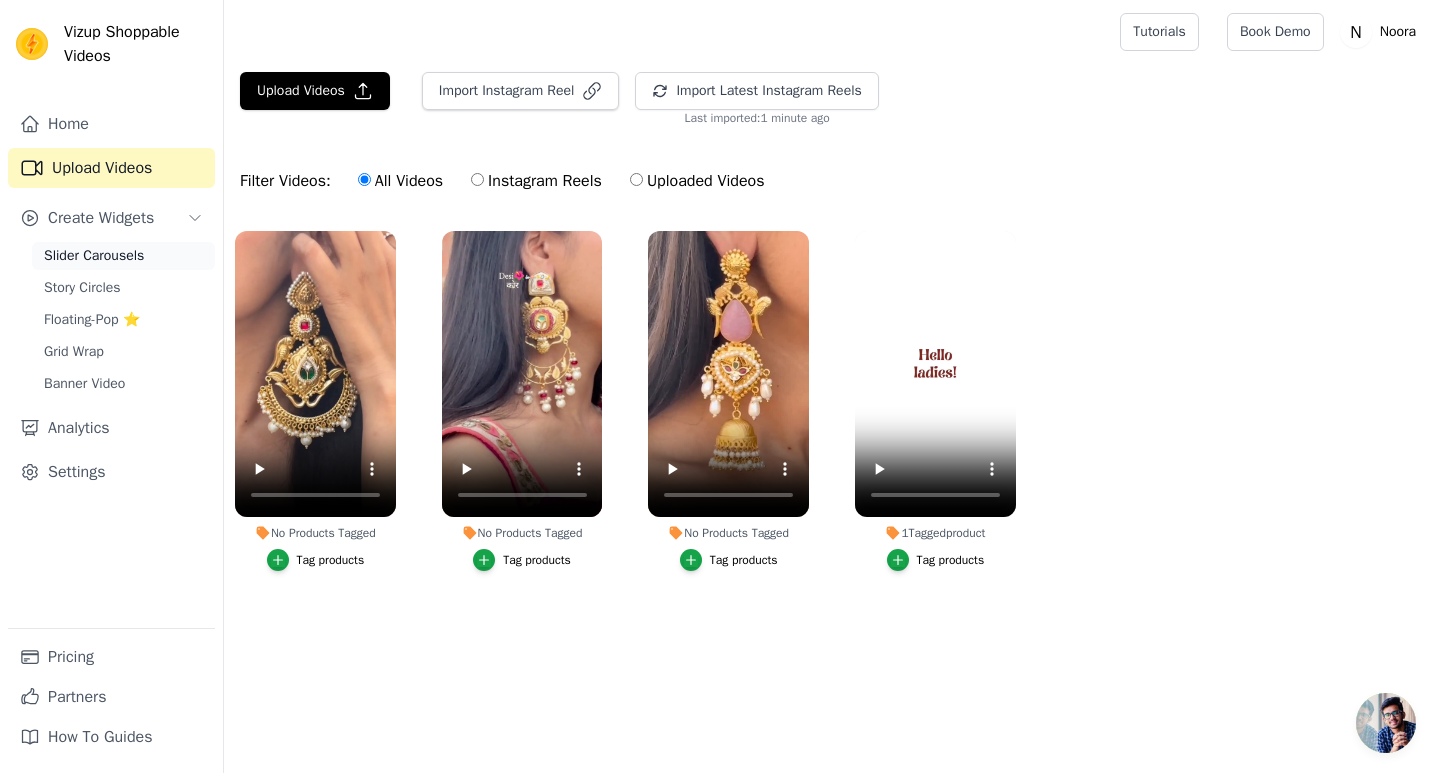click on "Slider Carousels" at bounding box center (94, 256) 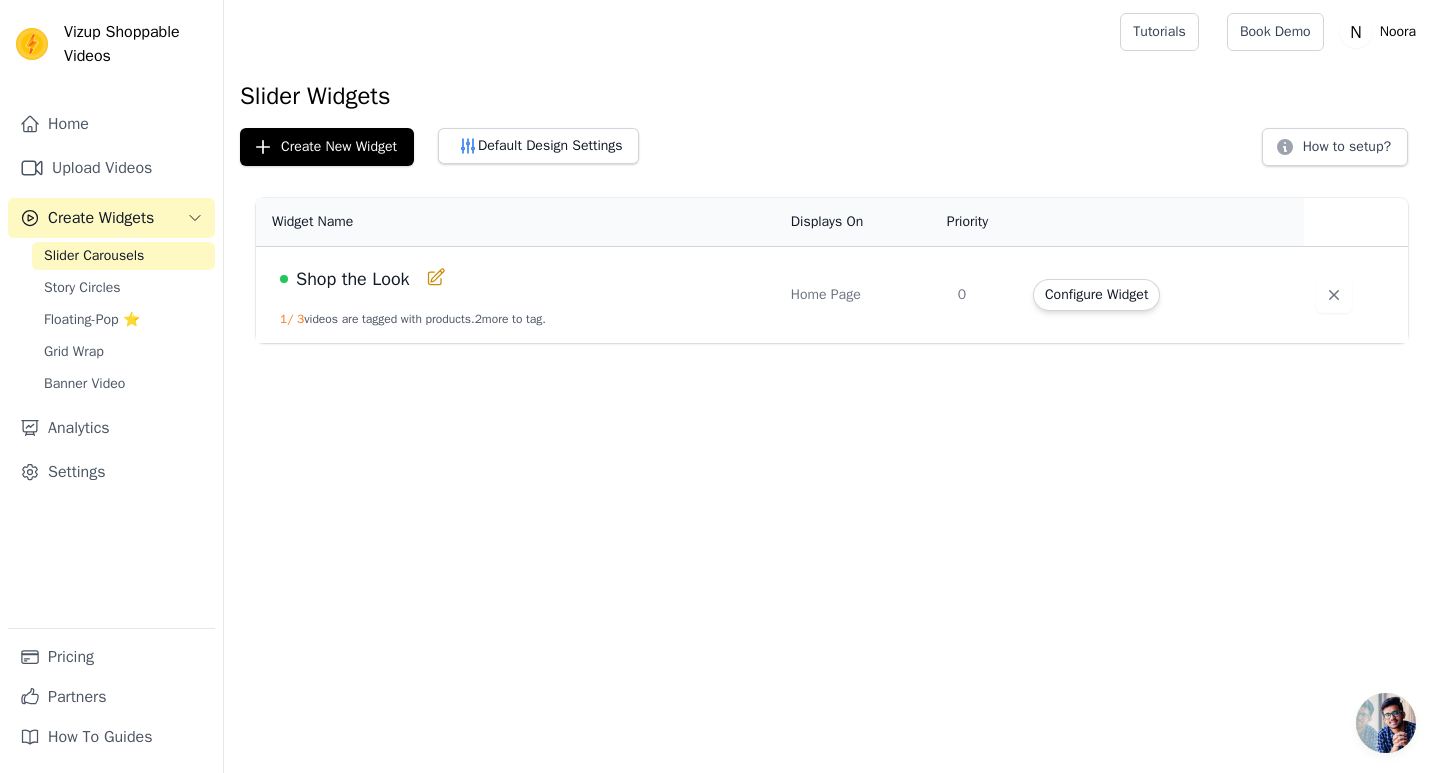 click 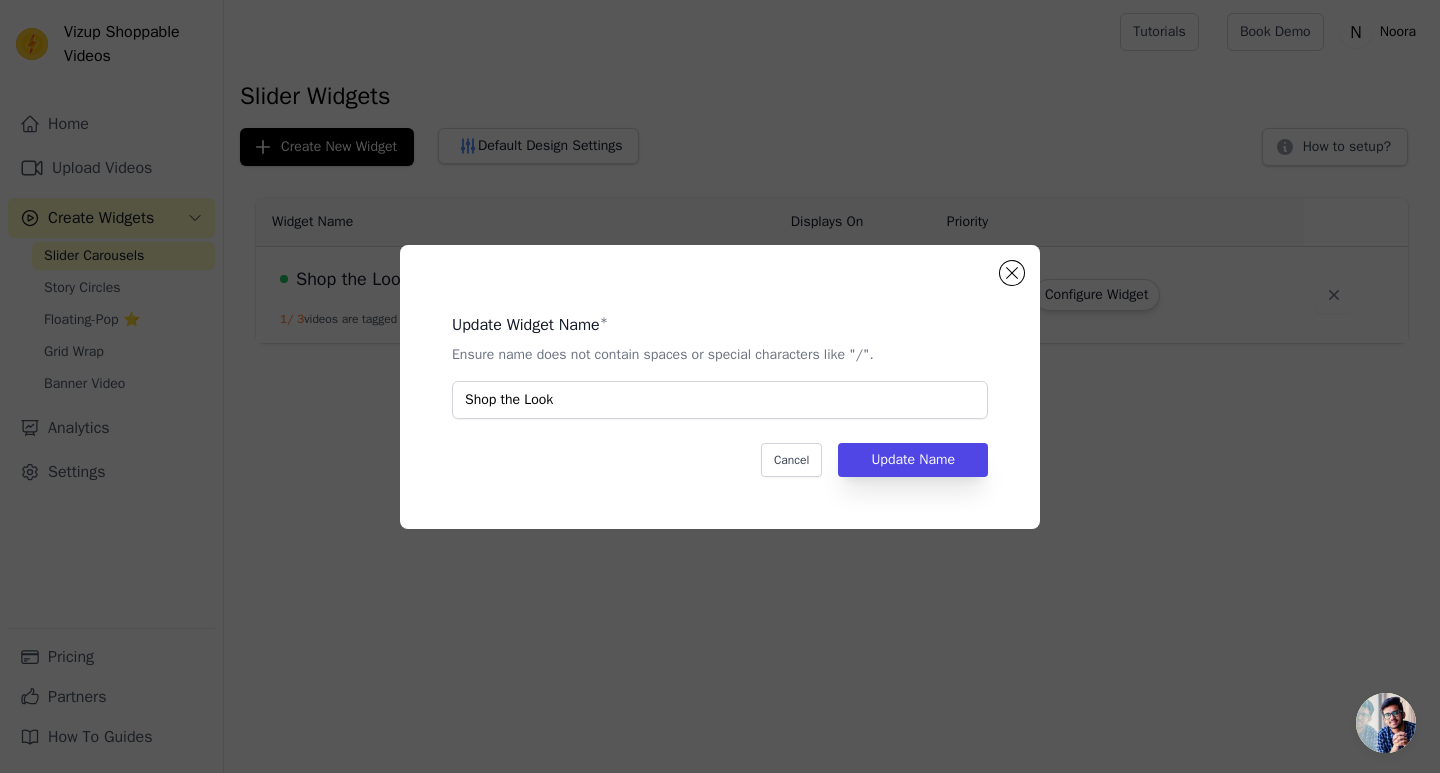 click on "Update Widget Name   *   Ensure name does not contain spaces or special characters like "/".   Shop the Look   Cancel   Update Name" at bounding box center (720, 387) 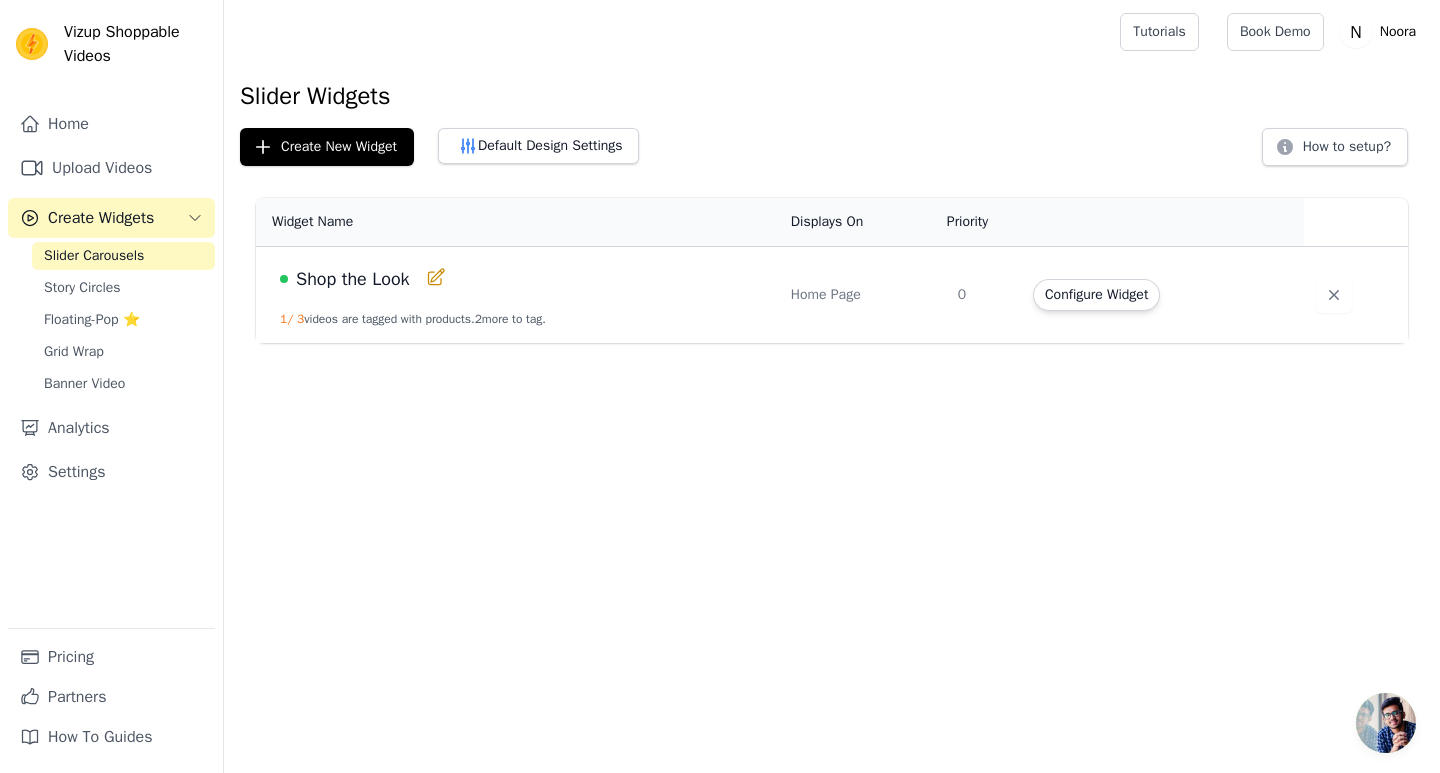 click on "2  more to tag." at bounding box center (510, 319) 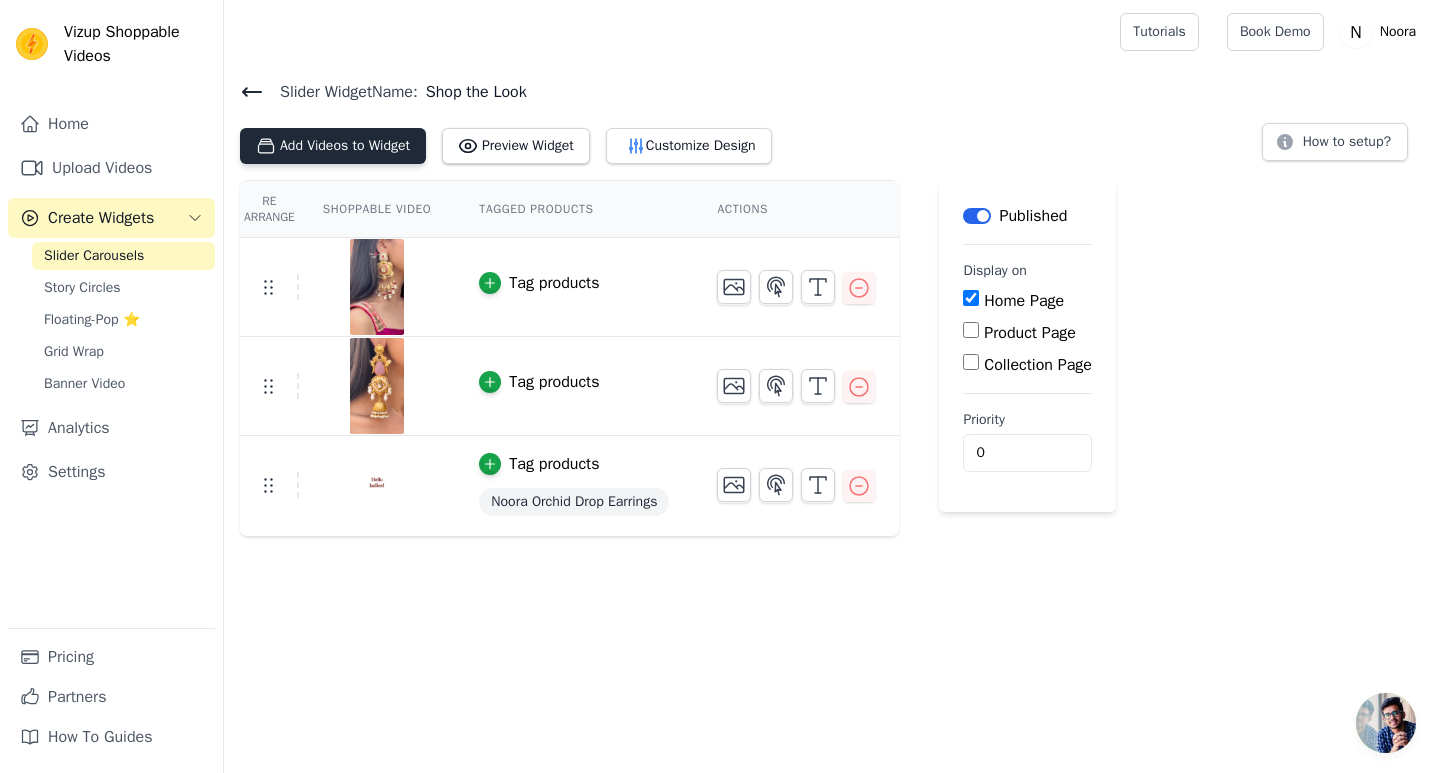click on "Add Videos to Widget" at bounding box center [333, 146] 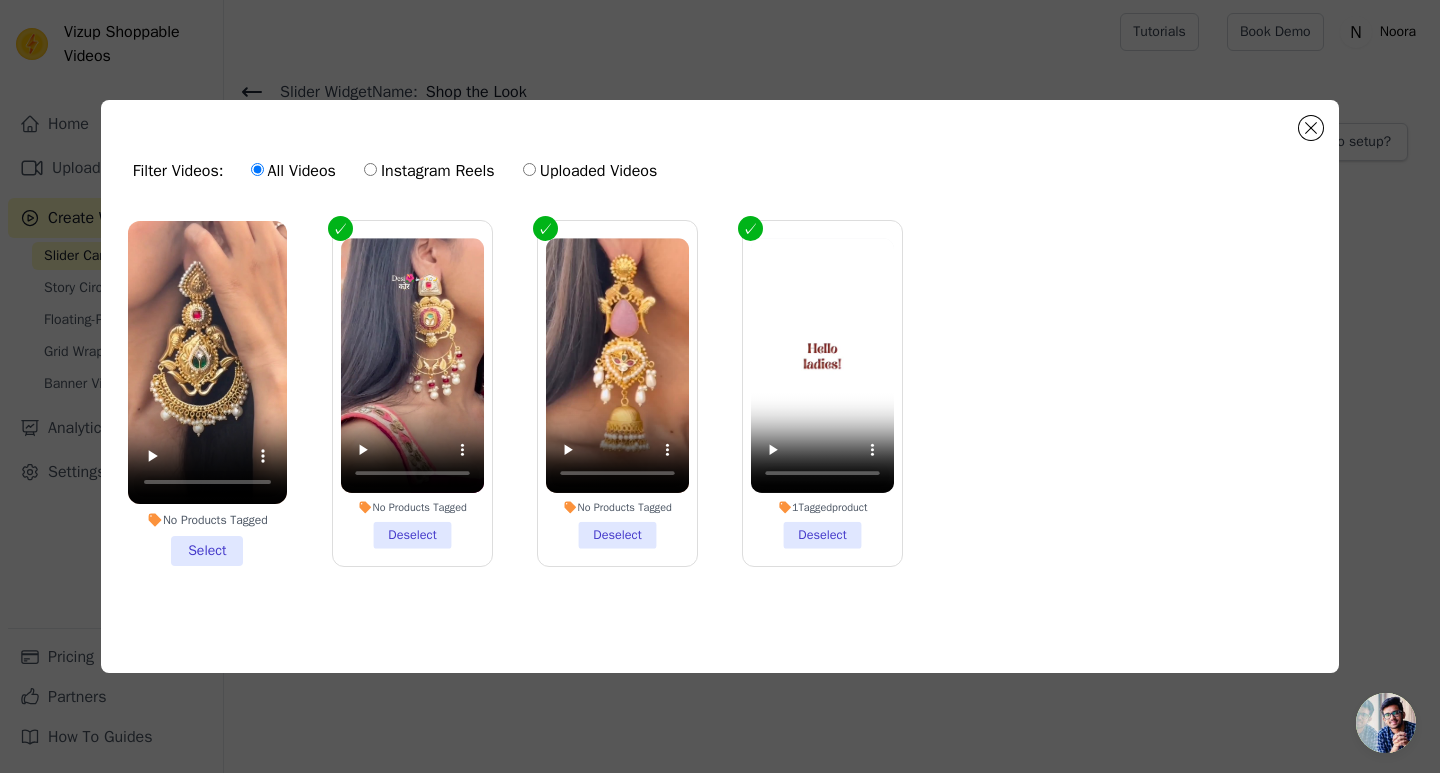 click on "No Products Tagged     Select" at bounding box center (207, 393) 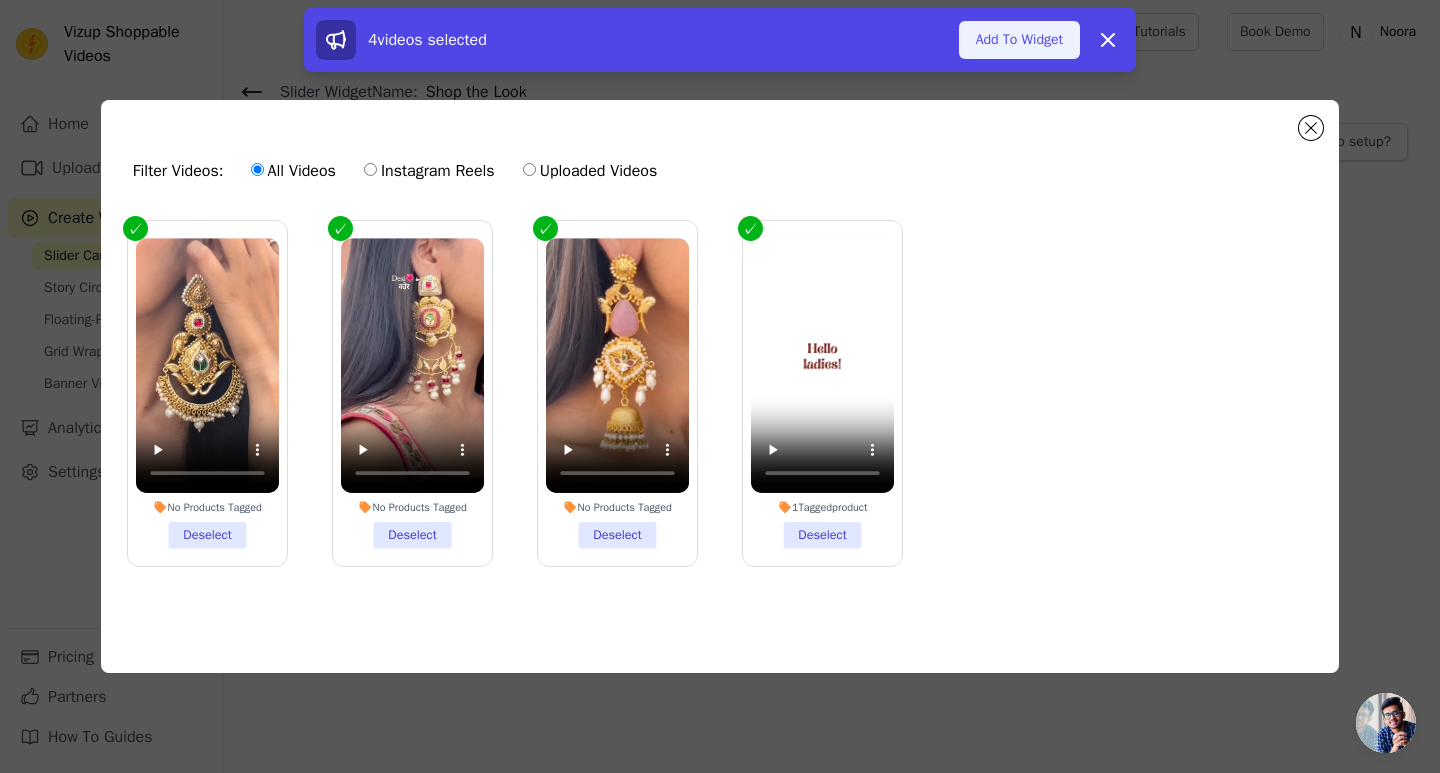 click on "Add To Widget" at bounding box center (1019, 40) 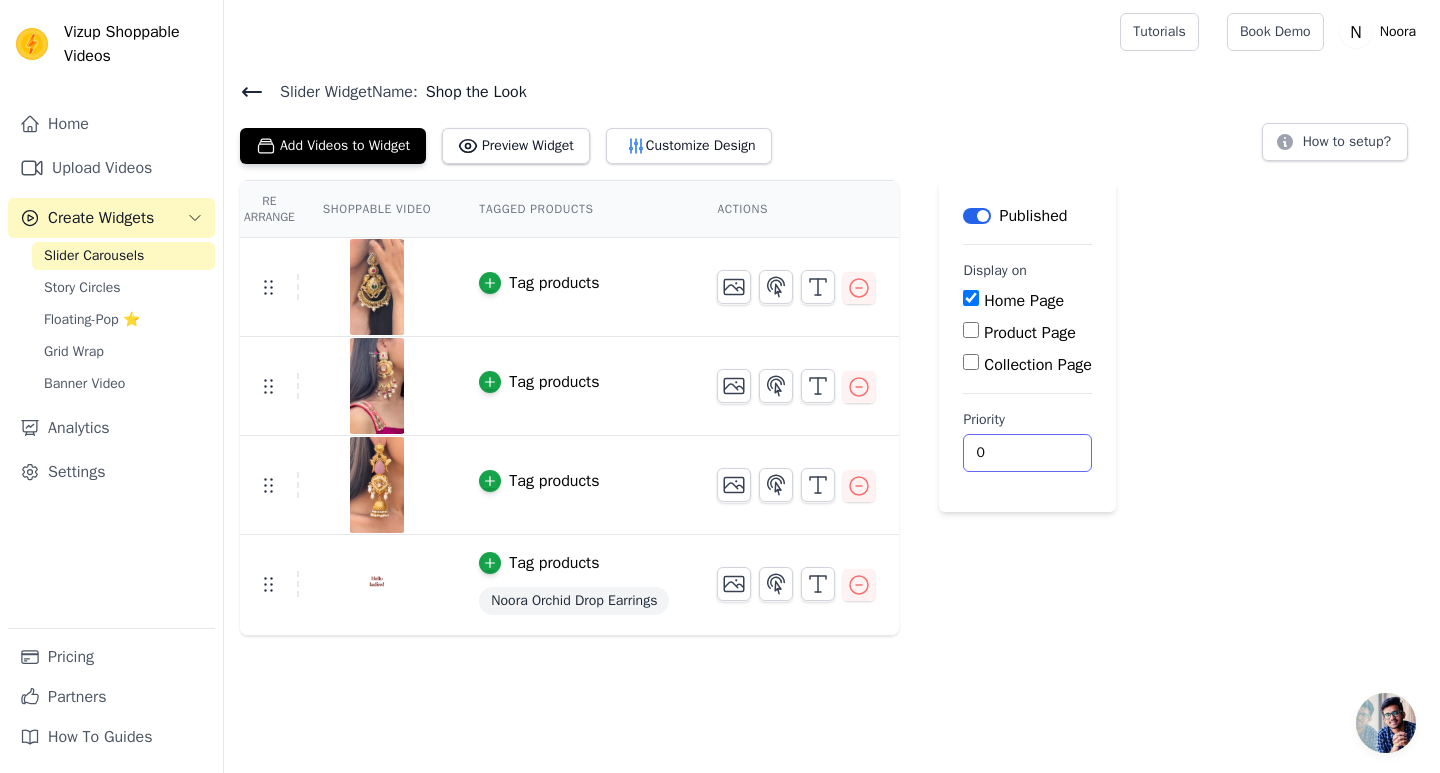 click on "Label     Published     Display on     Home Page     Product Page       Collection Page       Priority   0" at bounding box center (1027, 408) 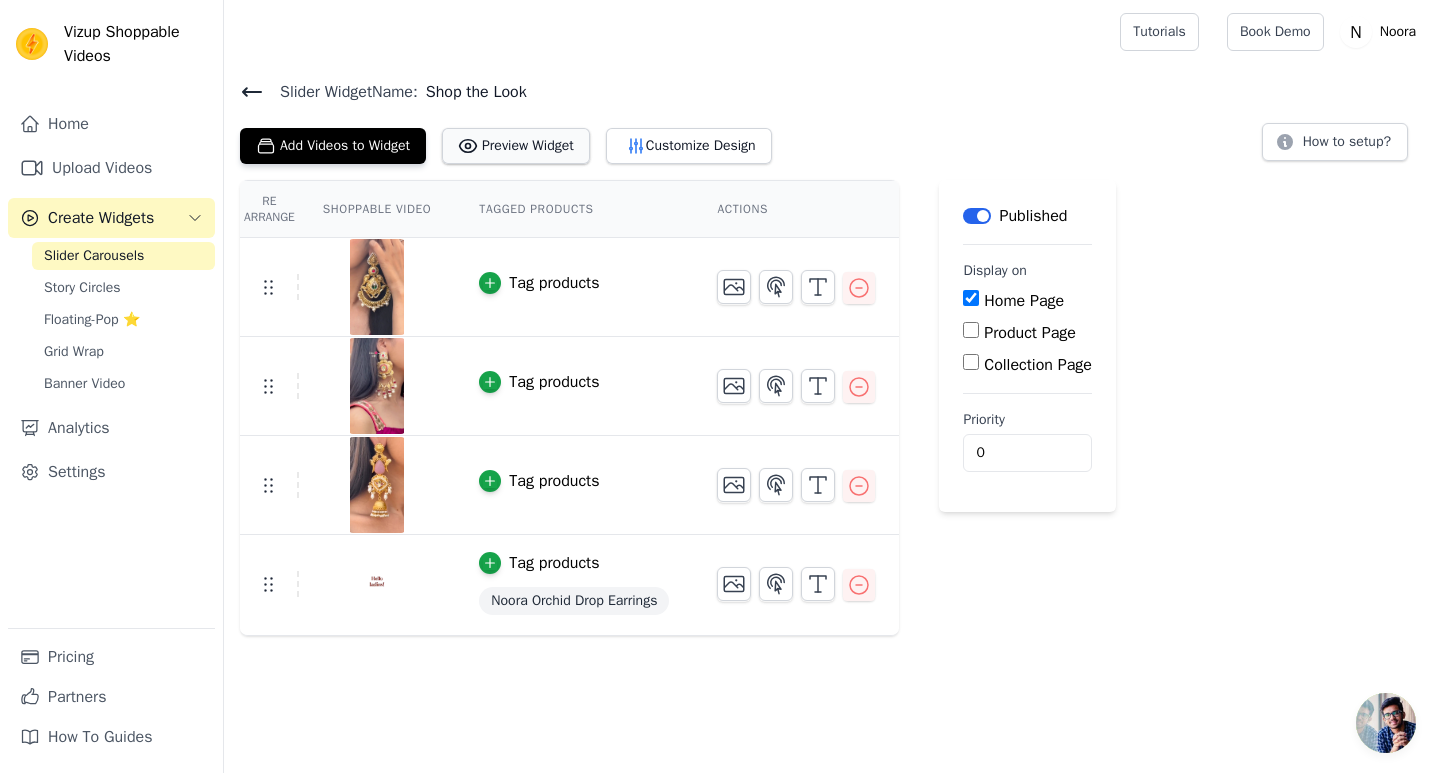 click on "Preview Widget" at bounding box center [516, 146] 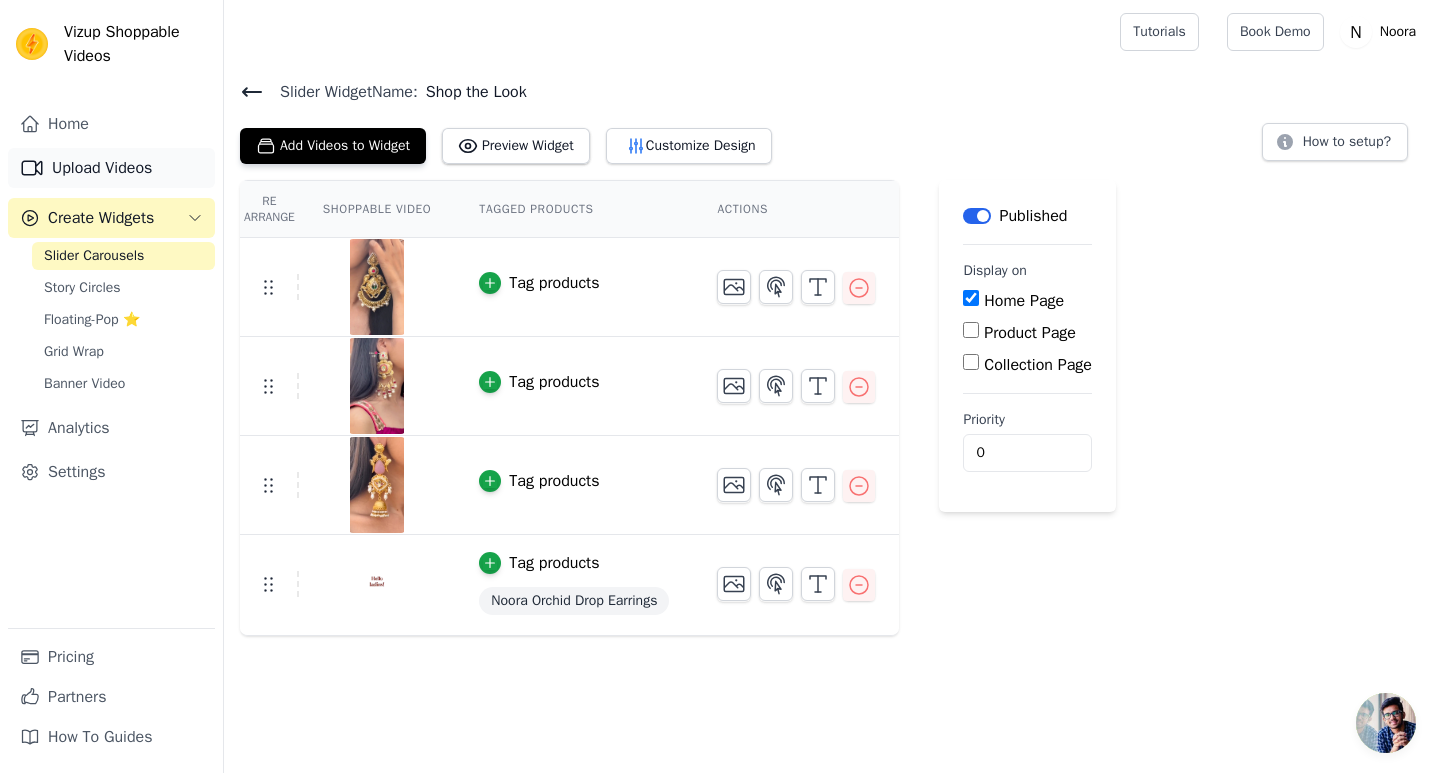 click on "Upload Videos" at bounding box center [111, 168] 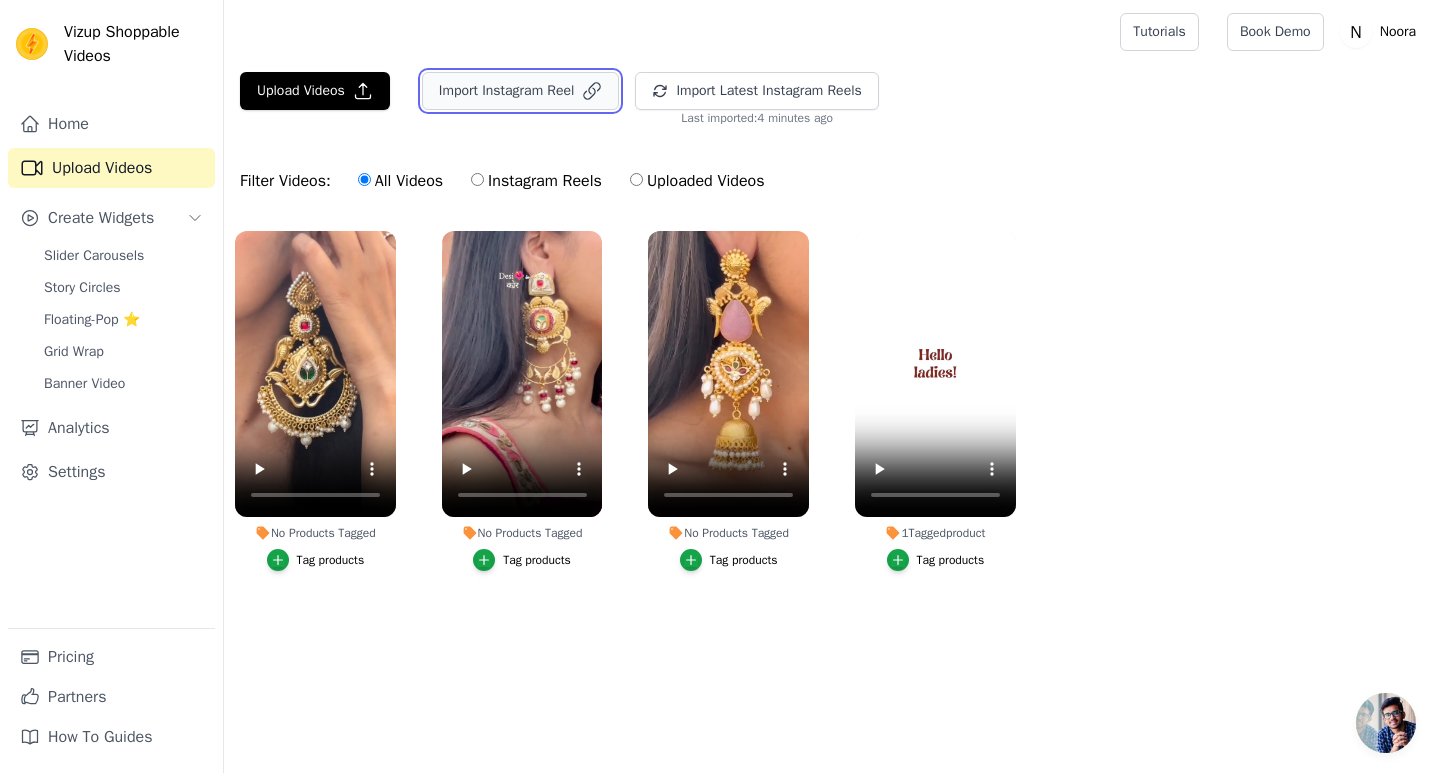 click on "Import Instagram Reel" at bounding box center [521, 91] 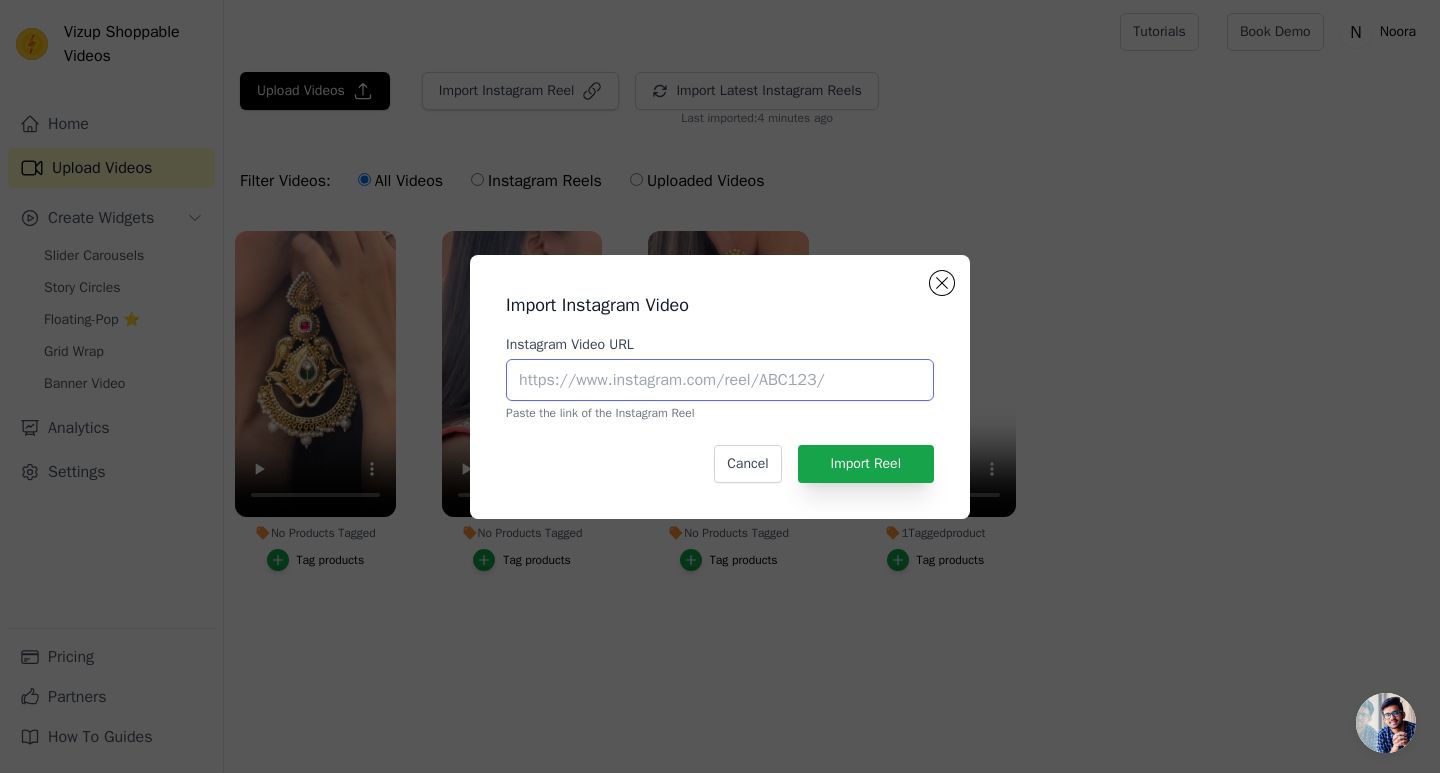 click on "Instagram Video URL" at bounding box center [720, 380] 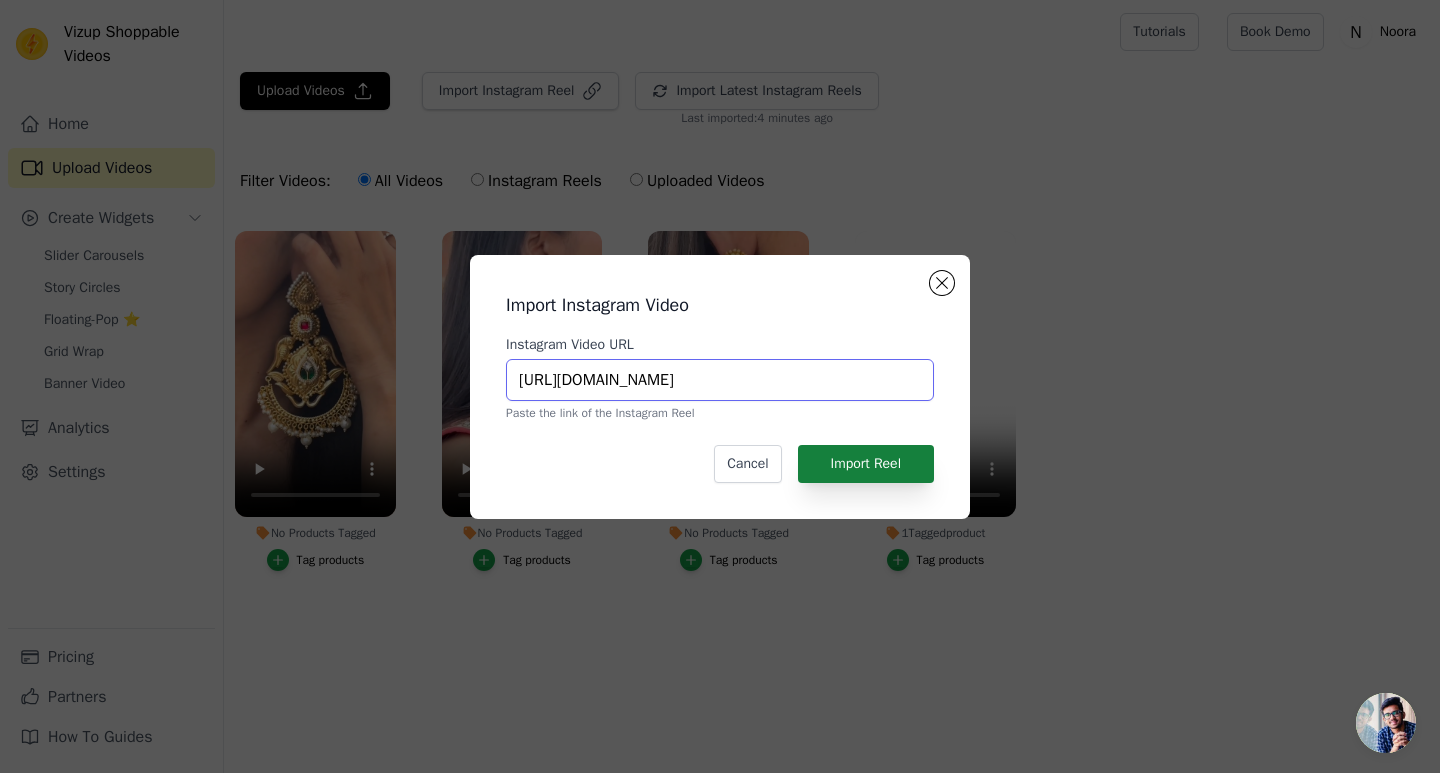 type on "https://www.instagram.com/p/DKtrGmKxz0k/" 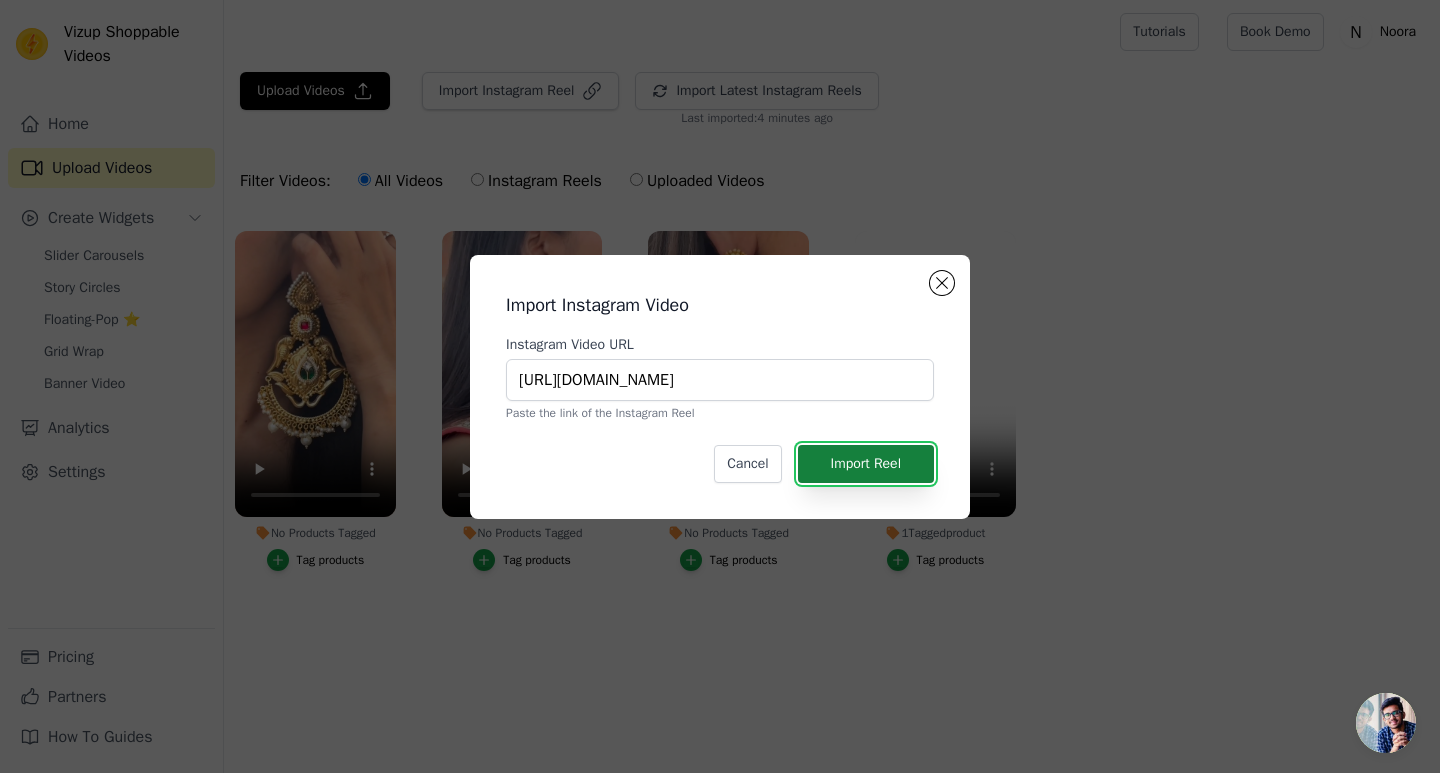 click on "Import Reel" at bounding box center (866, 464) 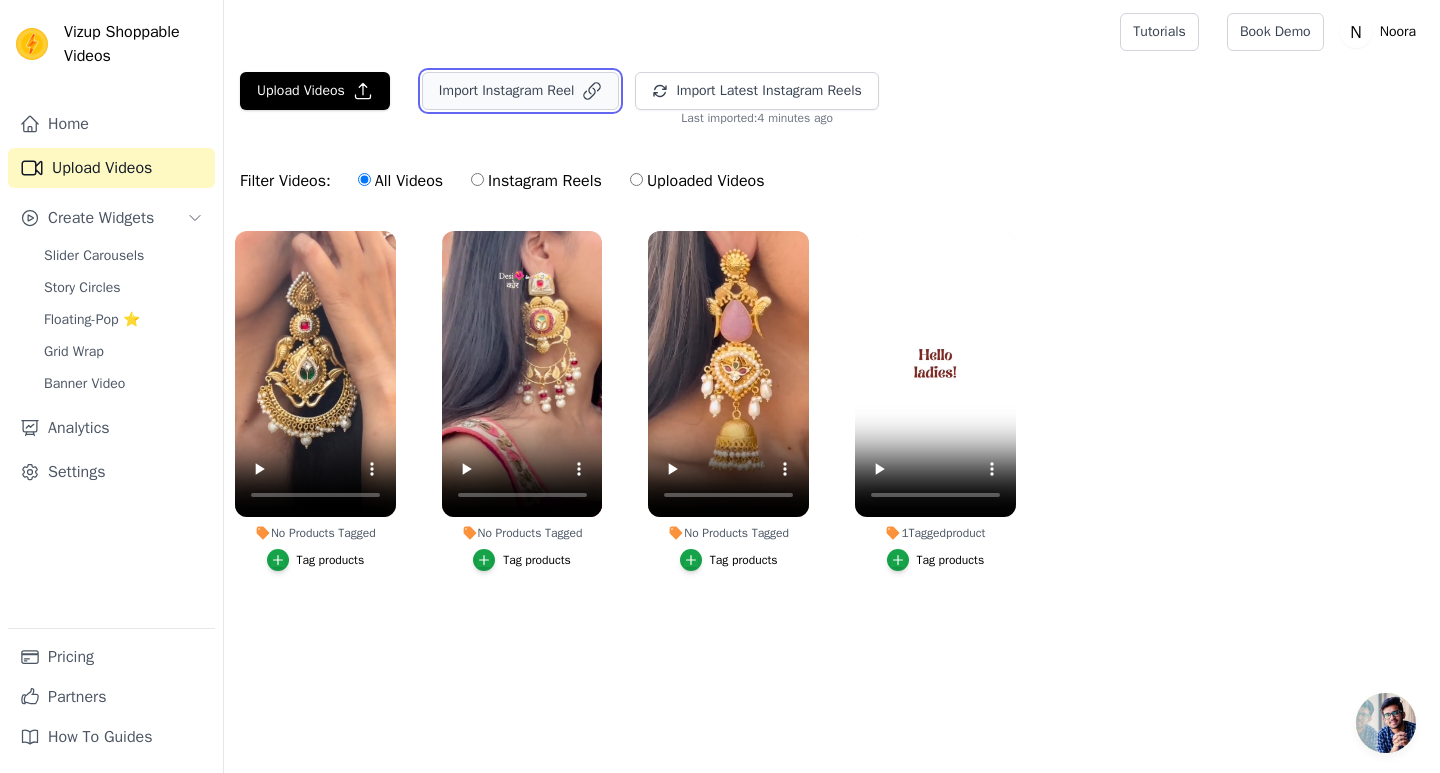 click on "Import Instagram Reel" at bounding box center [521, 91] 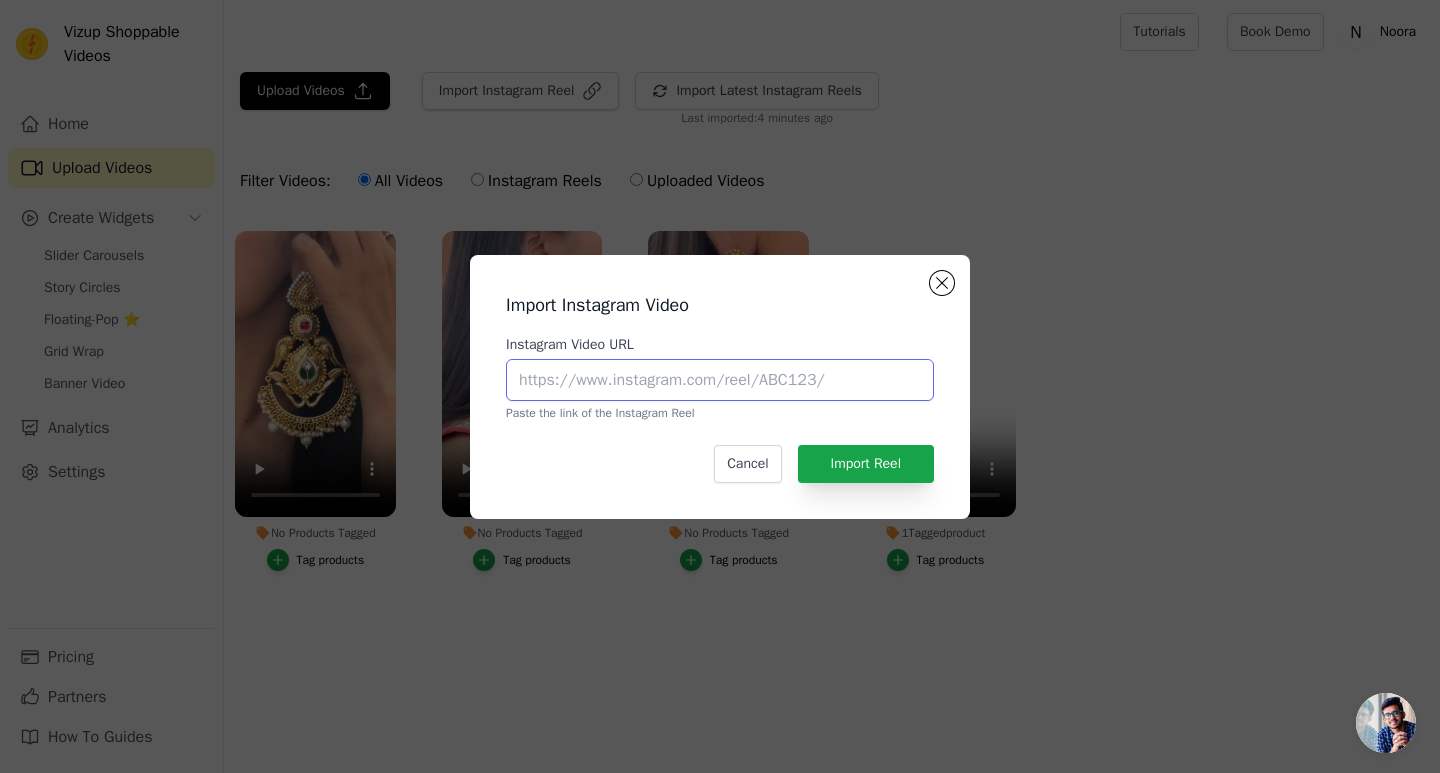 click on "Instagram Video URL" at bounding box center (720, 380) 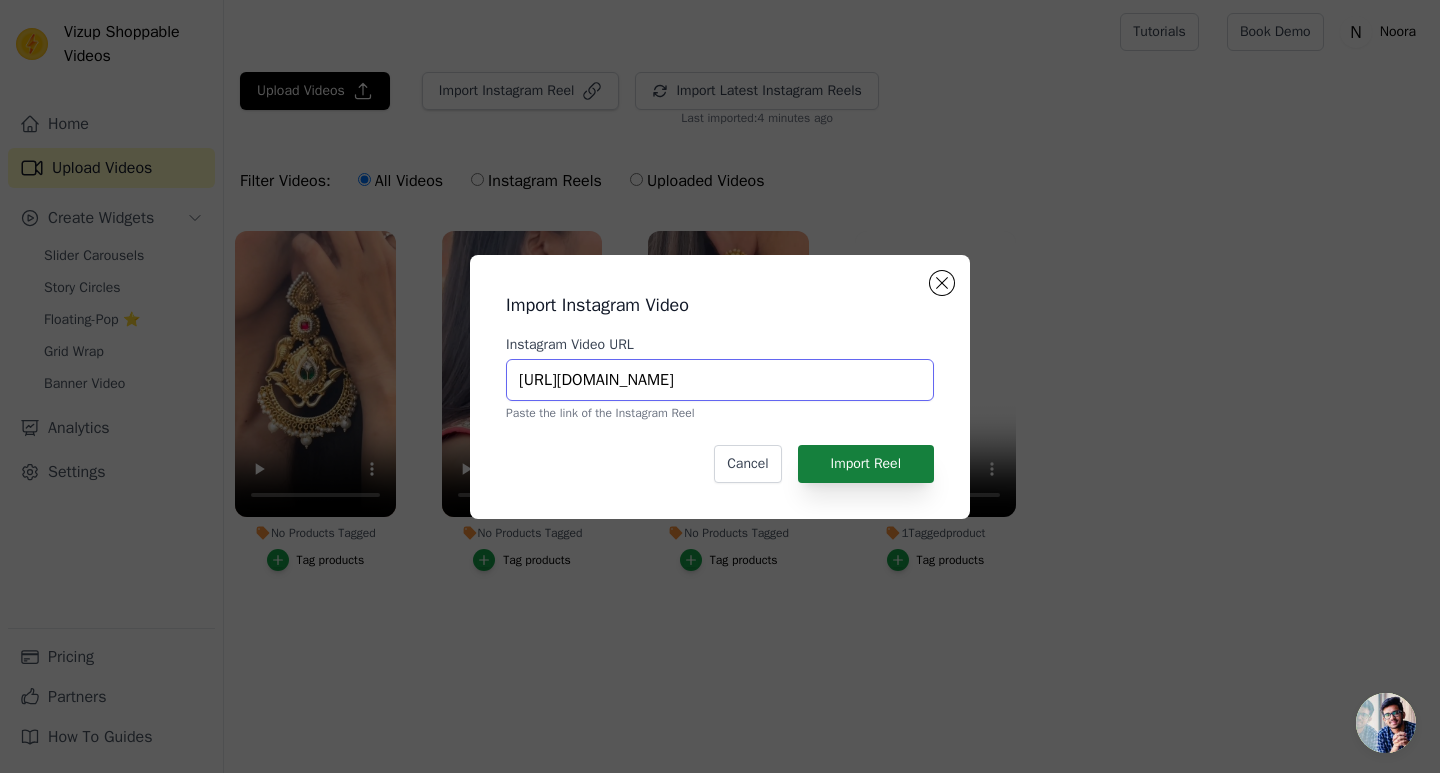type on "[URL][DOMAIN_NAME]" 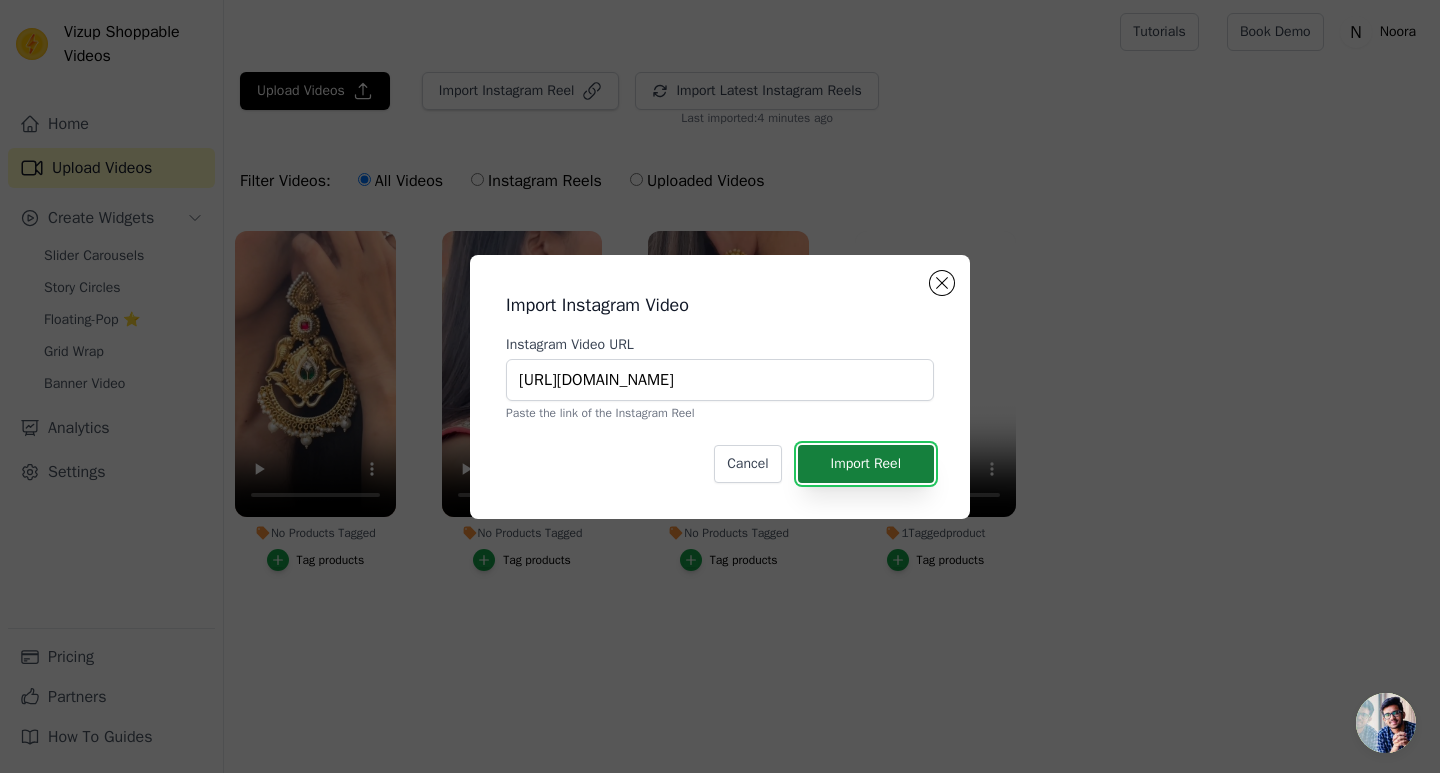 click on "Import Reel" at bounding box center (866, 464) 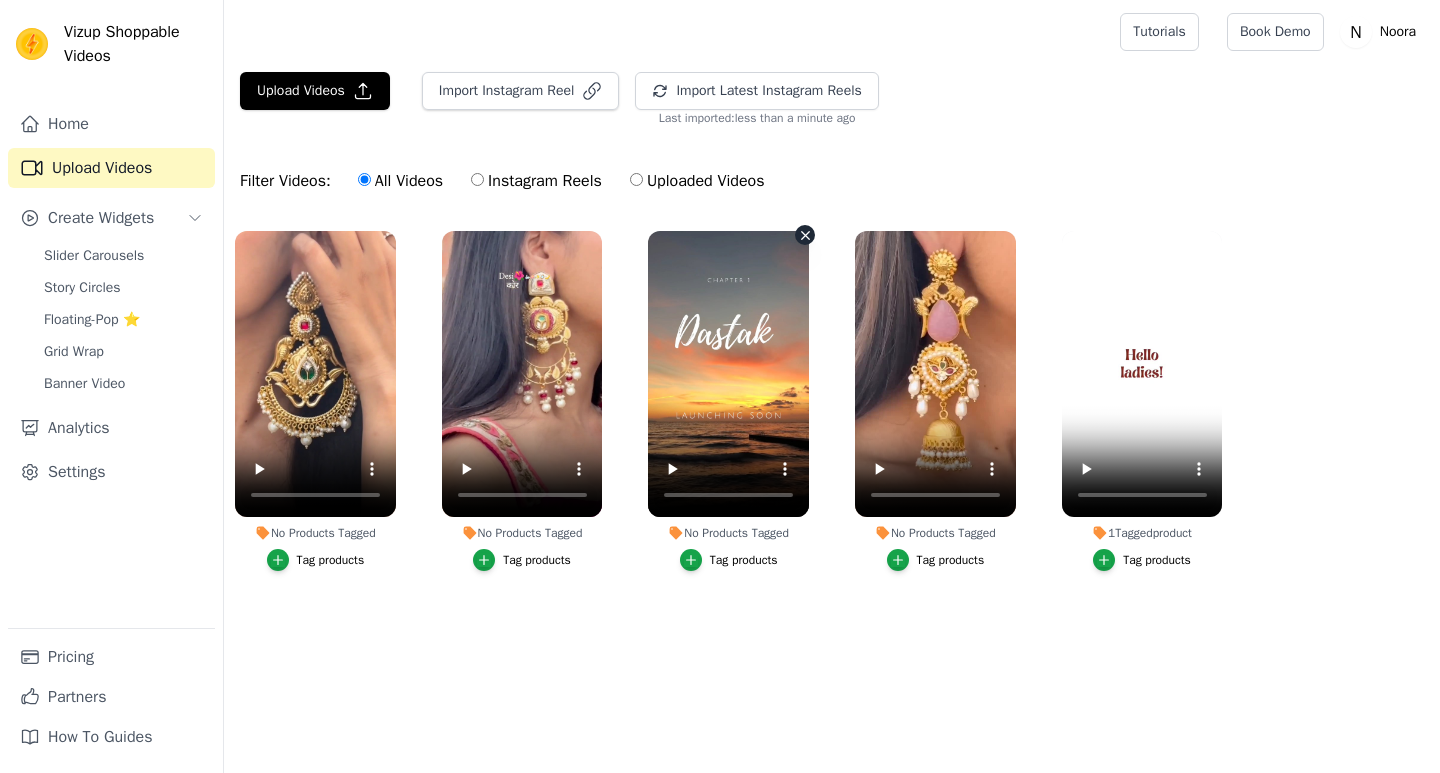 scroll, scrollTop: 0, scrollLeft: 0, axis: both 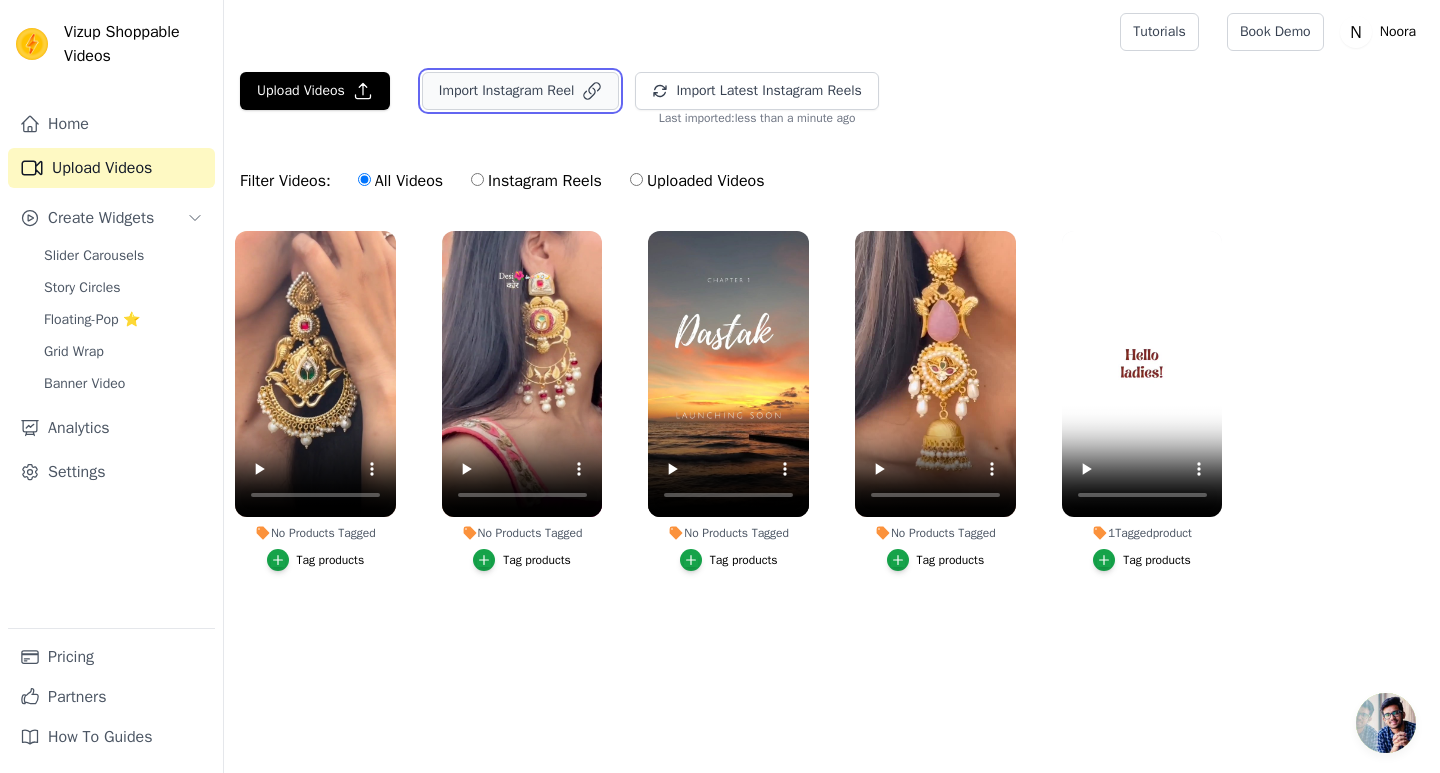 click on "Import Instagram Reel" at bounding box center [521, 91] 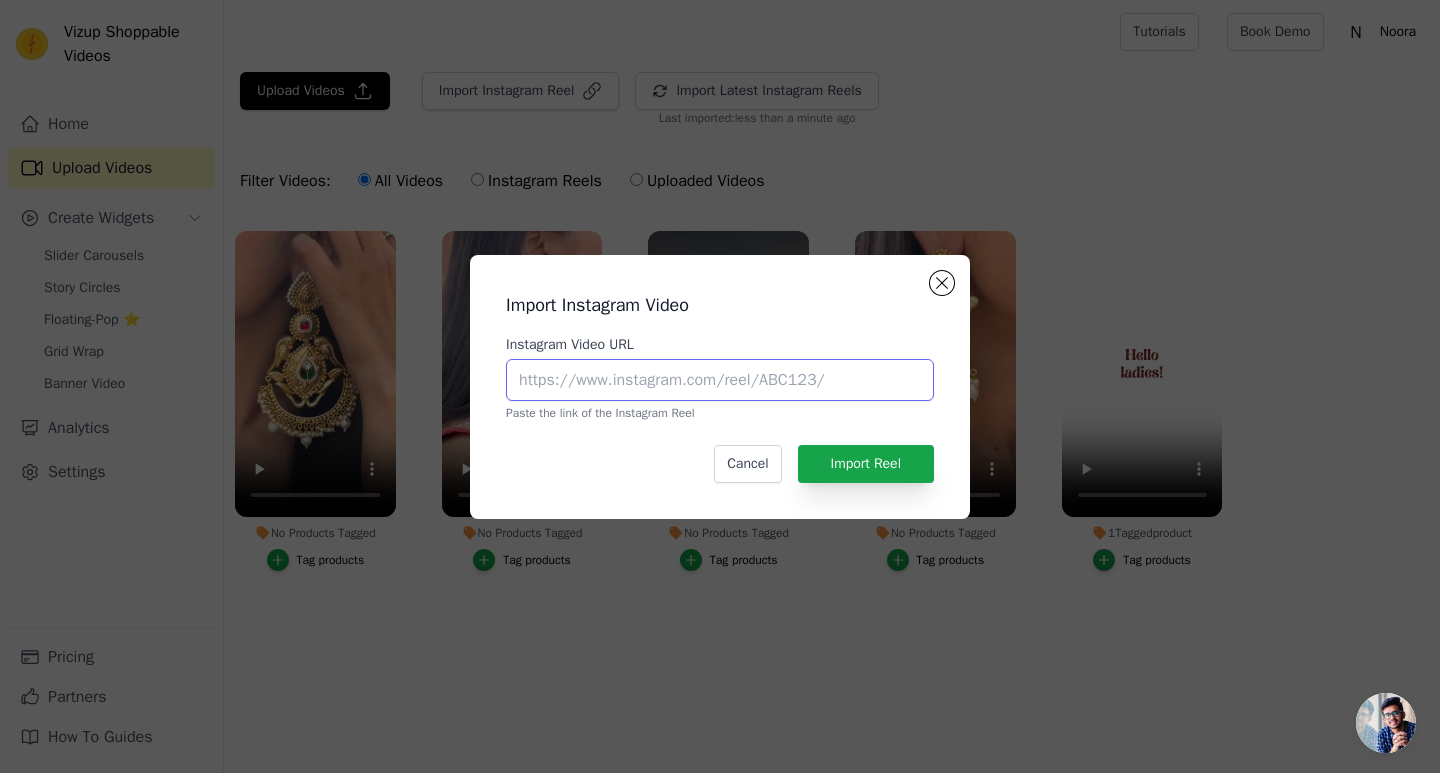 click on "Instagram Video URL" at bounding box center [720, 380] 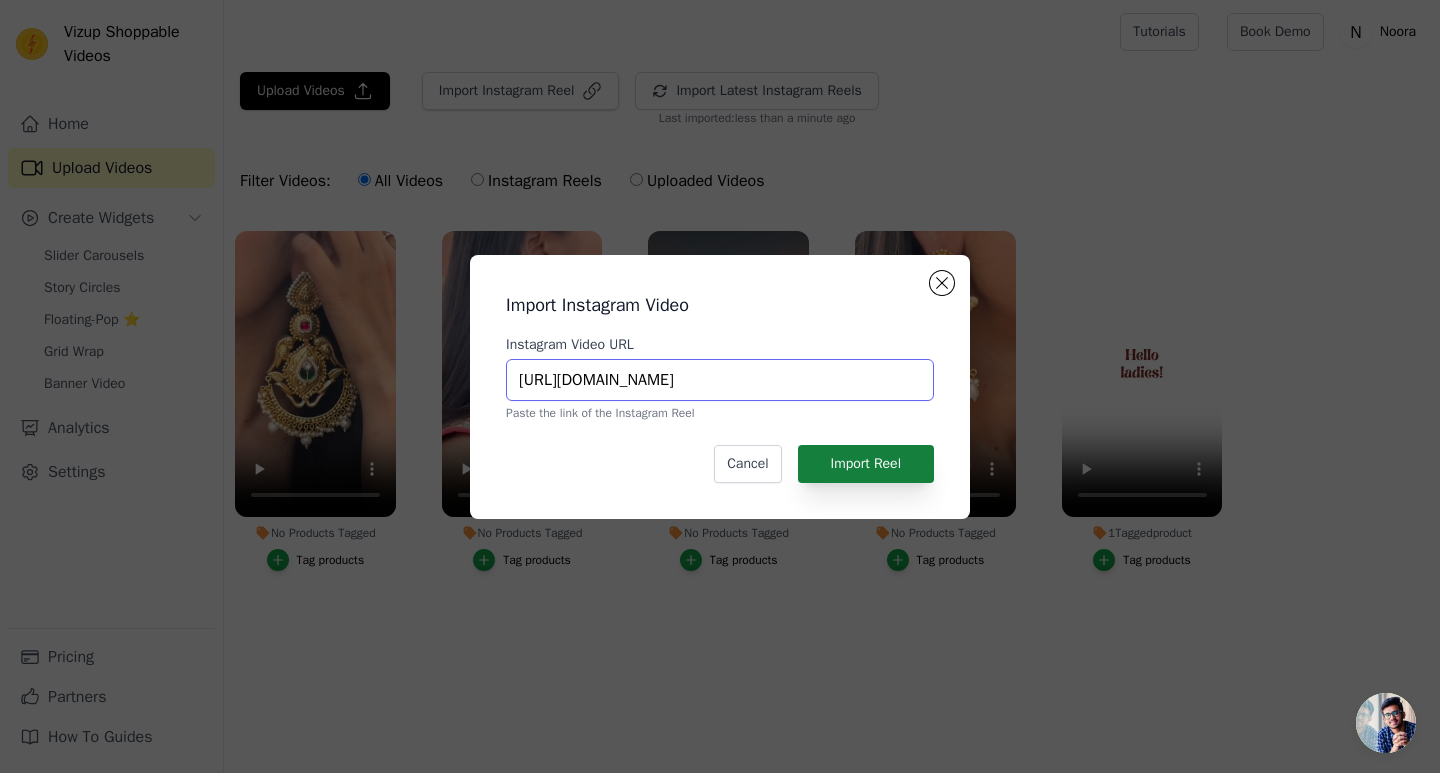 type on "[URL][DOMAIN_NAME]" 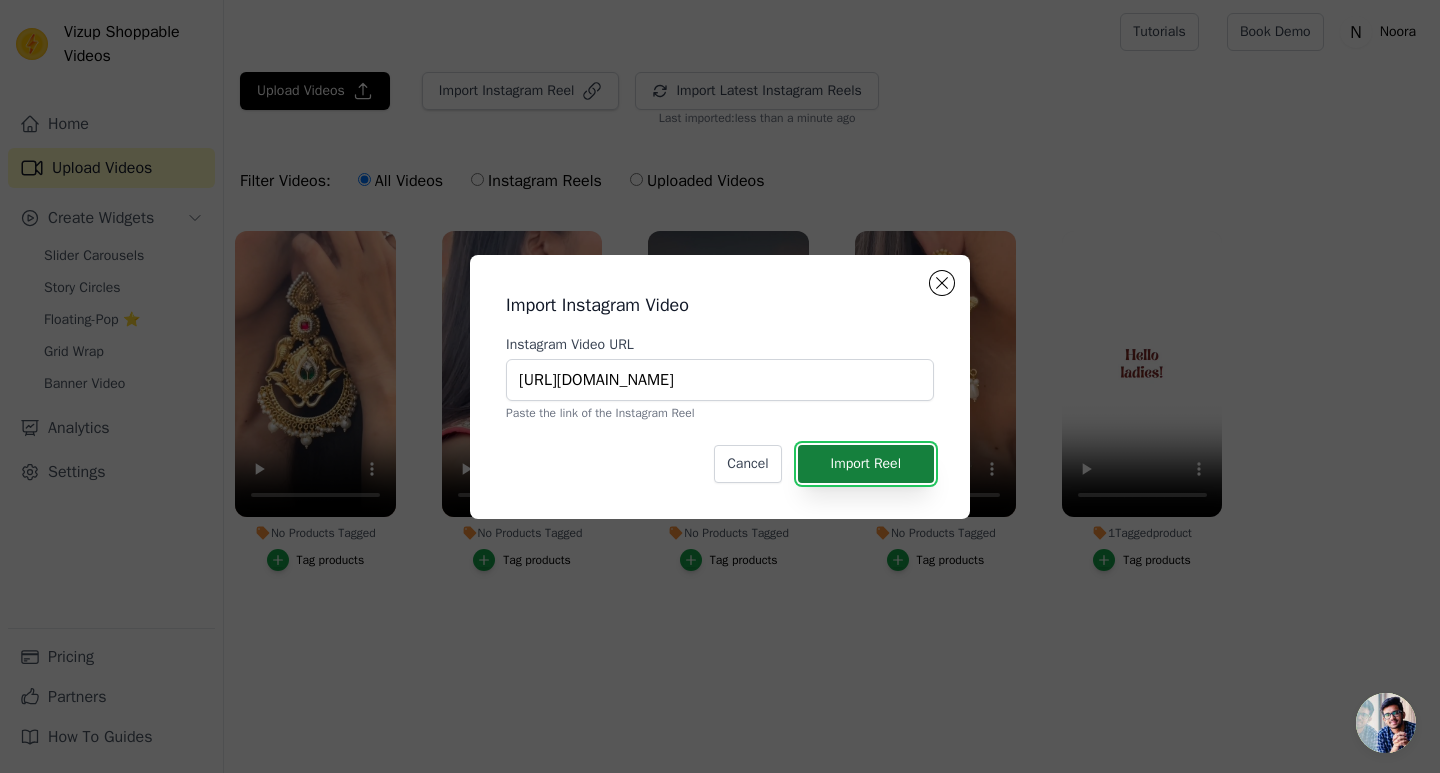 click on "Import Reel" at bounding box center (866, 464) 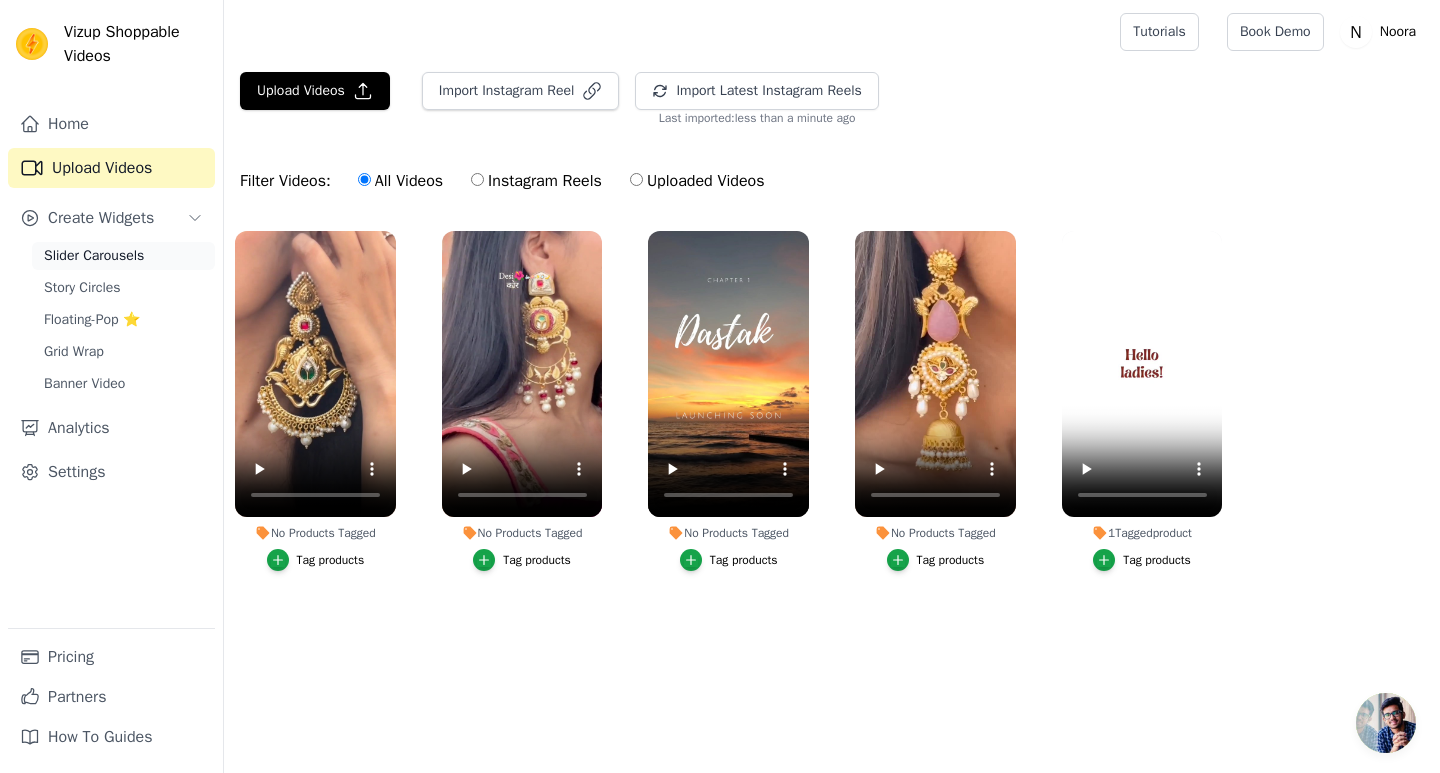 click on "Slider Carousels" at bounding box center [94, 256] 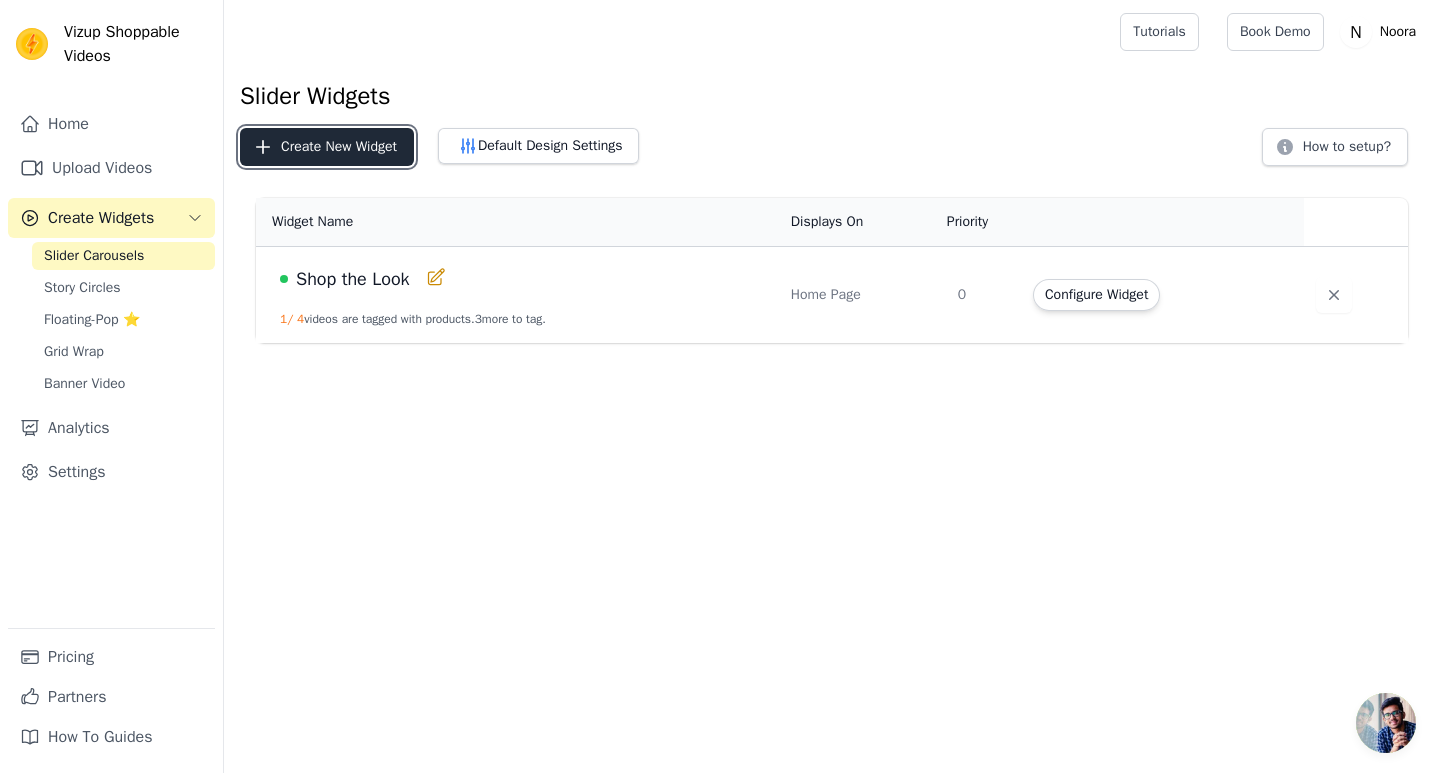click on "Create New Widget" at bounding box center [327, 147] 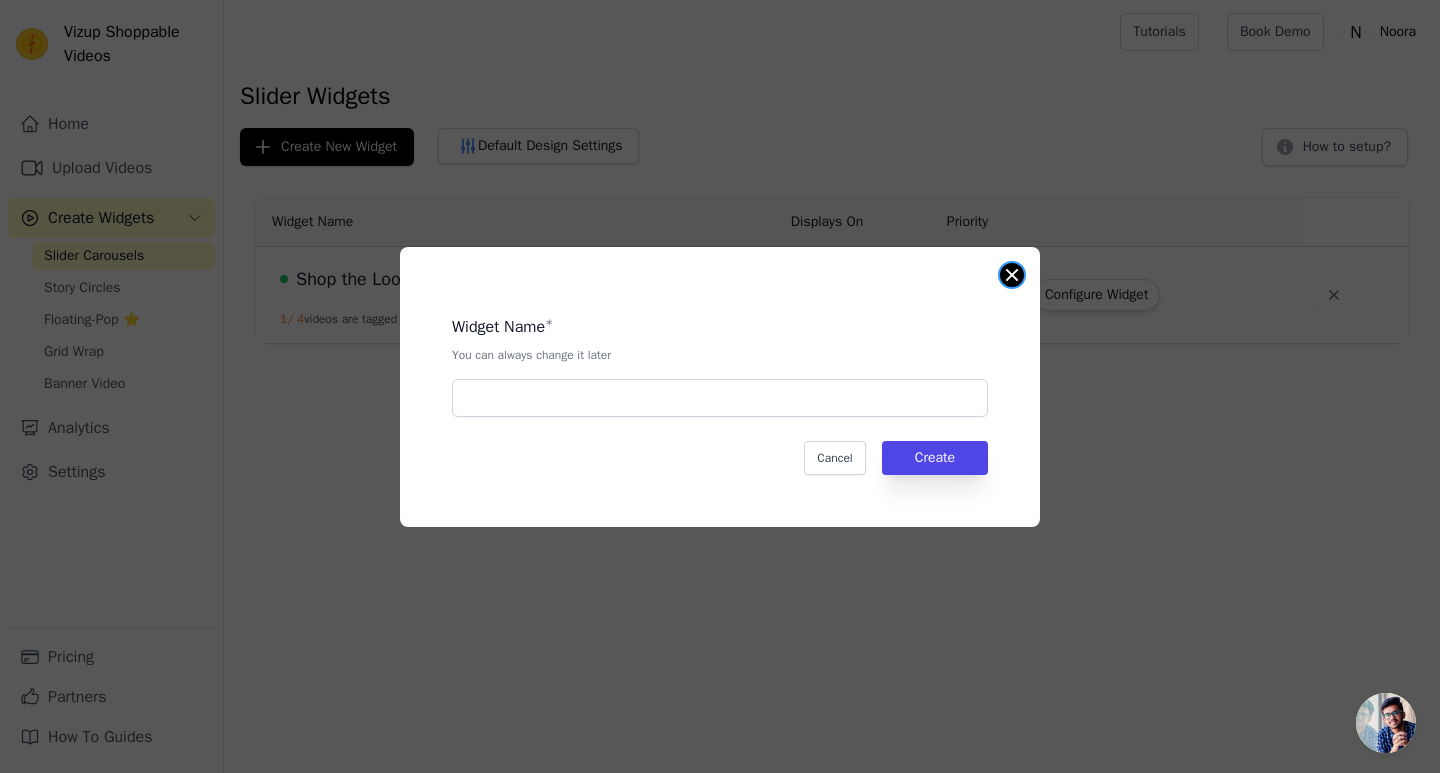 click at bounding box center [1012, 275] 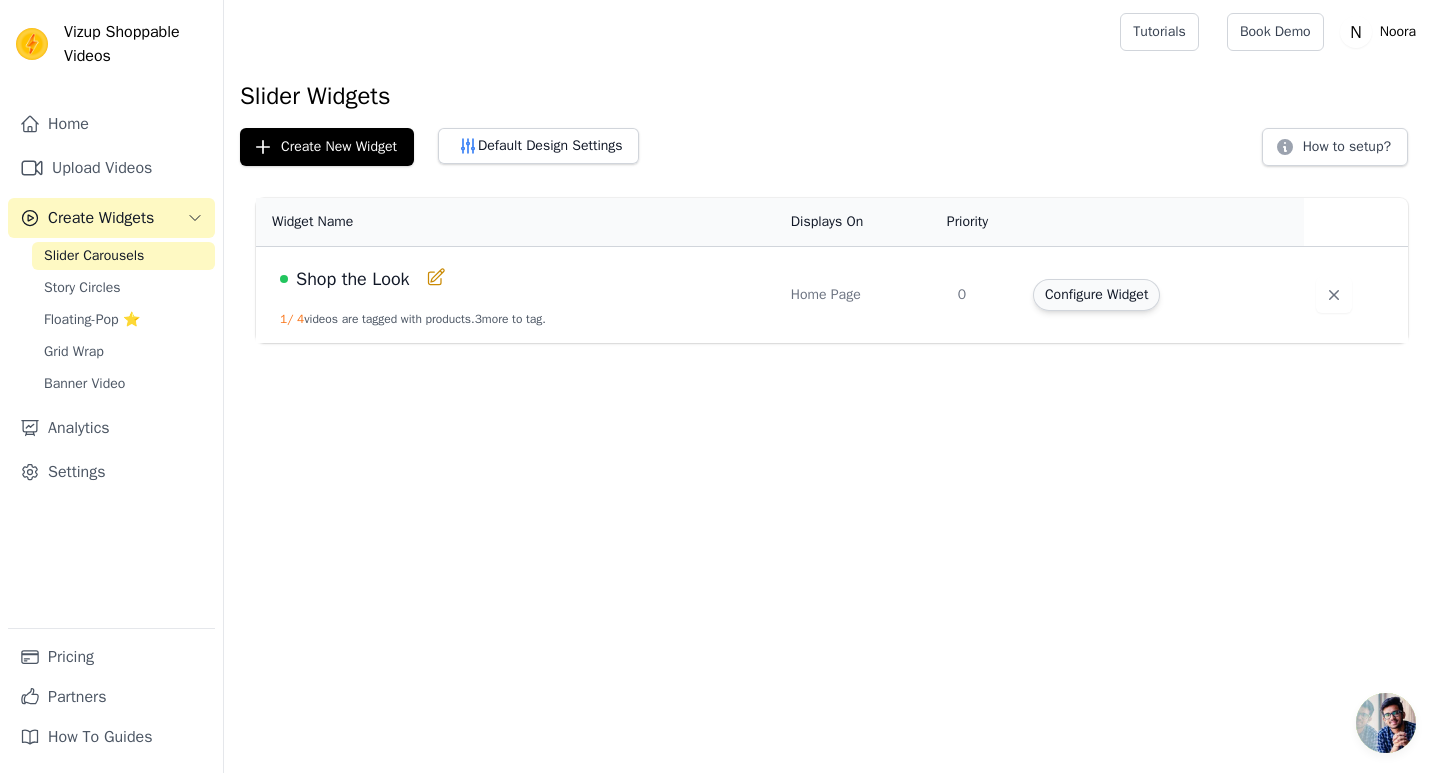 click on "Configure Widget" at bounding box center (1096, 295) 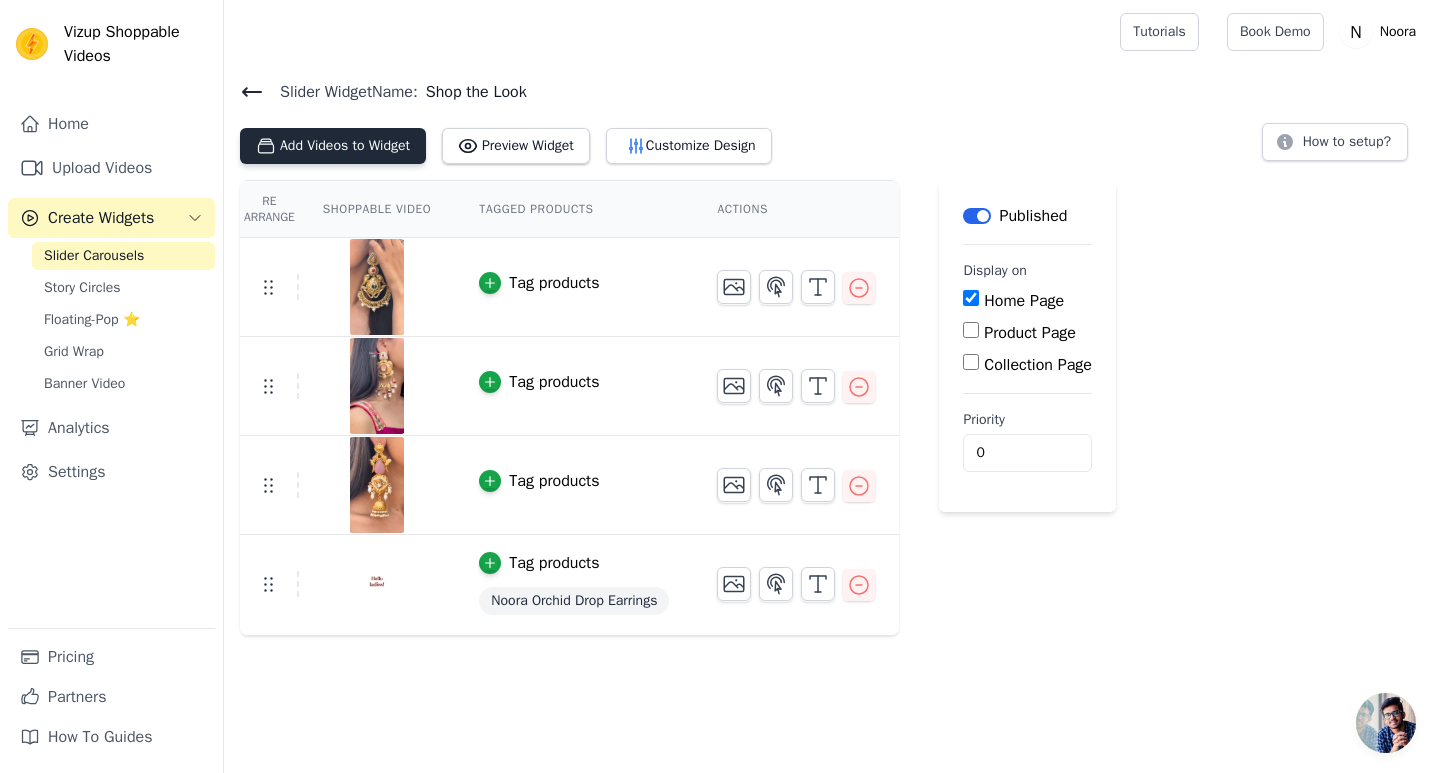 click on "Add Videos to Widget" at bounding box center (333, 146) 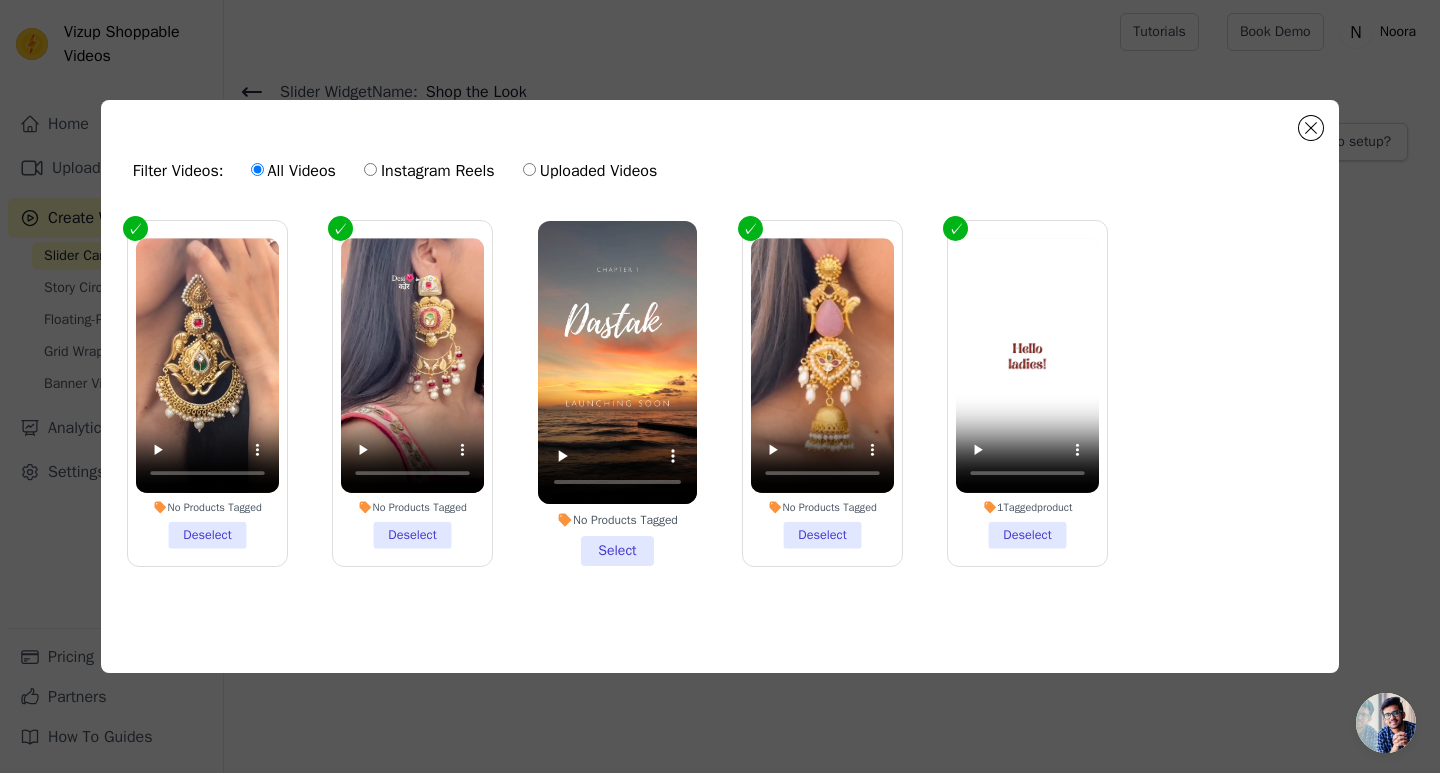 click on "No Products Tagged     Select" at bounding box center [617, 393] 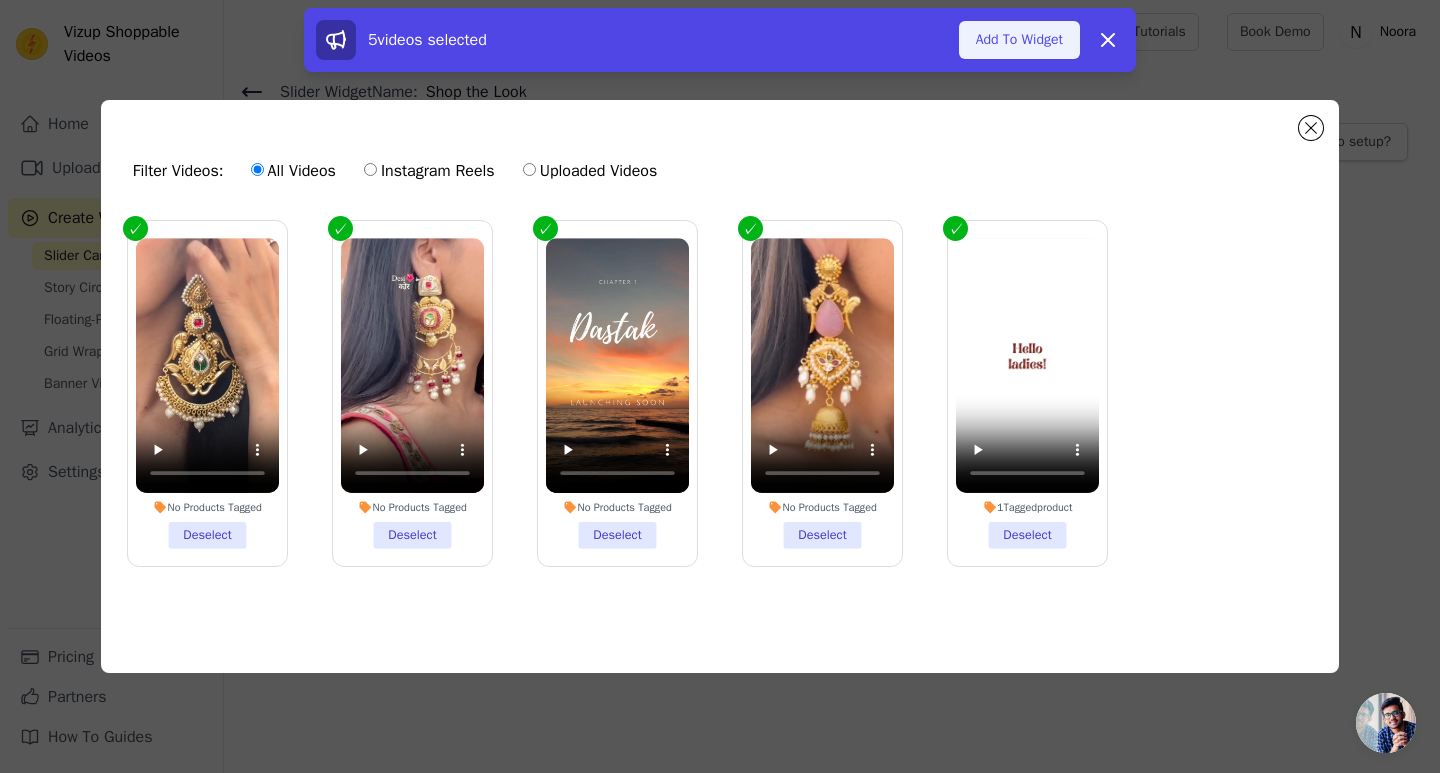 click on "Add To Widget" at bounding box center [1019, 40] 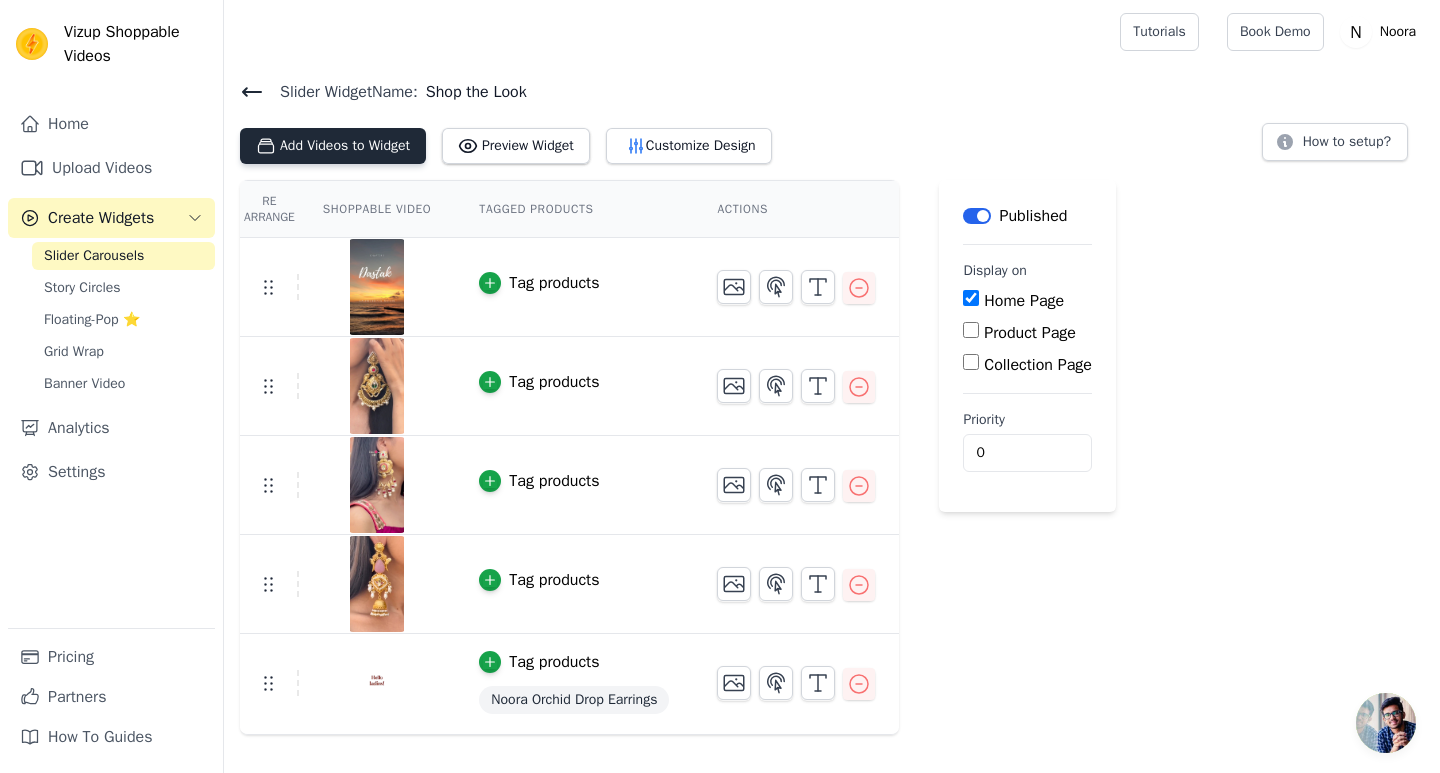 click on "Add Videos to Widget" at bounding box center (333, 146) 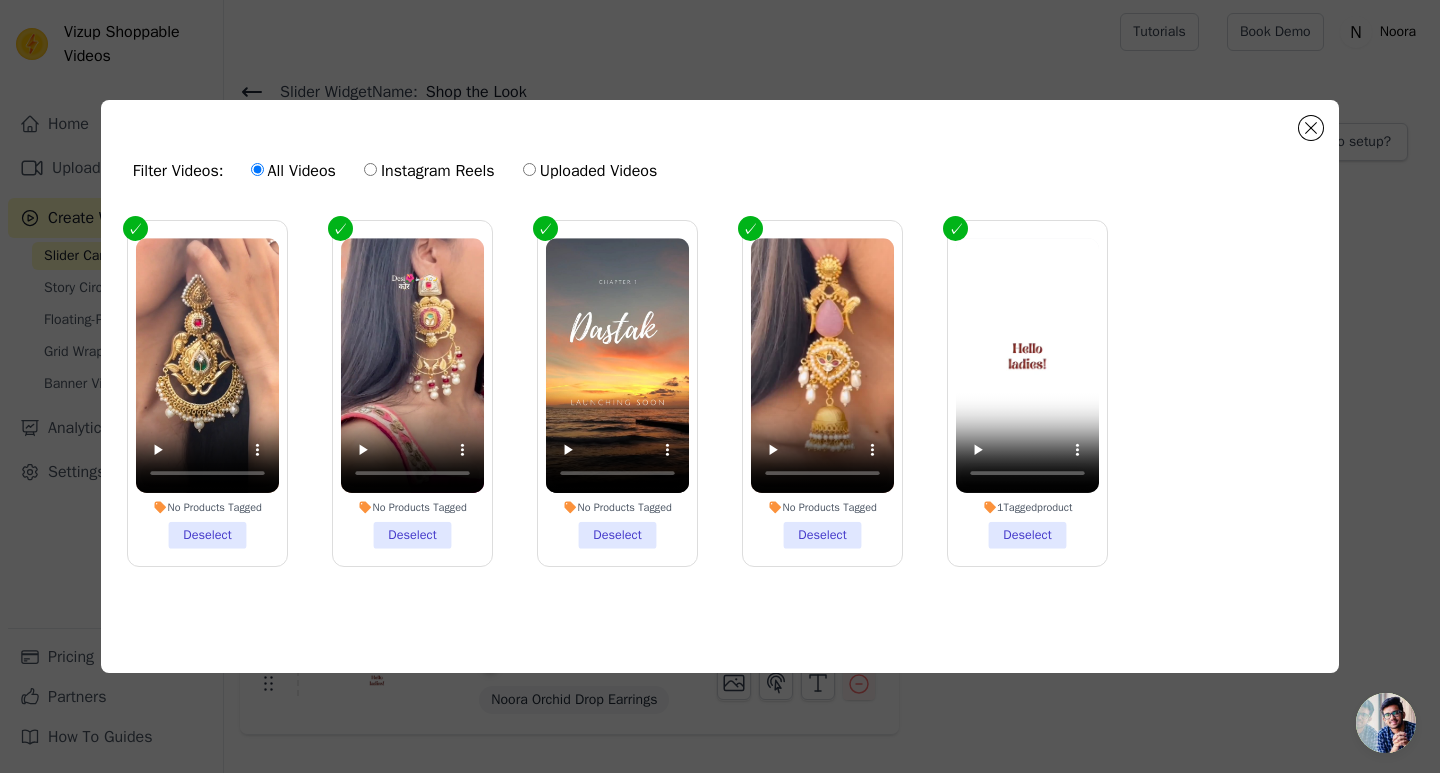 click on "Filter Videos:
All Videos
Instagram Reels
Uploaded Videos" at bounding box center (720, 171) 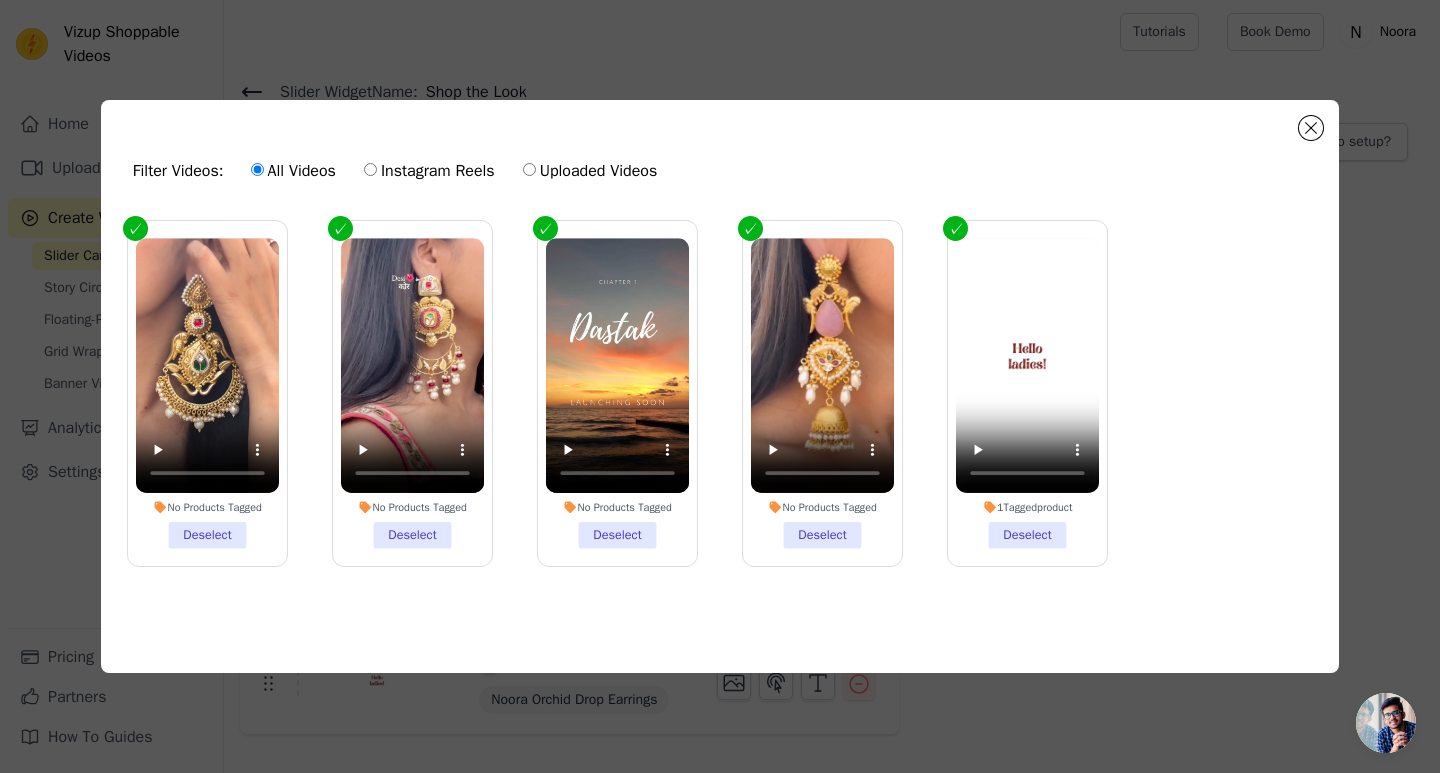click on "Filter Videos:
All Videos
Instagram Reels
Uploaded Videos
No Products Tagged     Deselect
No Products Tagged     Deselect
No Products Tagged     Deselect
No Products Tagged     Deselect         1  Tagged  product     Deselect       0  videos selected     Add To Widget   Dismiss" at bounding box center (720, 386) 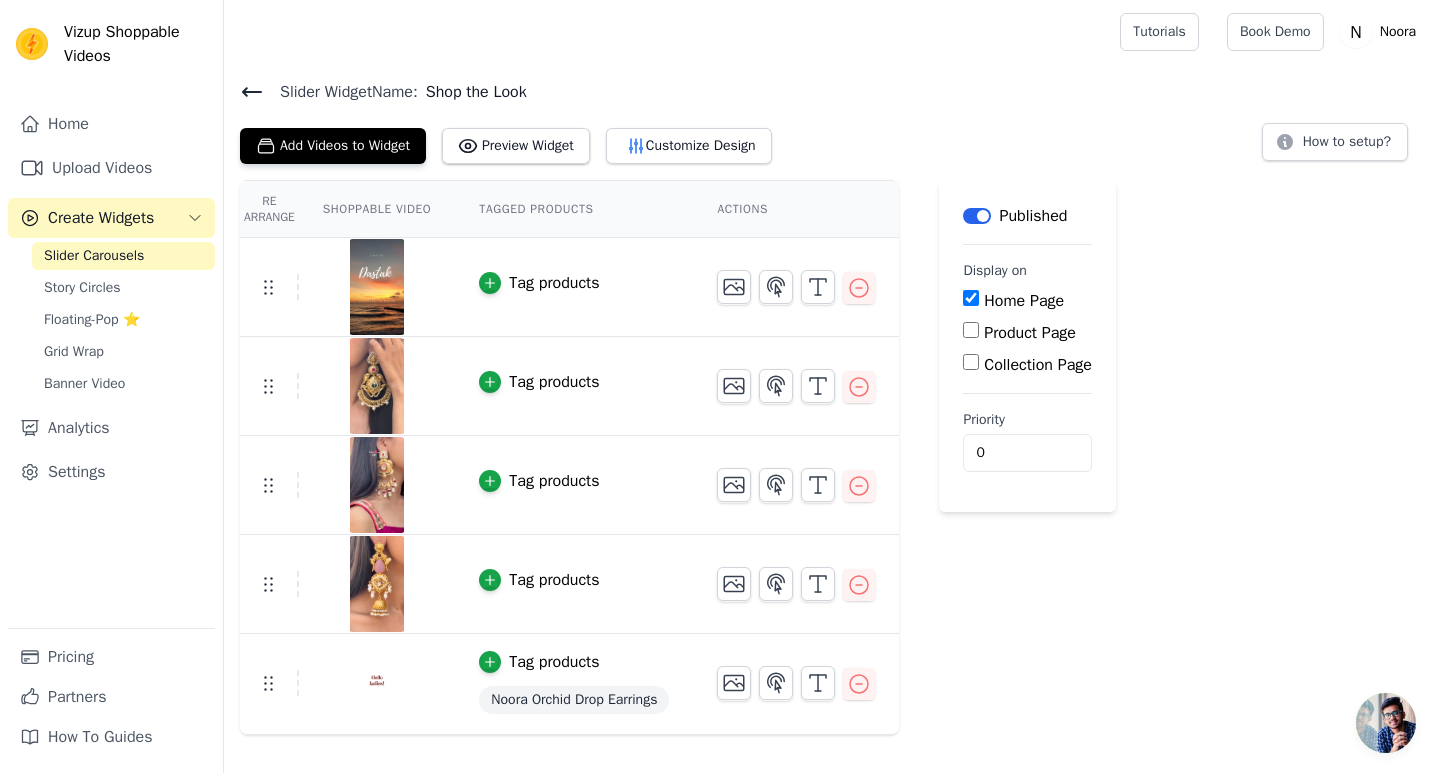 click on "Noora Orchid Drop Earrings" at bounding box center (574, 700) 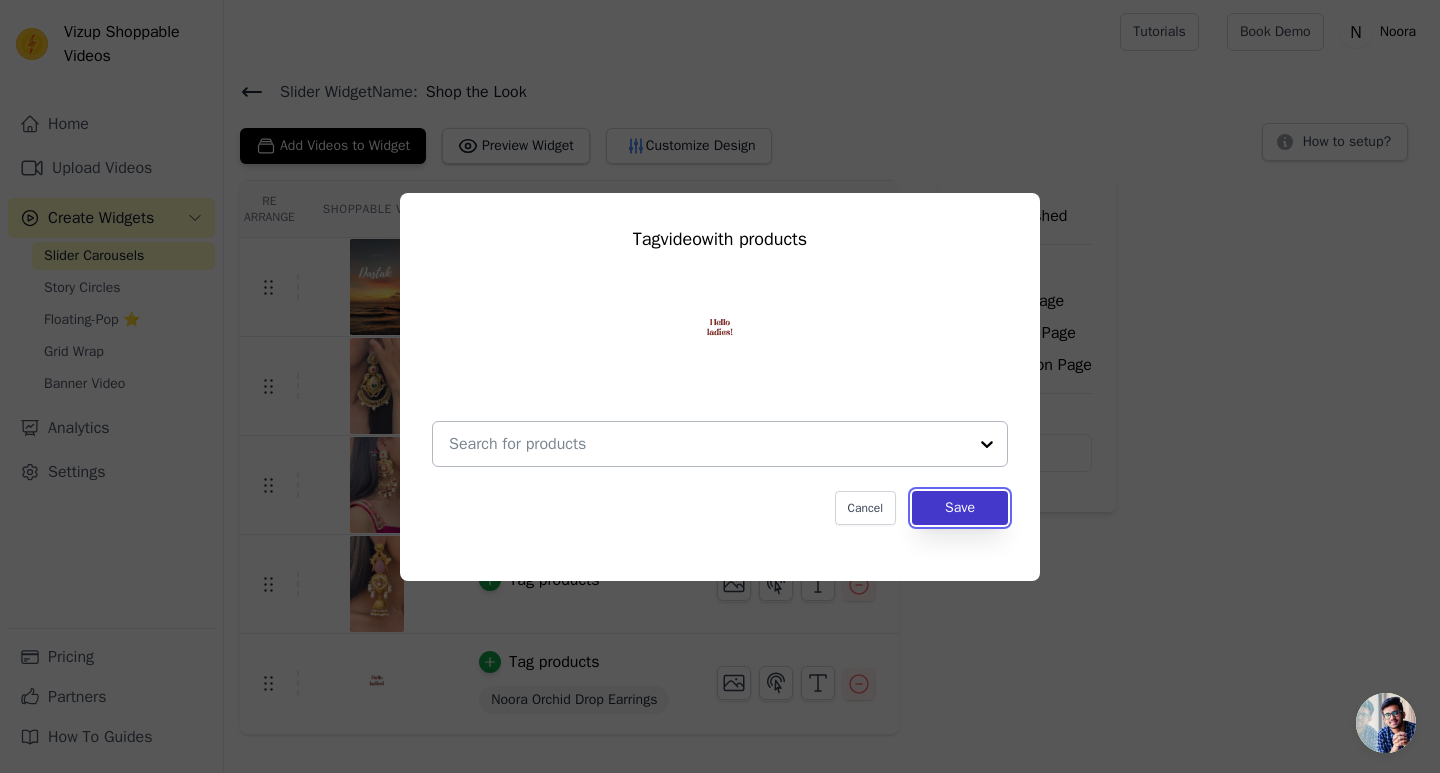 click on "Save" at bounding box center [960, 508] 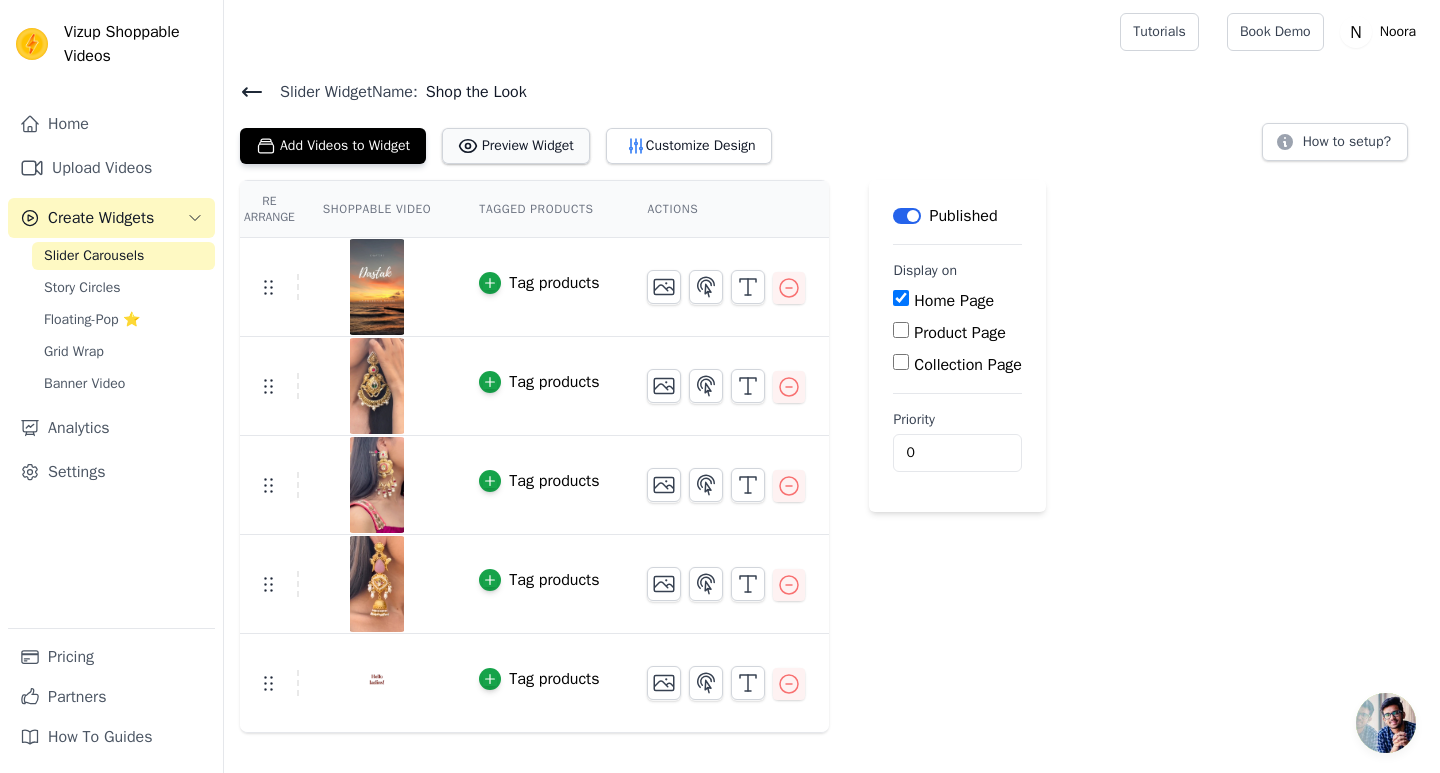 click on "Preview Widget" at bounding box center [516, 146] 